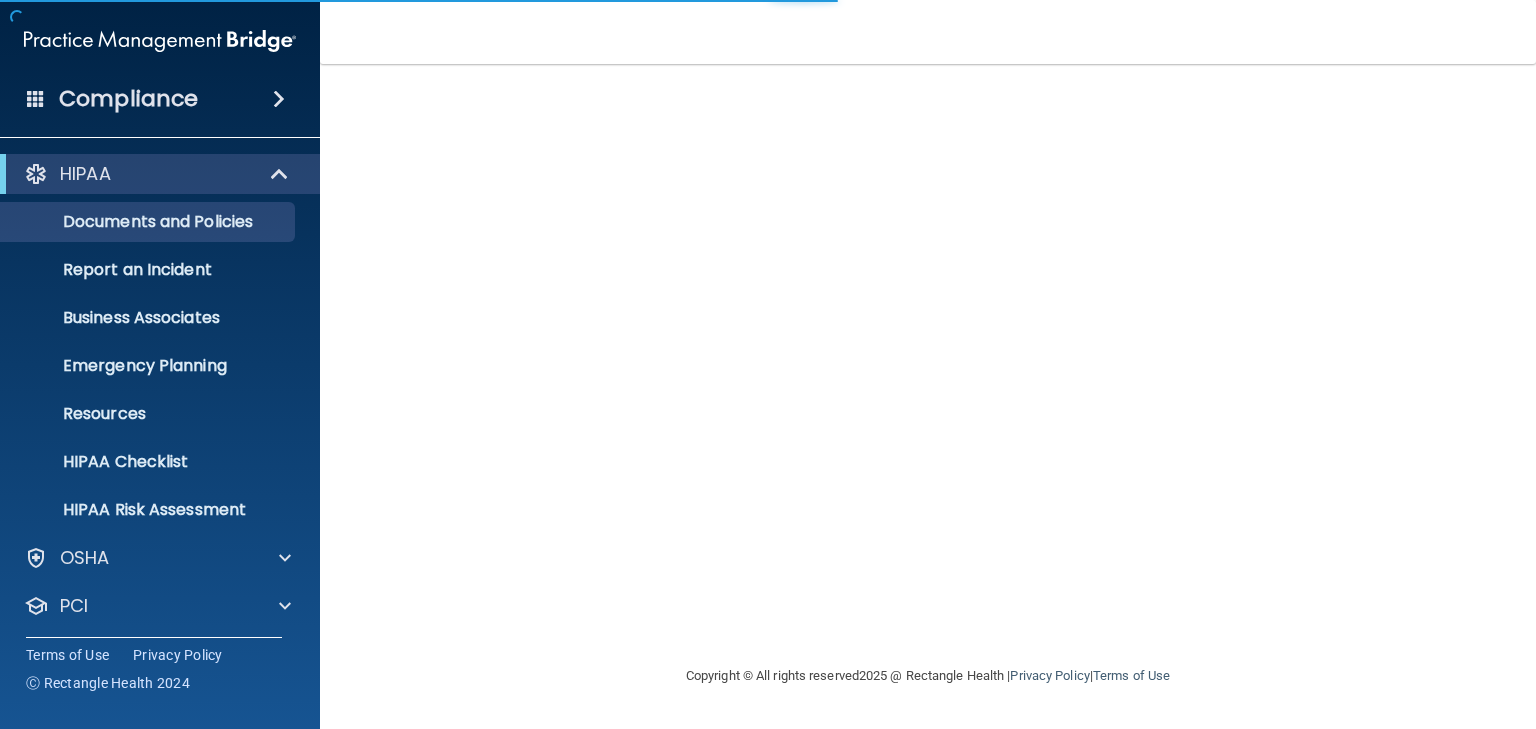 scroll, scrollTop: 0, scrollLeft: 0, axis: both 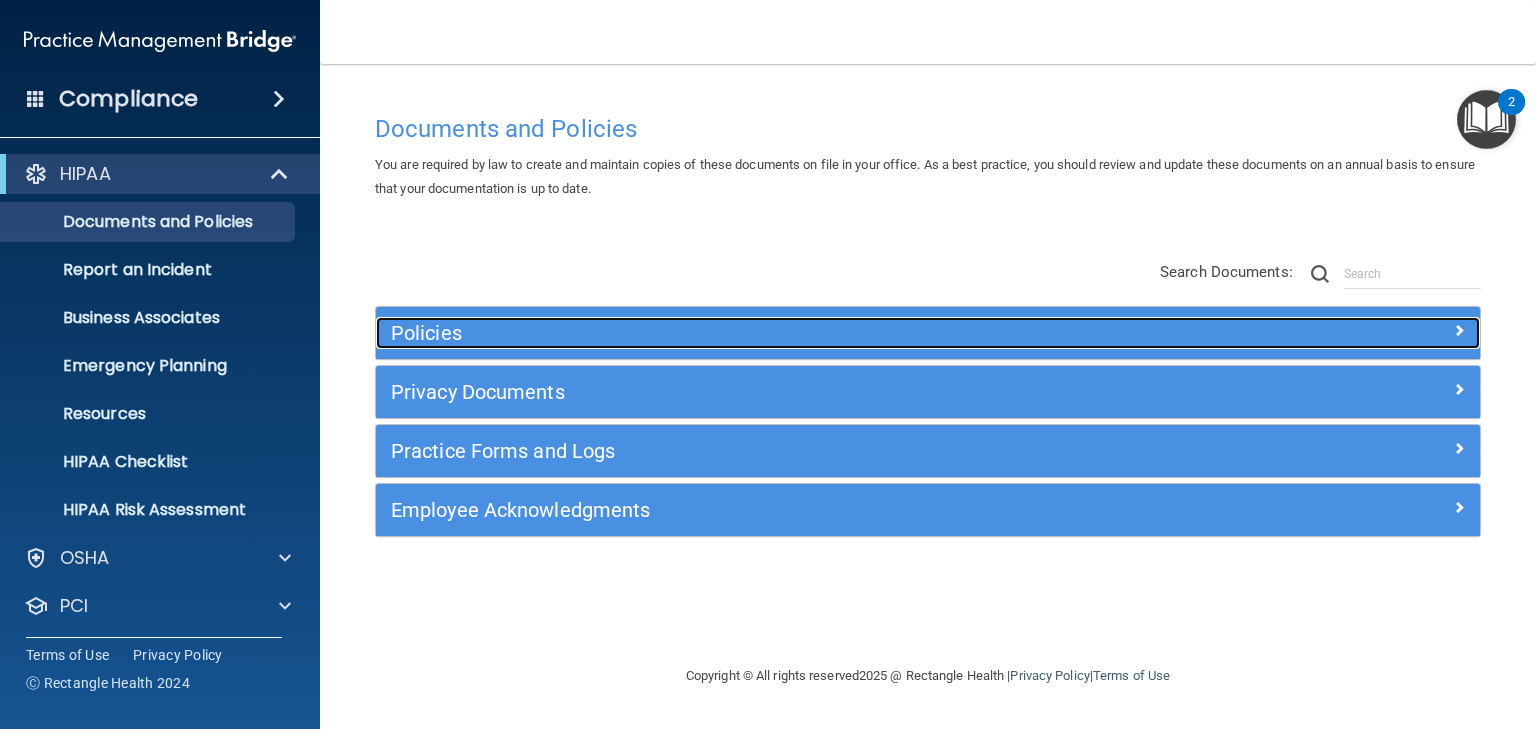 click on "Policies" at bounding box center (790, 333) 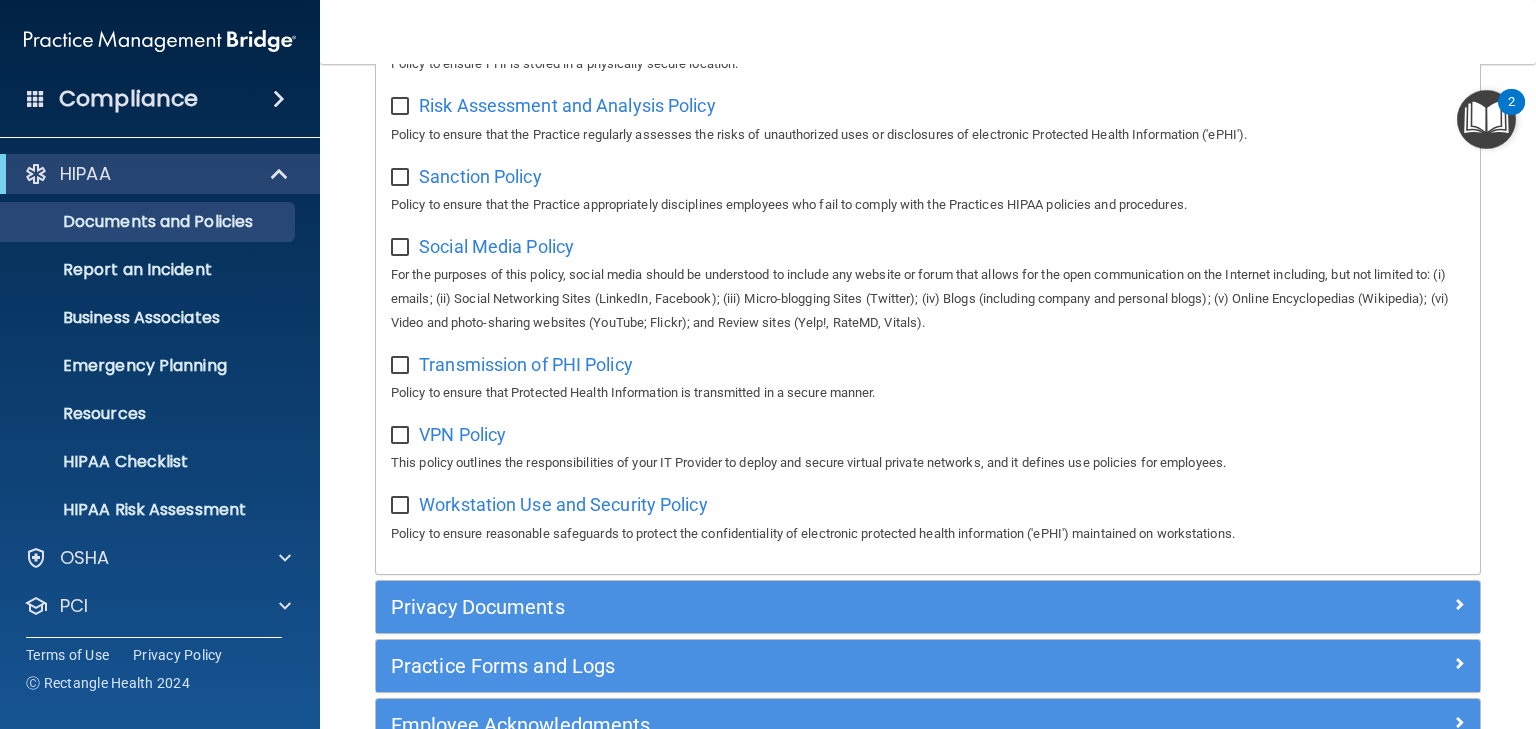 scroll, scrollTop: 1580, scrollLeft: 0, axis: vertical 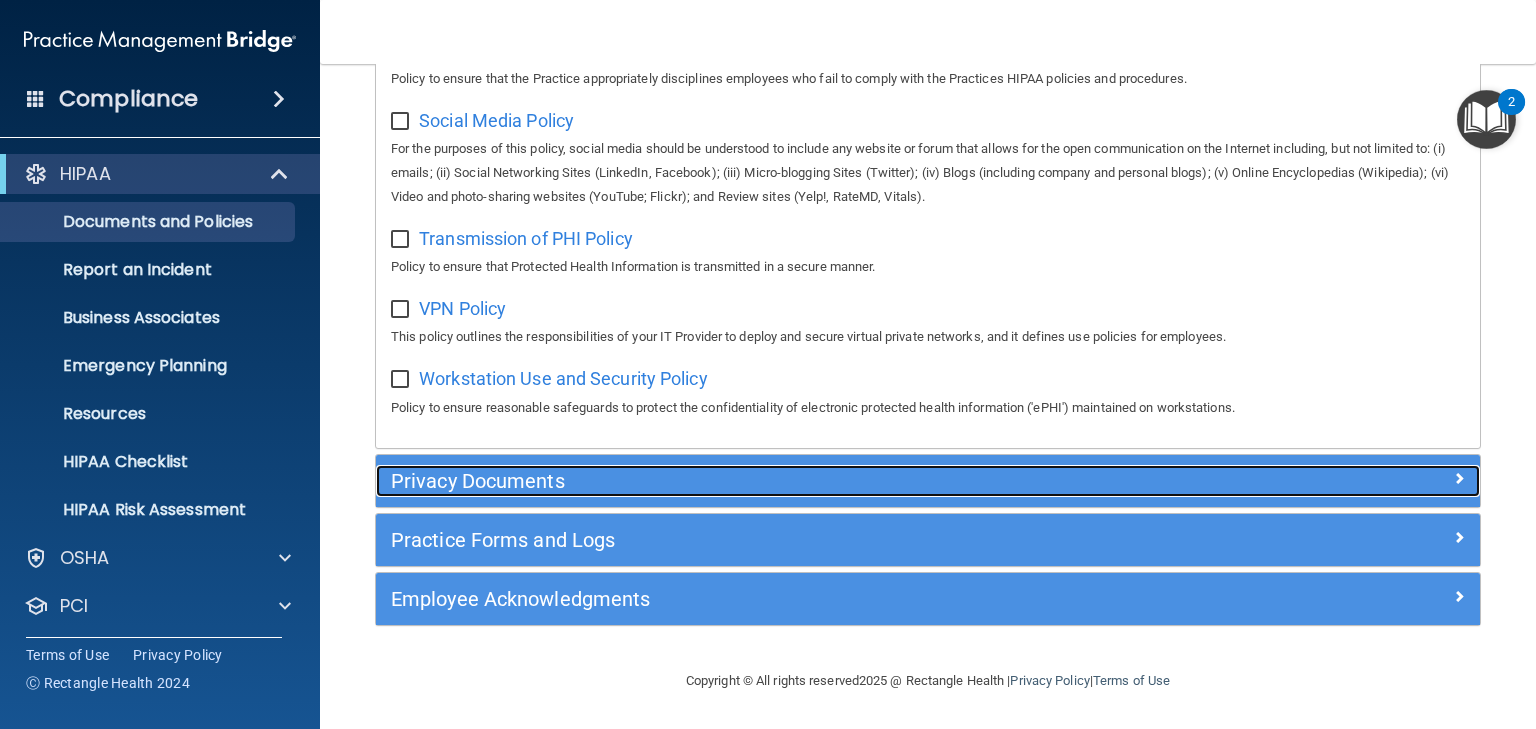 click on "Privacy Documents" at bounding box center [790, 481] 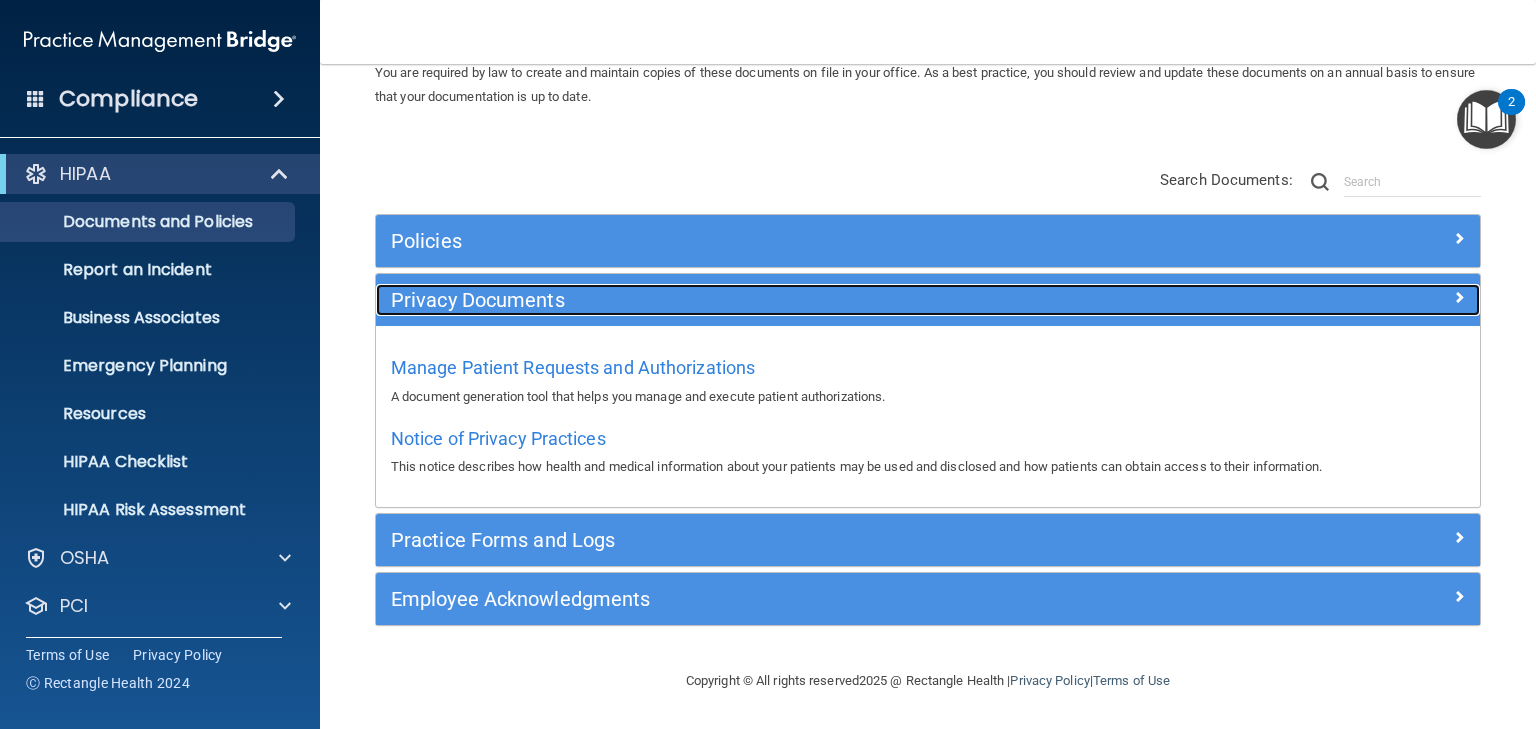 scroll, scrollTop: 90, scrollLeft: 0, axis: vertical 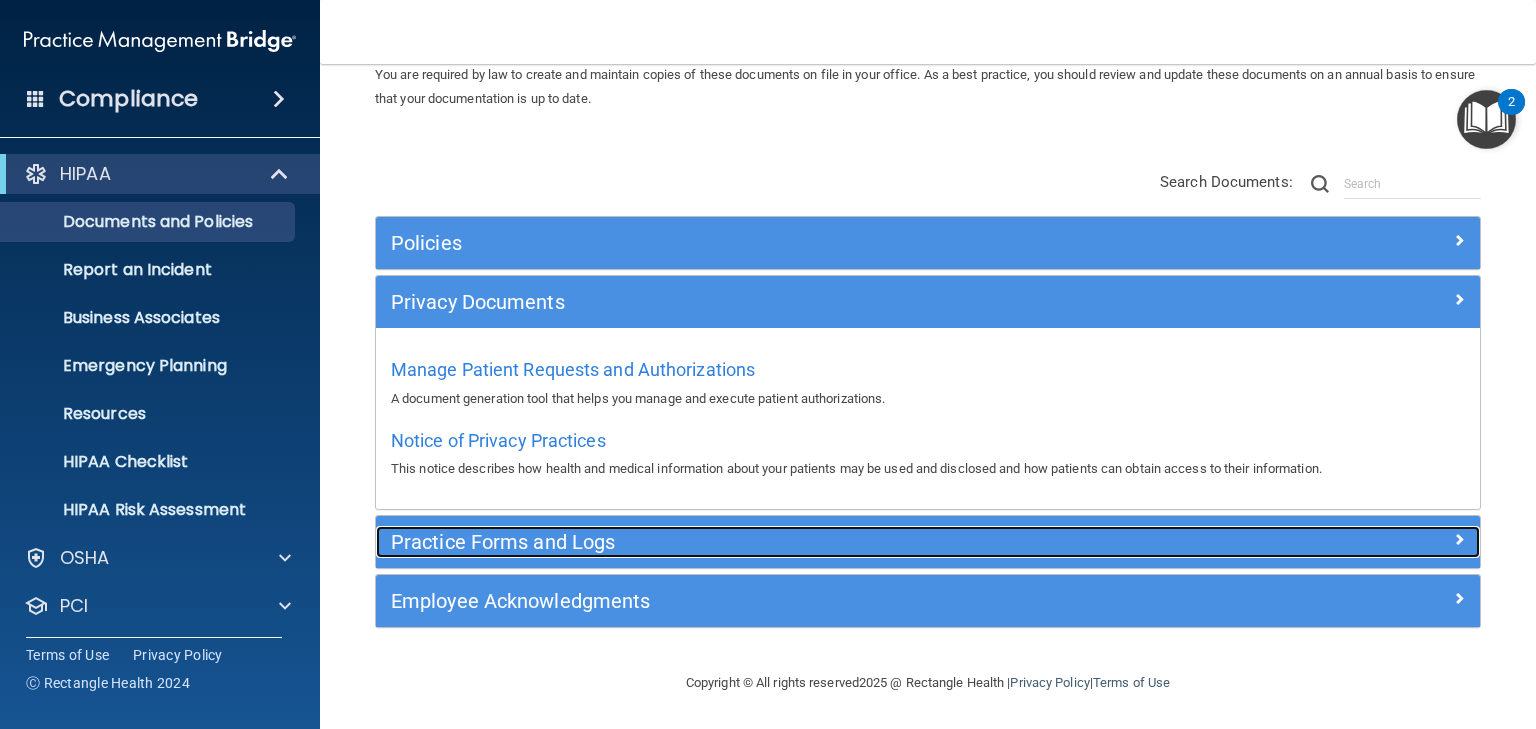 click on "Practice Forms and Logs" at bounding box center [790, 542] 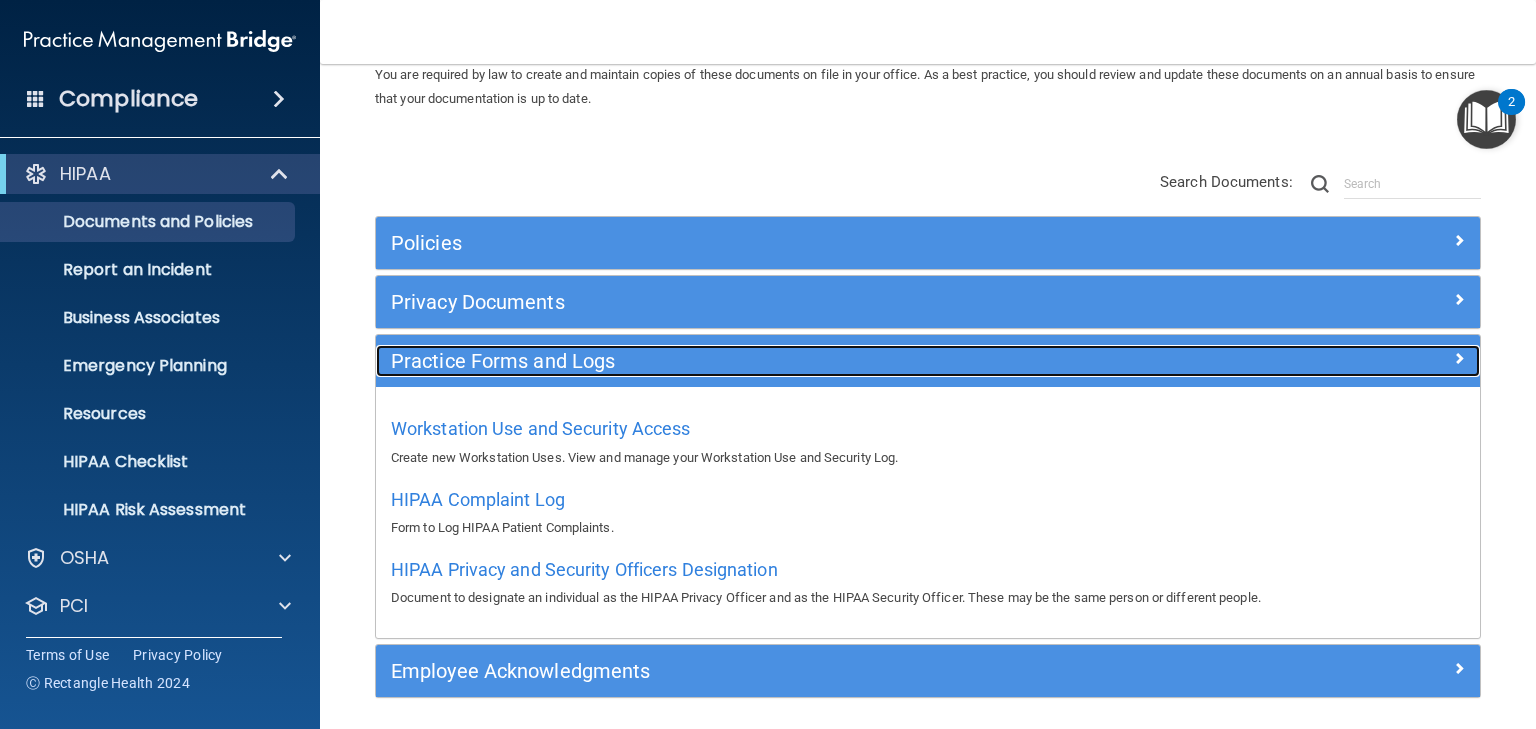 scroll, scrollTop: 90, scrollLeft: 0, axis: vertical 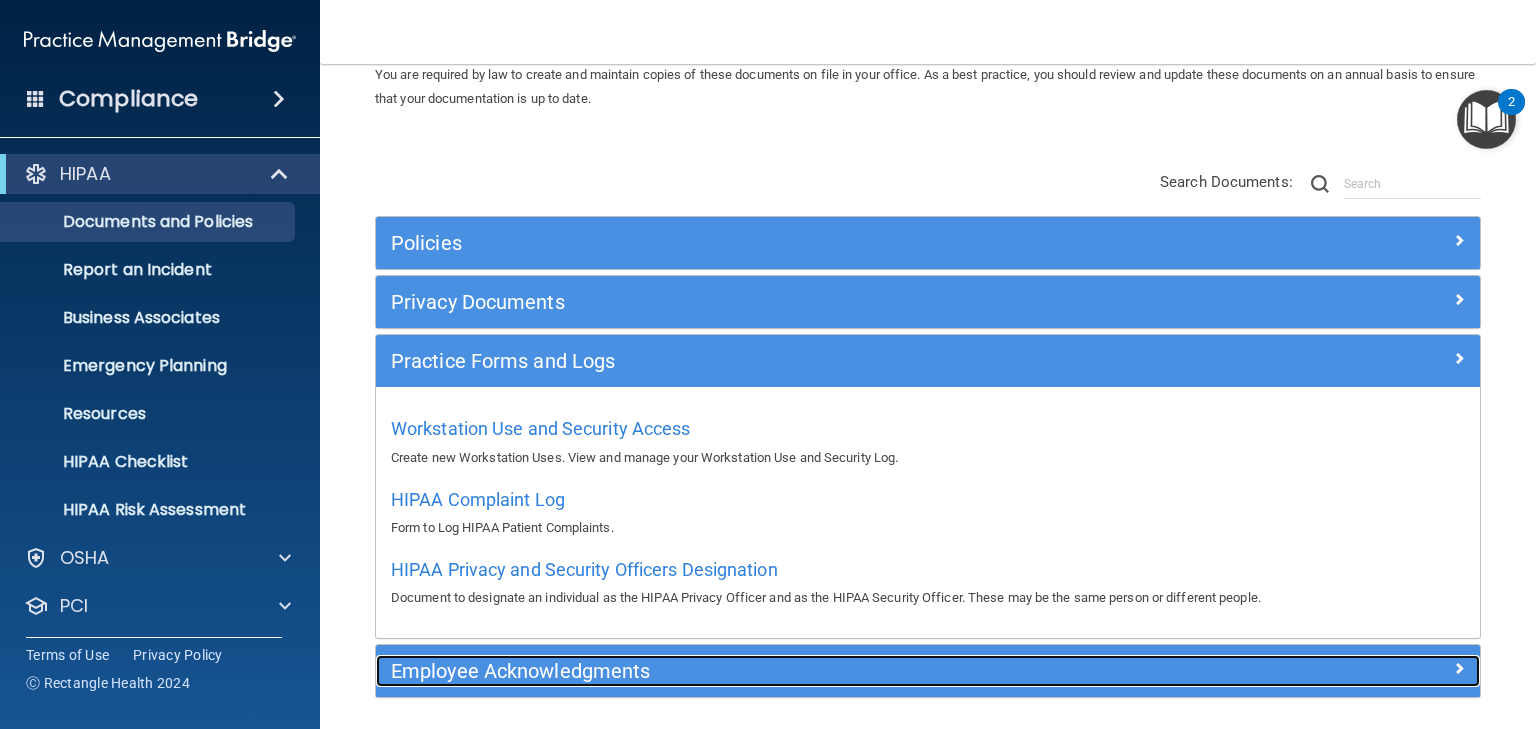click on "Employee Acknowledgments" at bounding box center (790, 671) 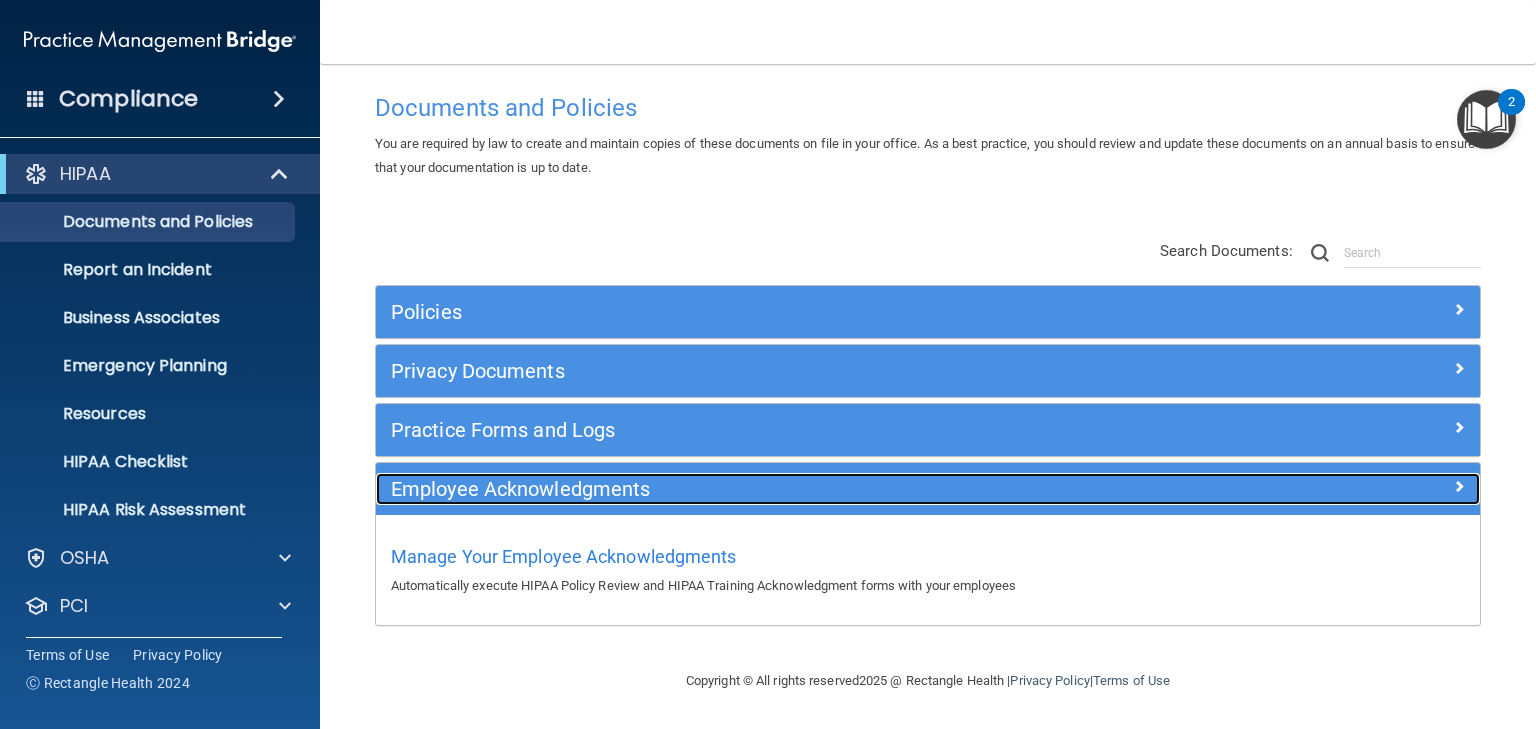 scroll, scrollTop: 20, scrollLeft: 0, axis: vertical 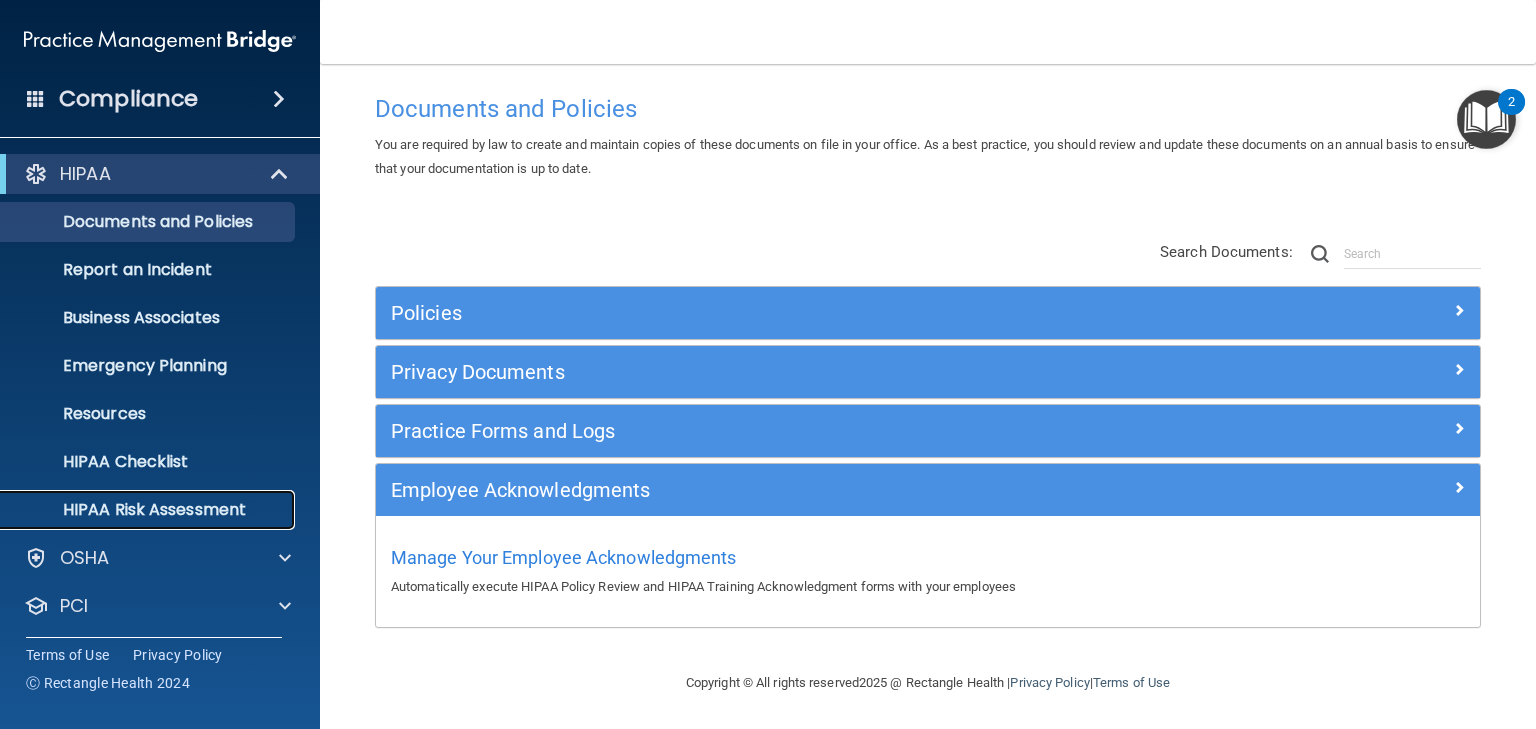 click on "HIPAA Risk Assessment" at bounding box center (149, 510) 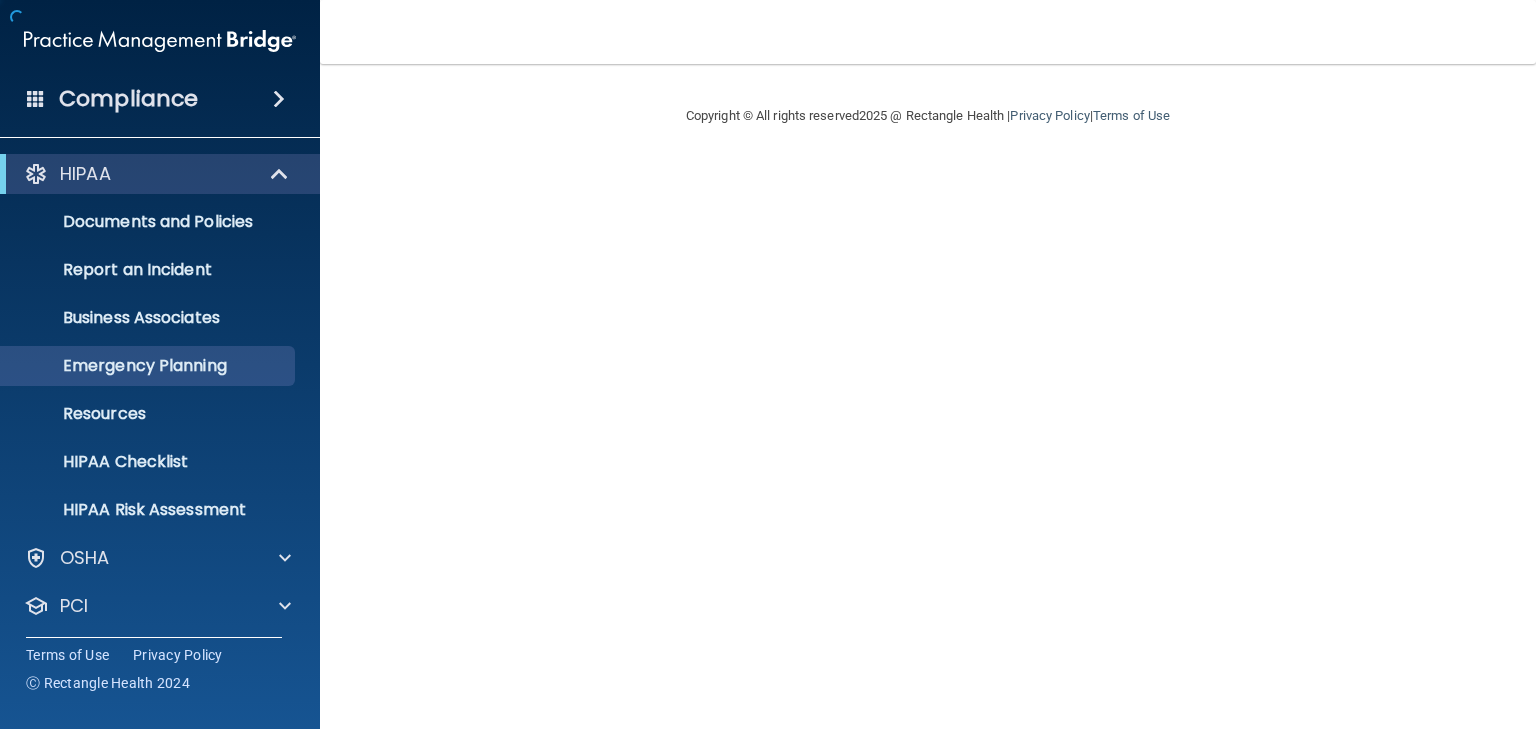 scroll, scrollTop: 0, scrollLeft: 0, axis: both 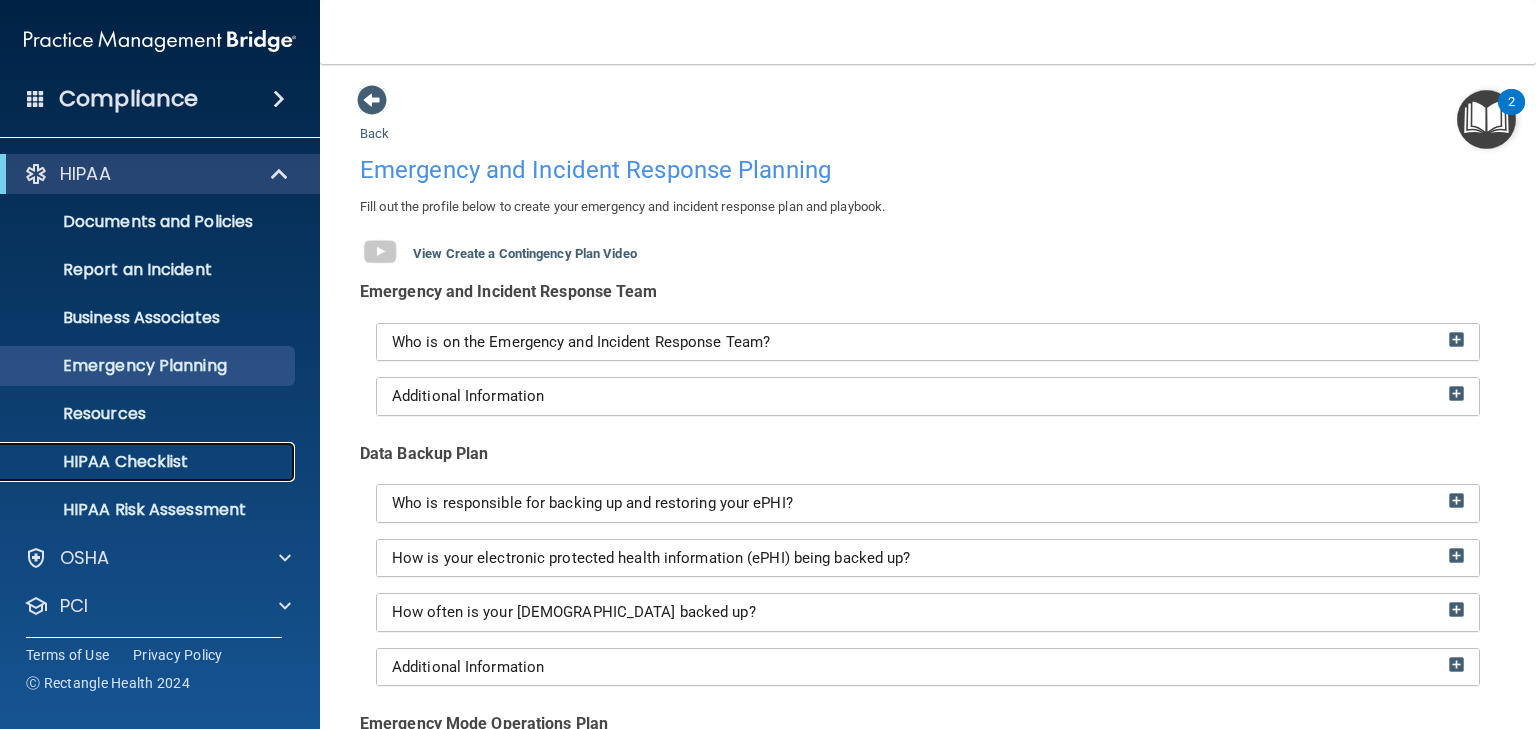 click on "HIPAA Checklist" at bounding box center (149, 462) 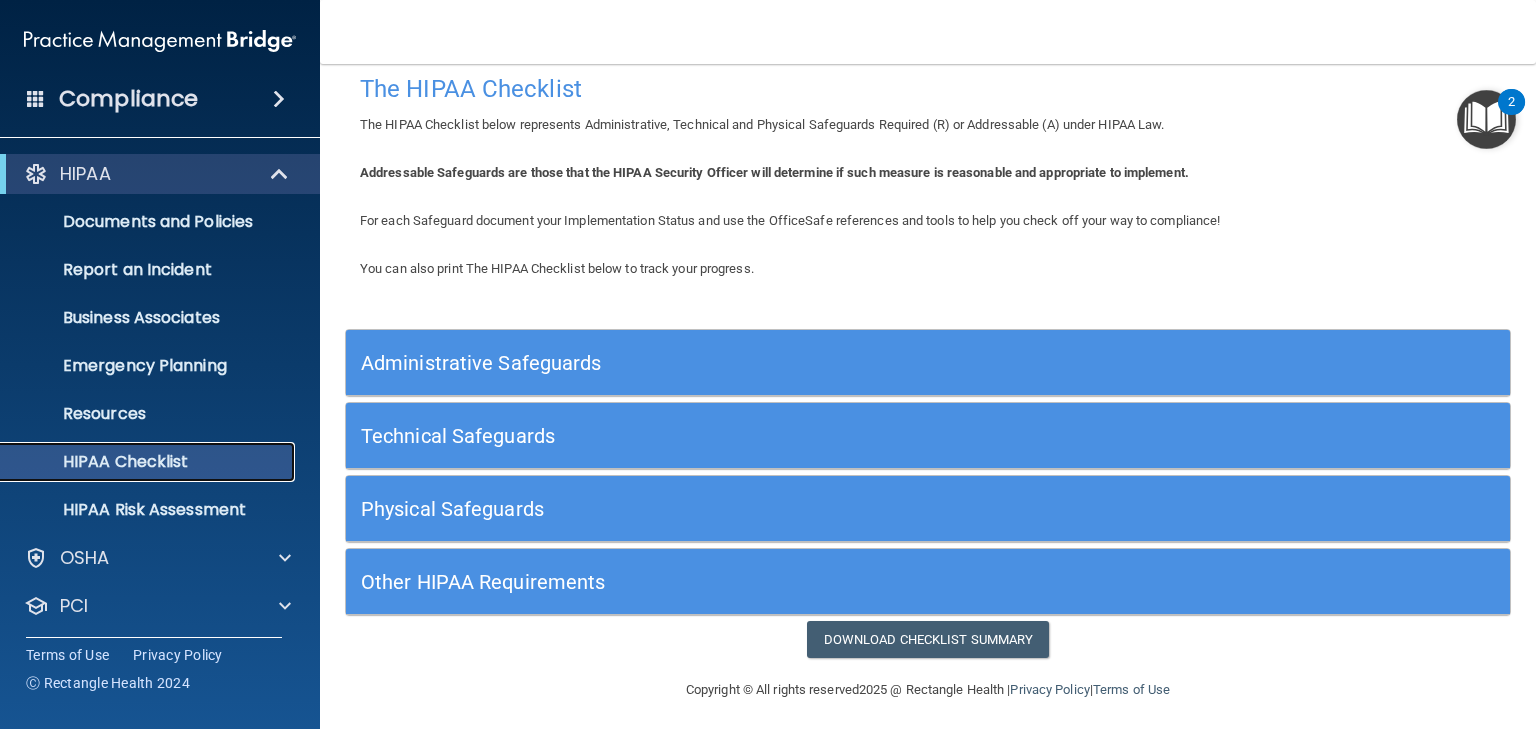 scroll, scrollTop: 27, scrollLeft: 0, axis: vertical 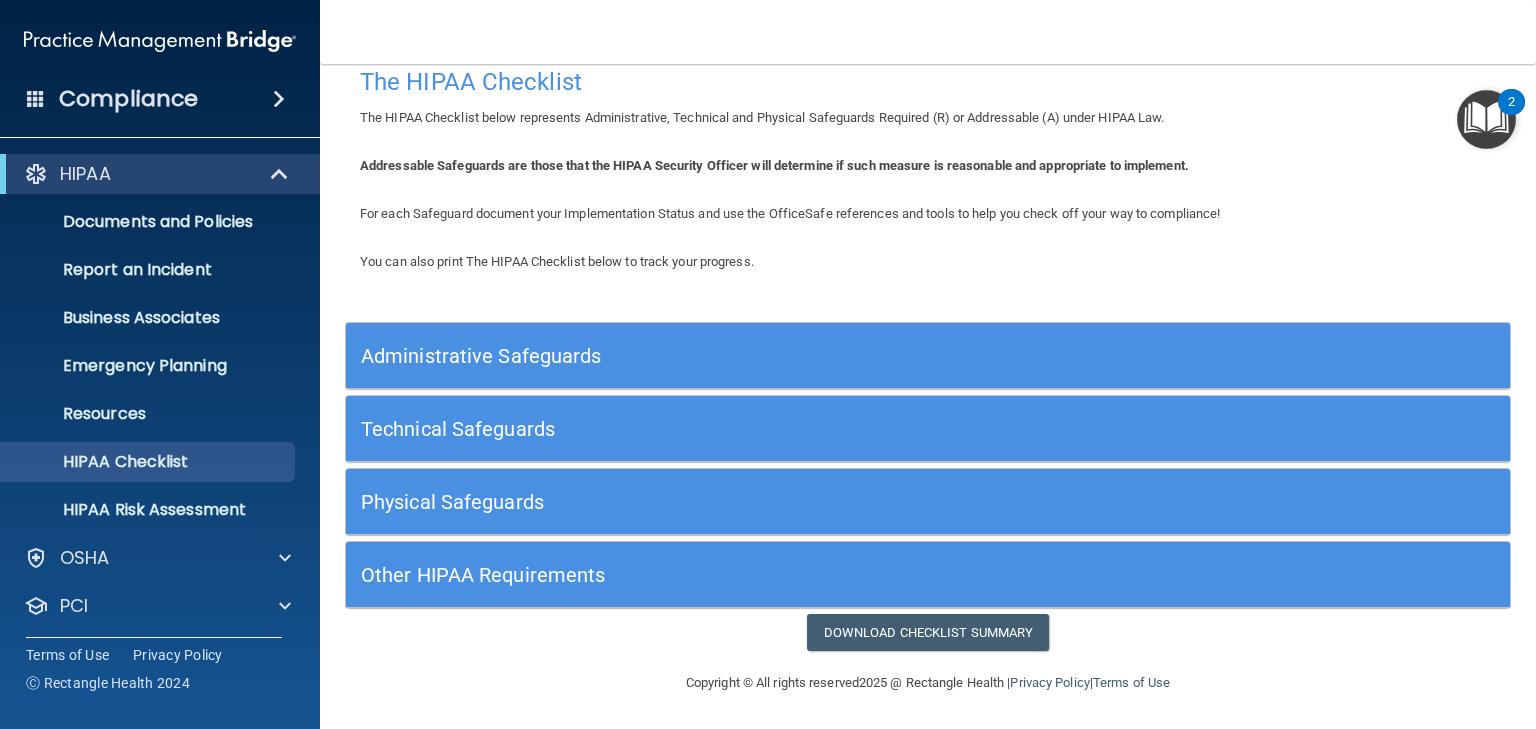 click on "Administrative Safeguards" at bounding box center [782, 356] 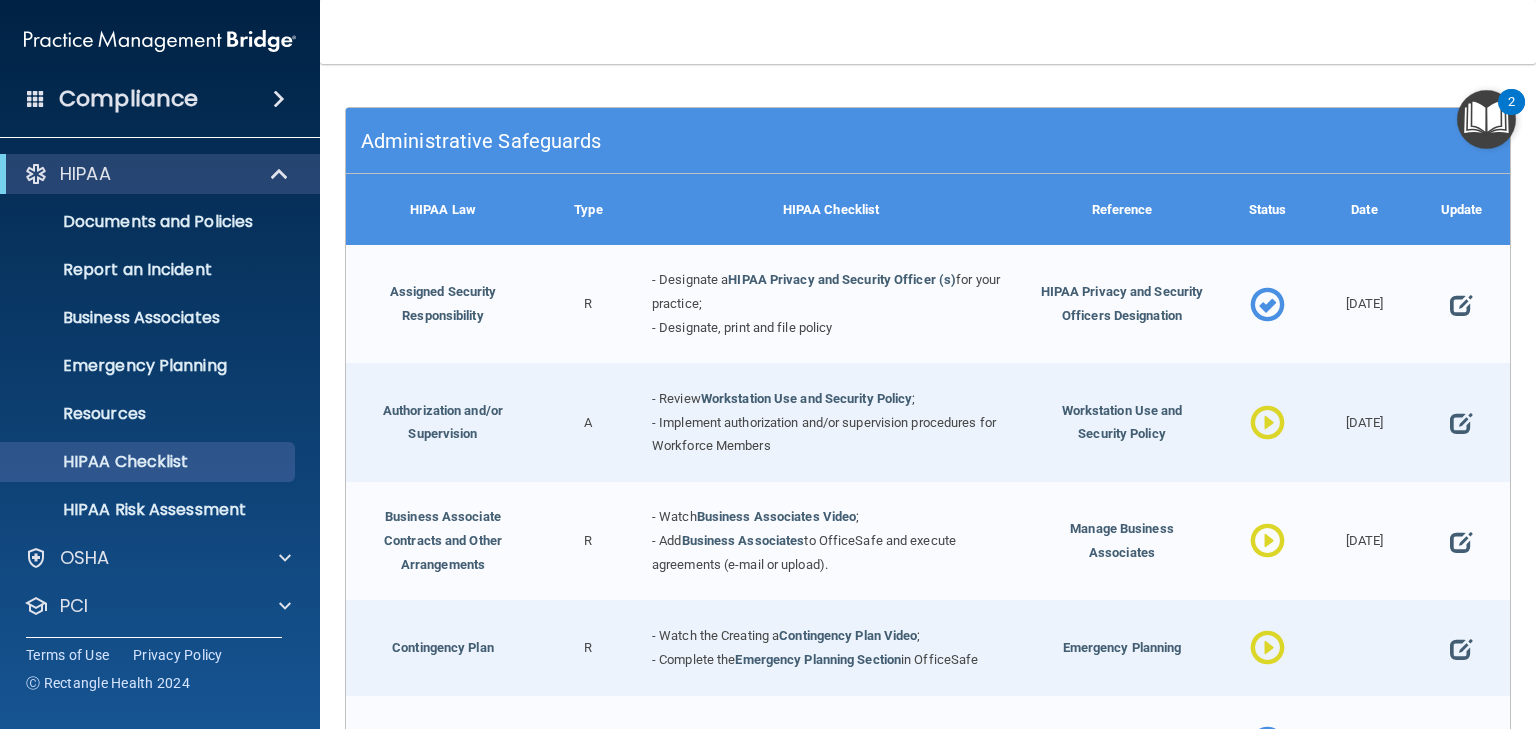 scroll, scrollTop: 267, scrollLeft: 0, axis: vertical 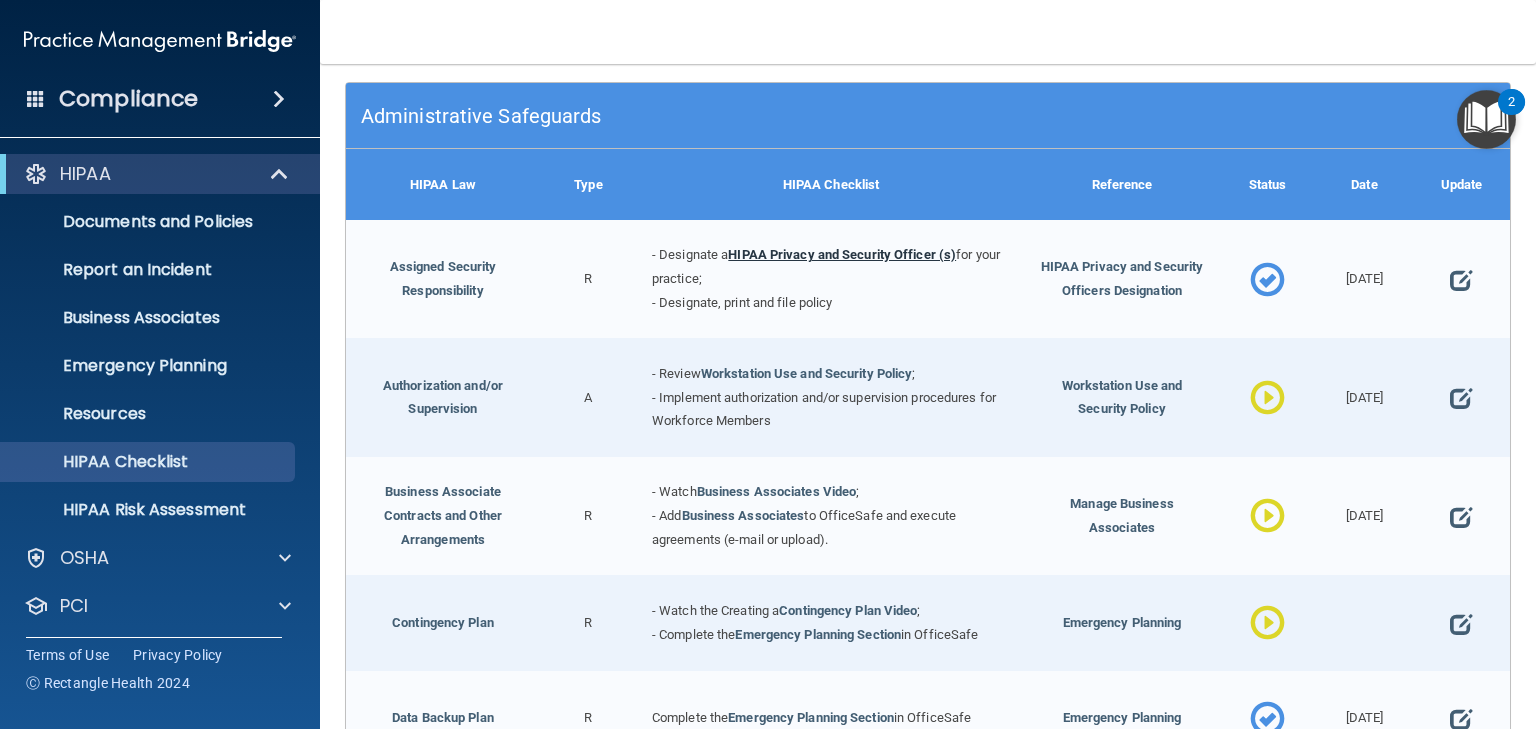 click on "HIPAA Privacy and Security Officer (s)" at bounding box center (842, 254) 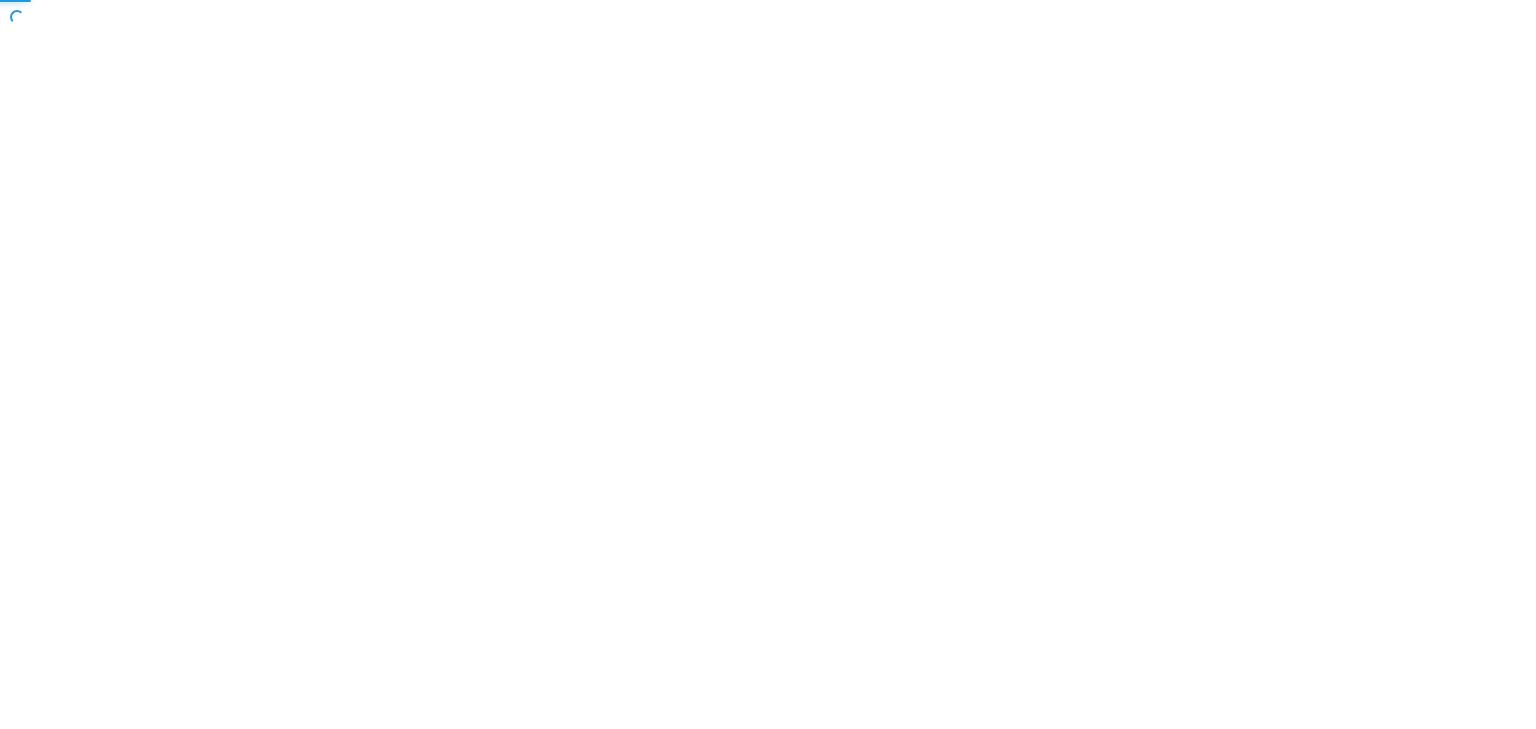 scroll, scrollTop: 0, scrollLeft: 0, axis: both 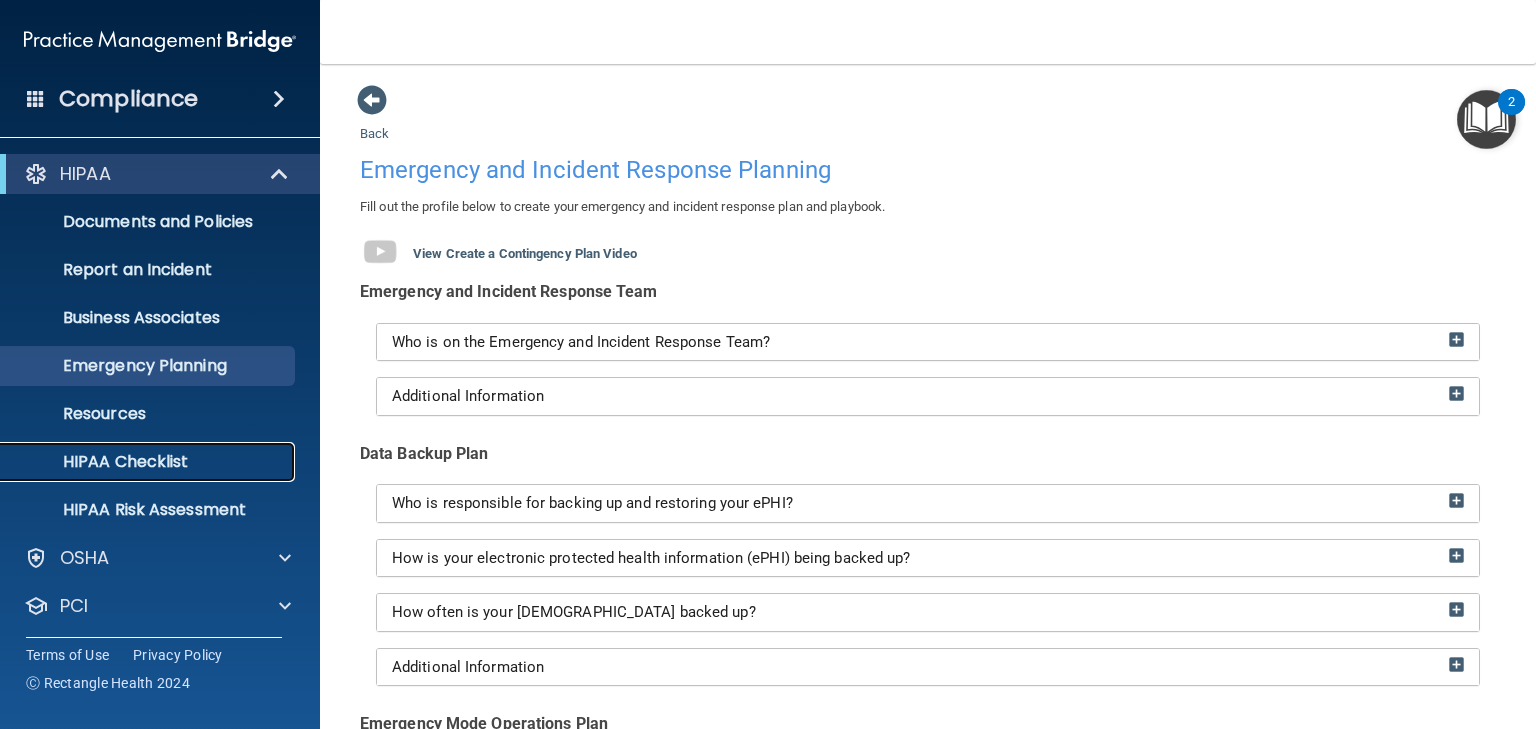 click on "HIPAA Checklist" at bounding box center [149, 462] 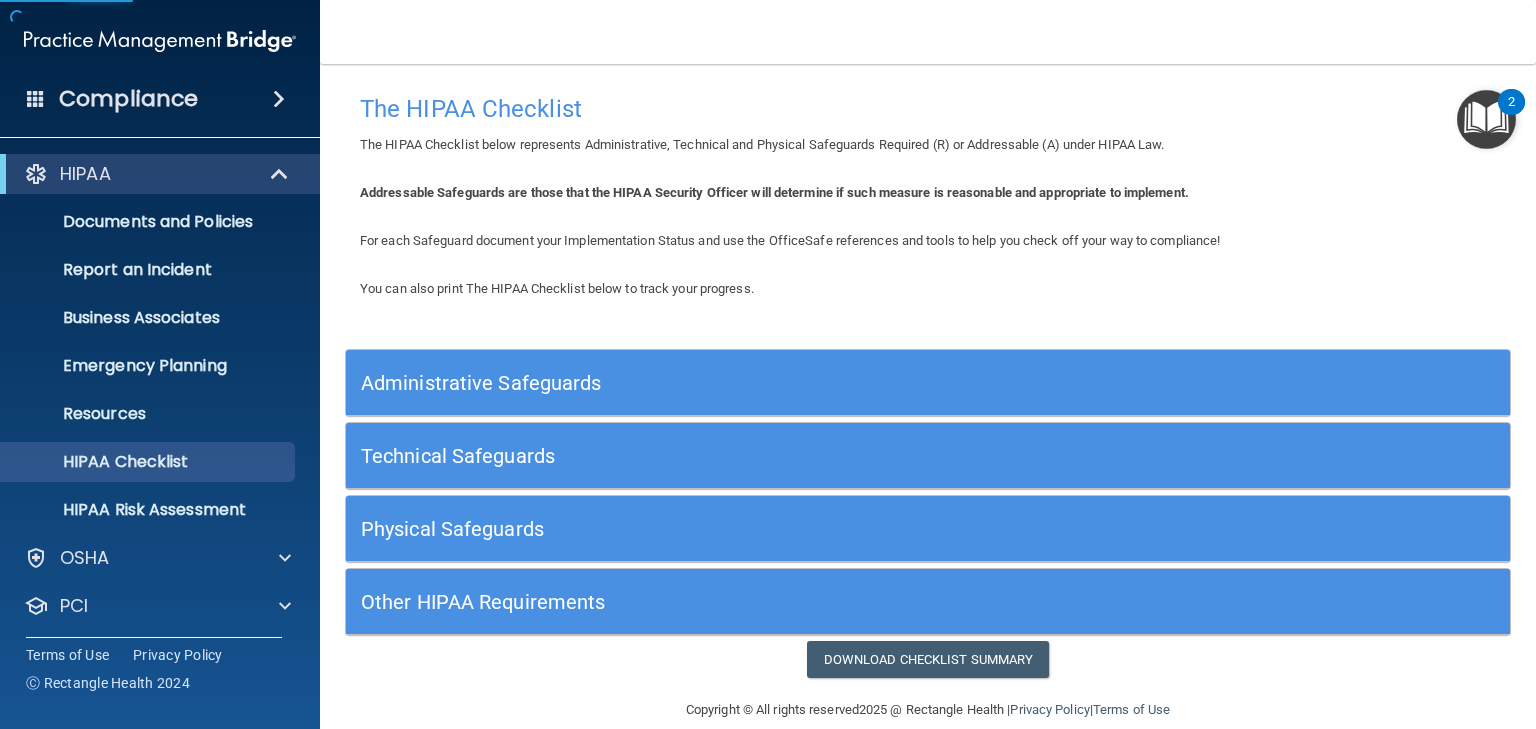 click on "Administrative Safeguards" at bounding box center (782, 383) 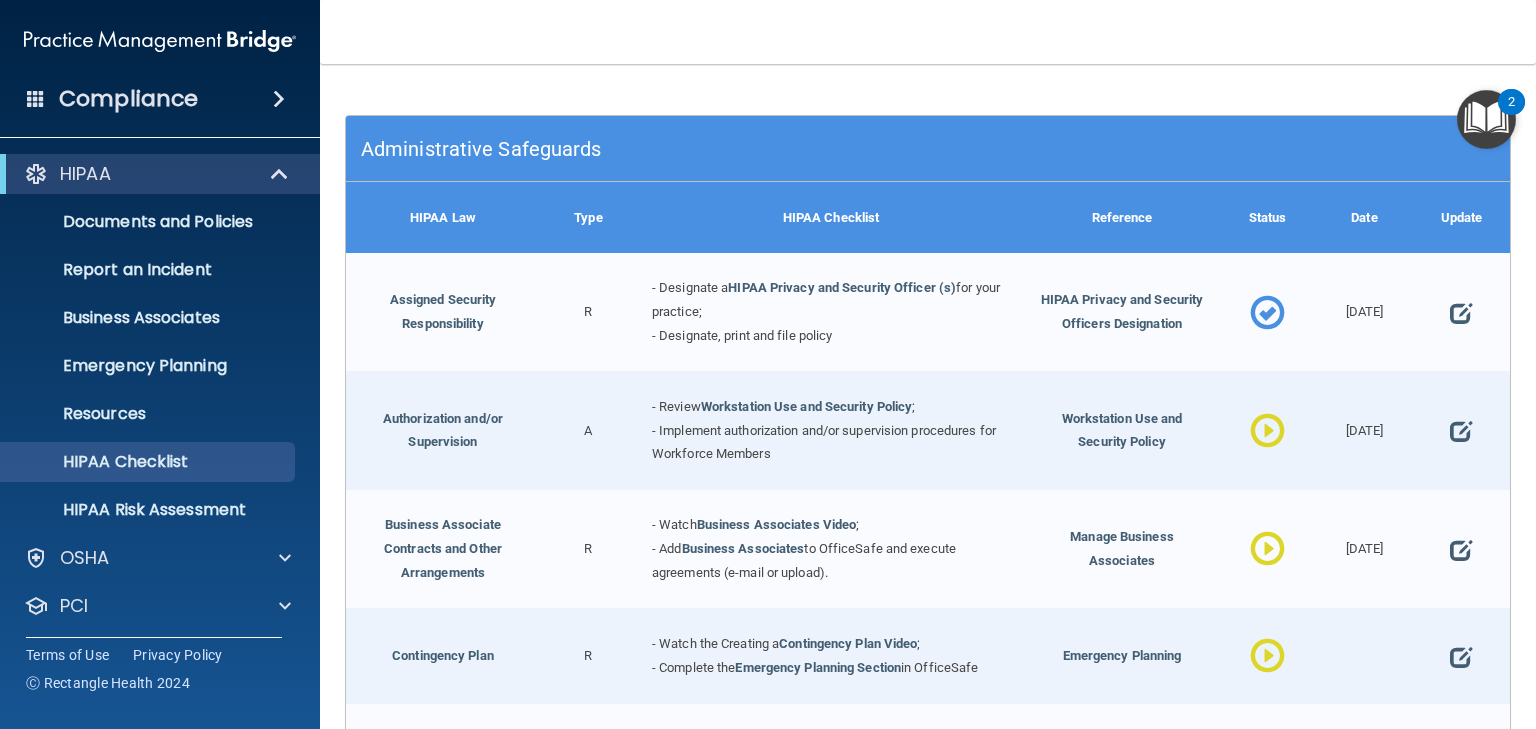 scroll, scrollTop: 320, scrollLeft: 0, axis: vertical 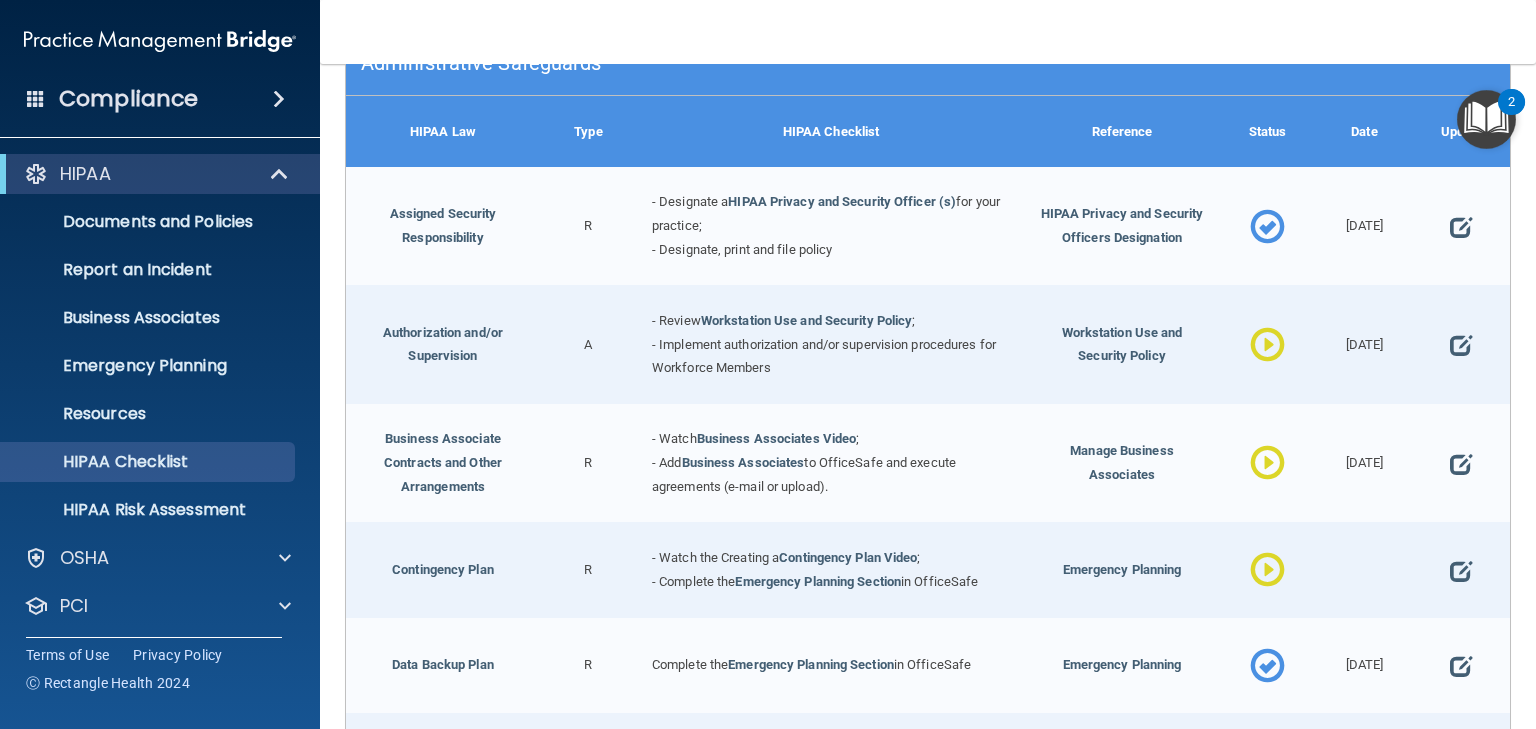click at bounding box center [1461, 226] 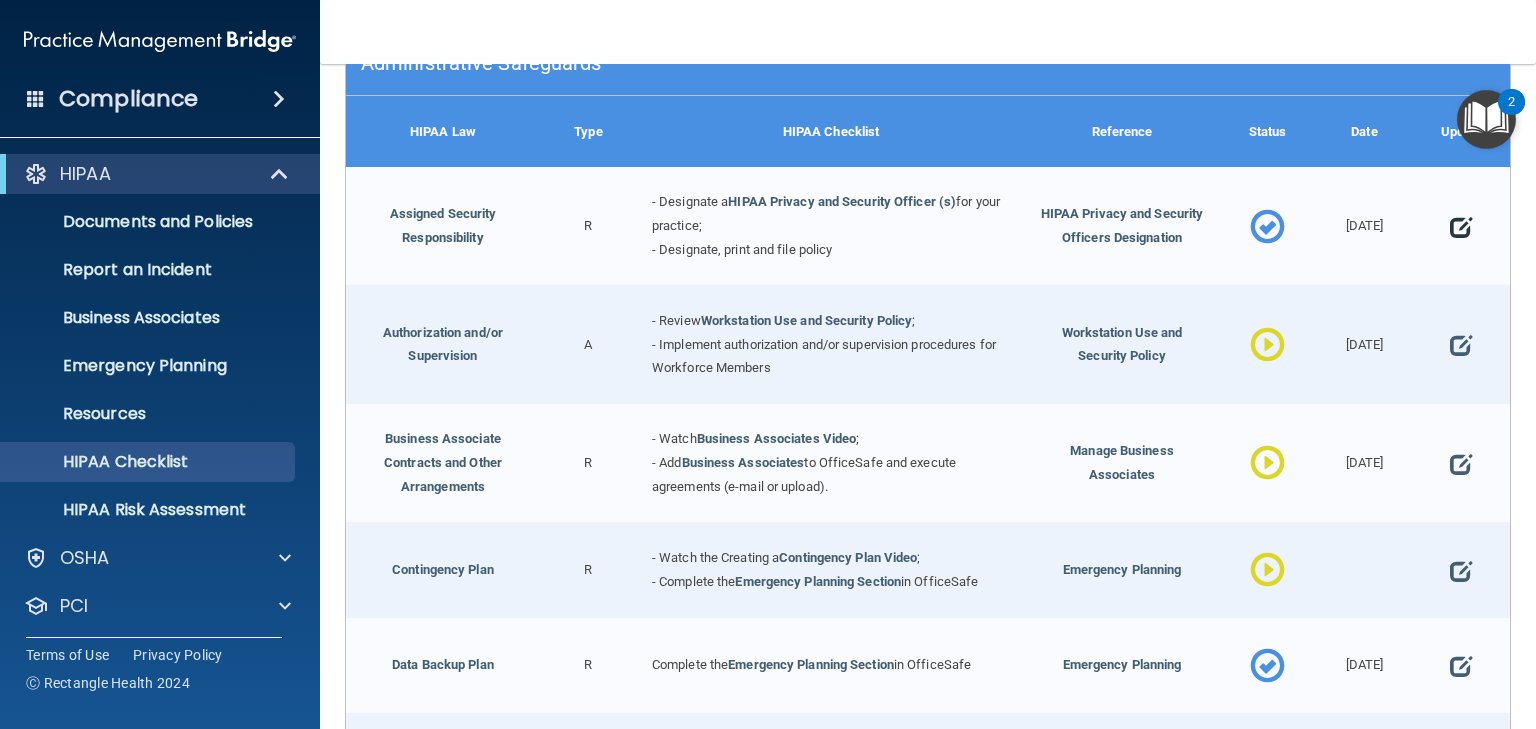 click at bounding box center [1461, 227] 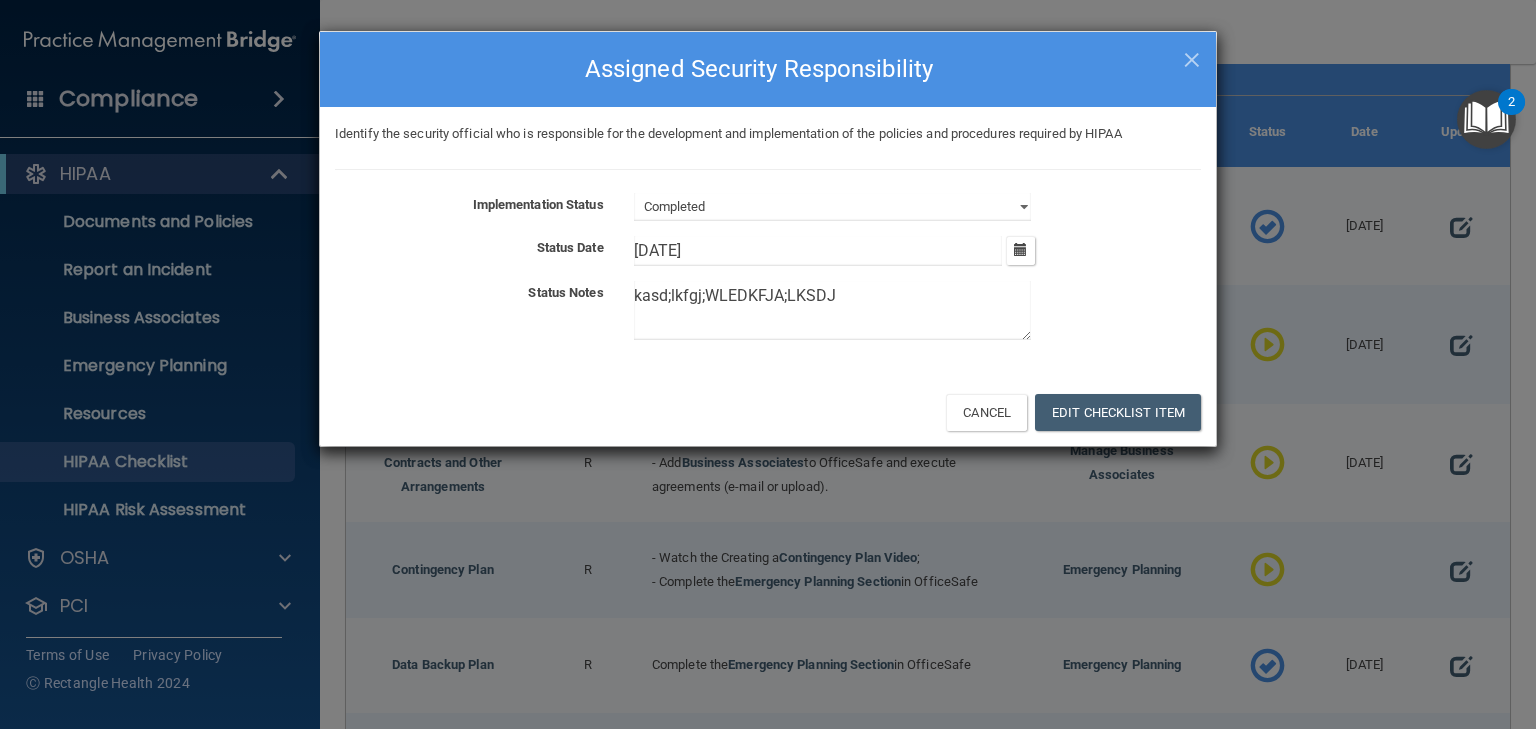 click on "× Close     Assigned Security Responsibility         Identify the security official who is responsible for the development and implementation of the policies and procedures required by HIPAA             Implementation Status         Not Started  In Progress  Completed            Status Date       6/5/24
June 2024
Mon Tue Wed Thu Fri Sat Sun
27
28
29
30
31
01
02
03
04
05
06
07
08
09
10
11
12
13
14
15
16
17
18
19" at bounding box center (768, 364) 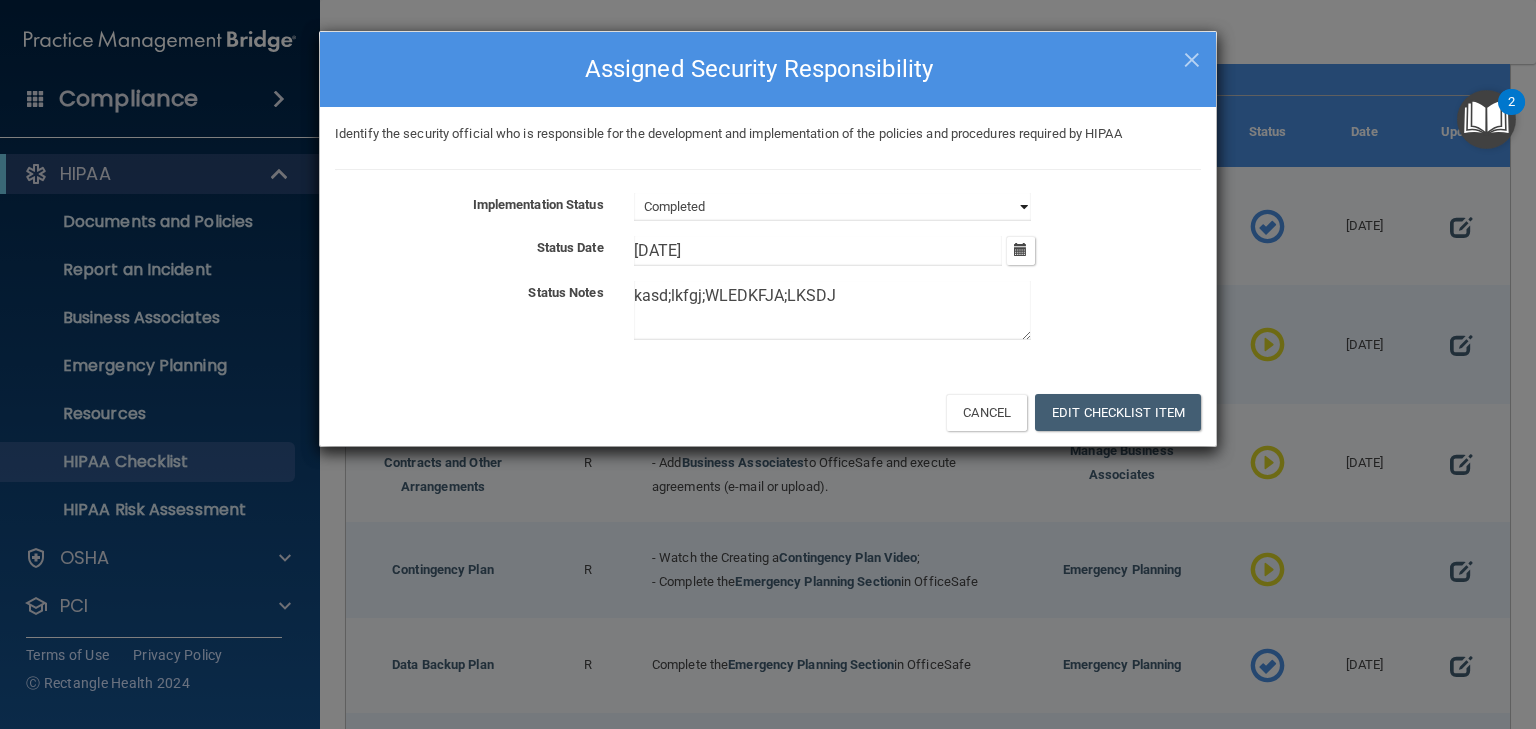 click on "Not Started  In Progress  Completed" at bounding box center (832, 207) 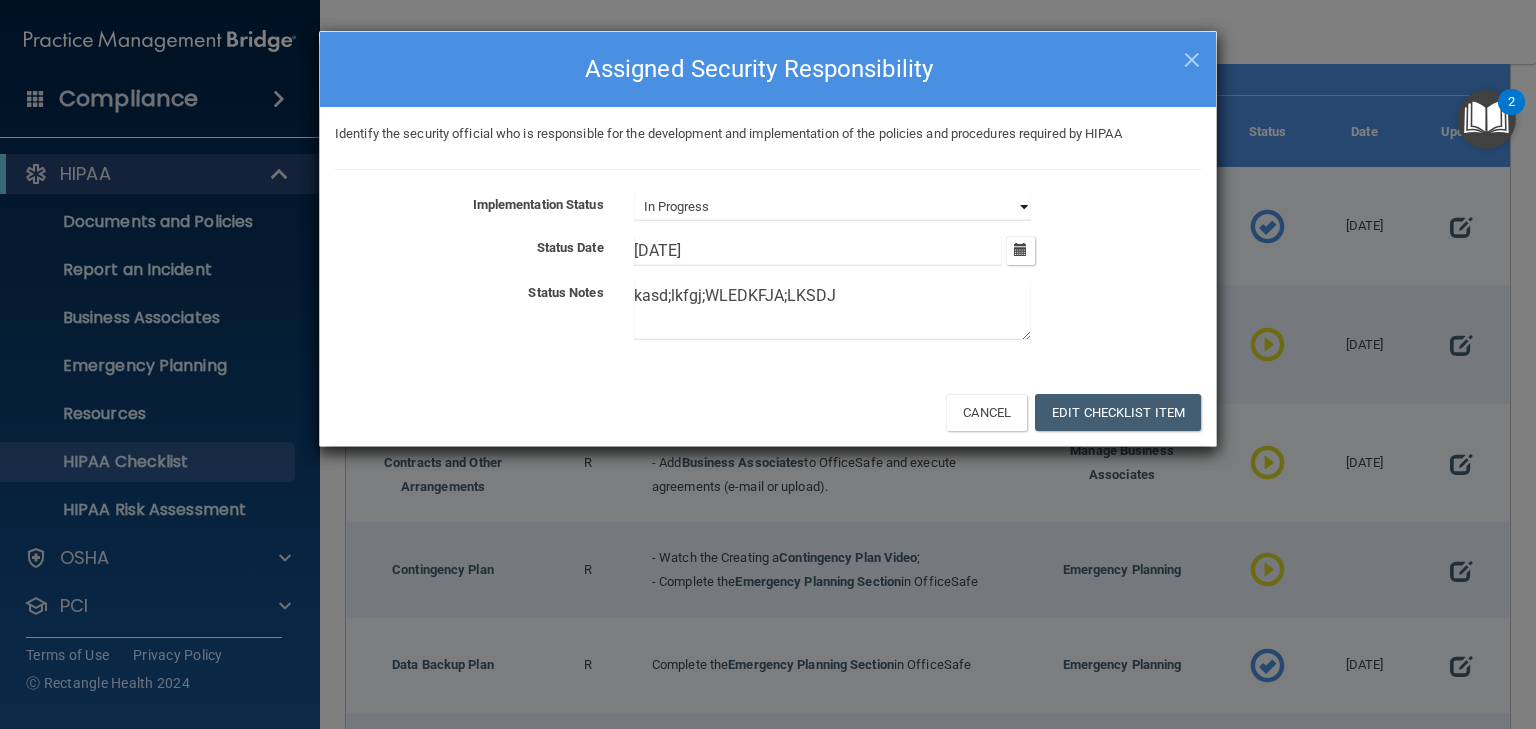 click on "Not Started  In Progress  Completed" at bounding box center [832, 207] 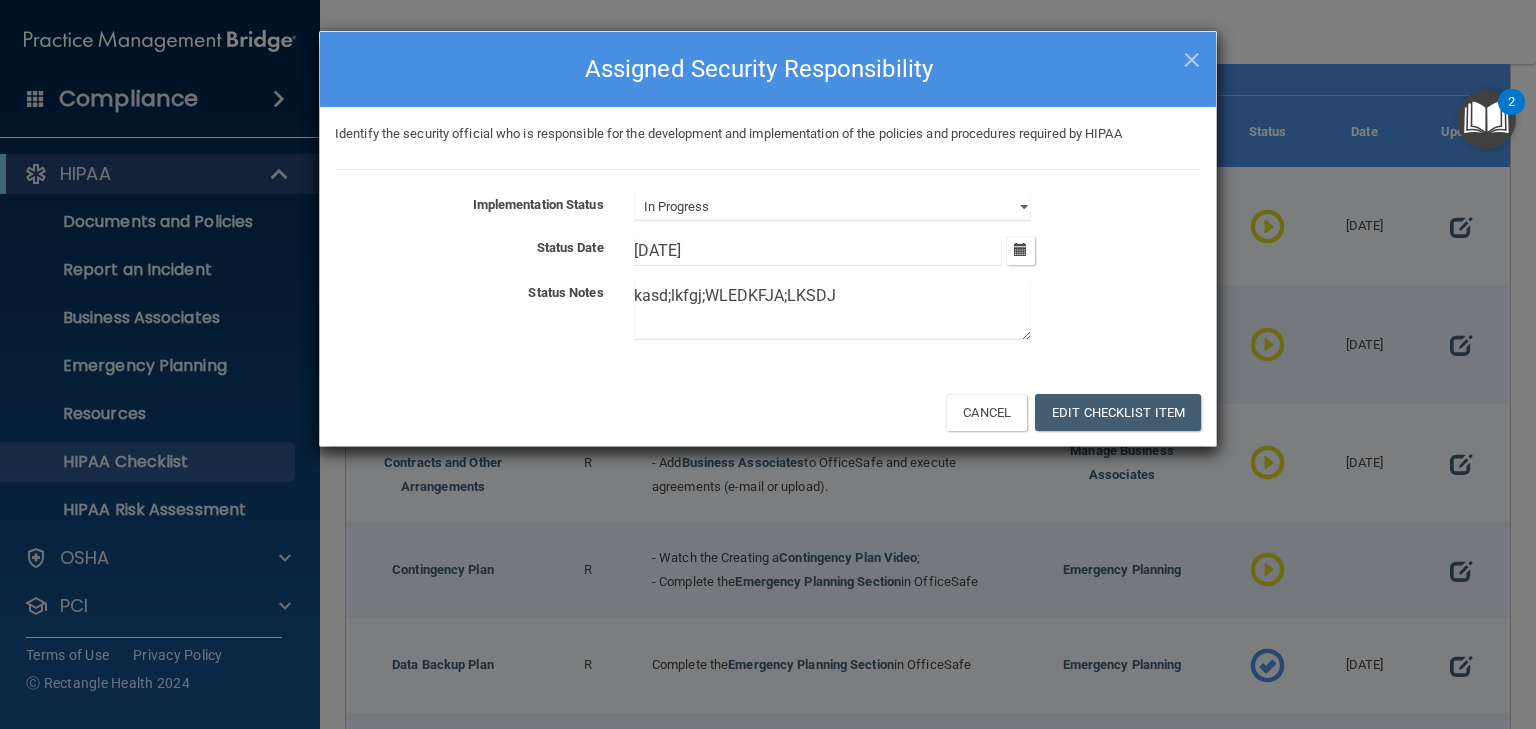 click on "× Close     Assigned Security Responsibility         Identify the security official who is responsible for the development and implementation of the policies and procedures required by HIPAA             Implementation Status         Not Started  In Progress  Completed            Status Date       6/5/24
June 2024
Mon Tue Wed Thu Fri Sat Sun
27
28
29
30
31
01
02
03
04
05
06
07
08
09
10
11
12
13
14
15
16
17
18
19" at bounding box center [768, 364] 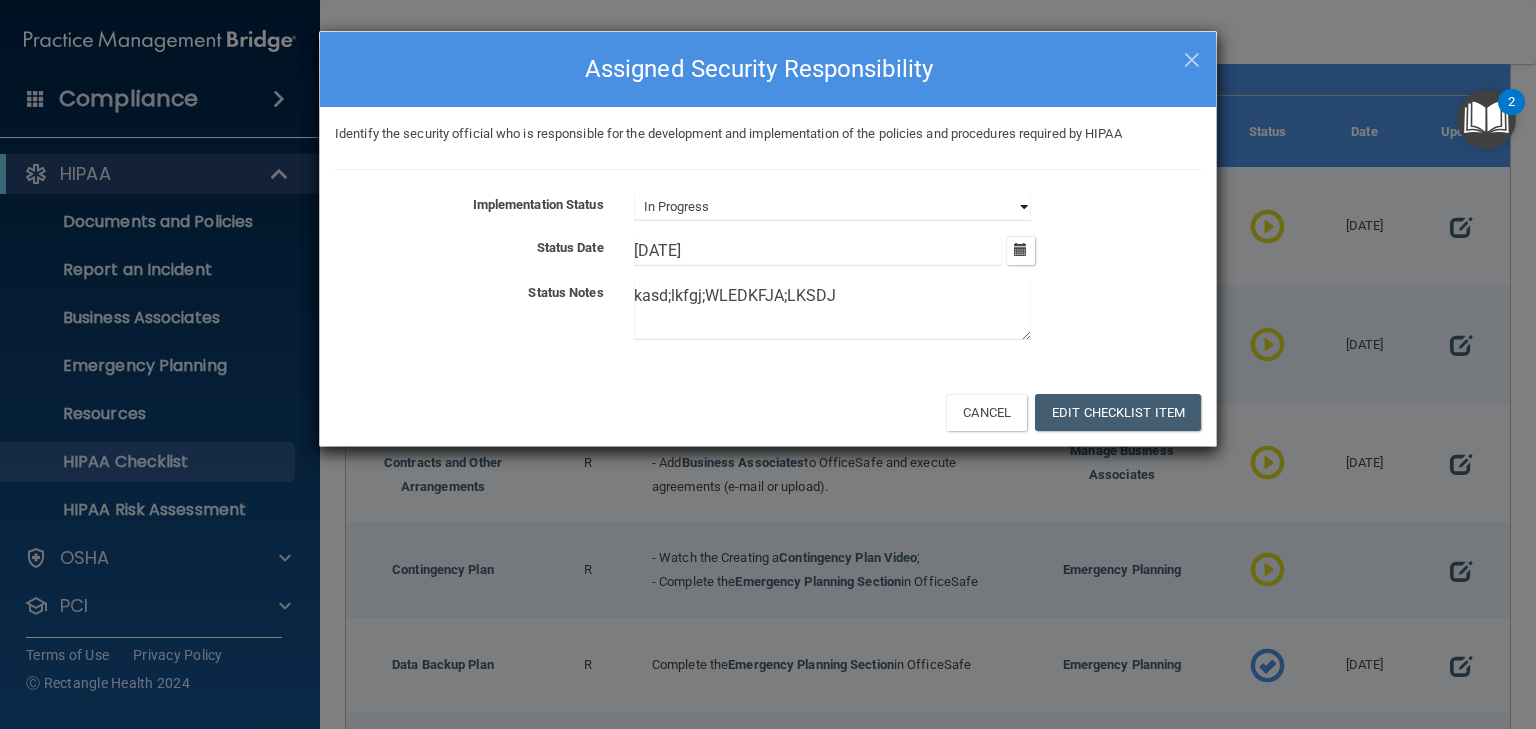 click on "Not Started  In Progress  Completed" at bounding box center [832, 207] 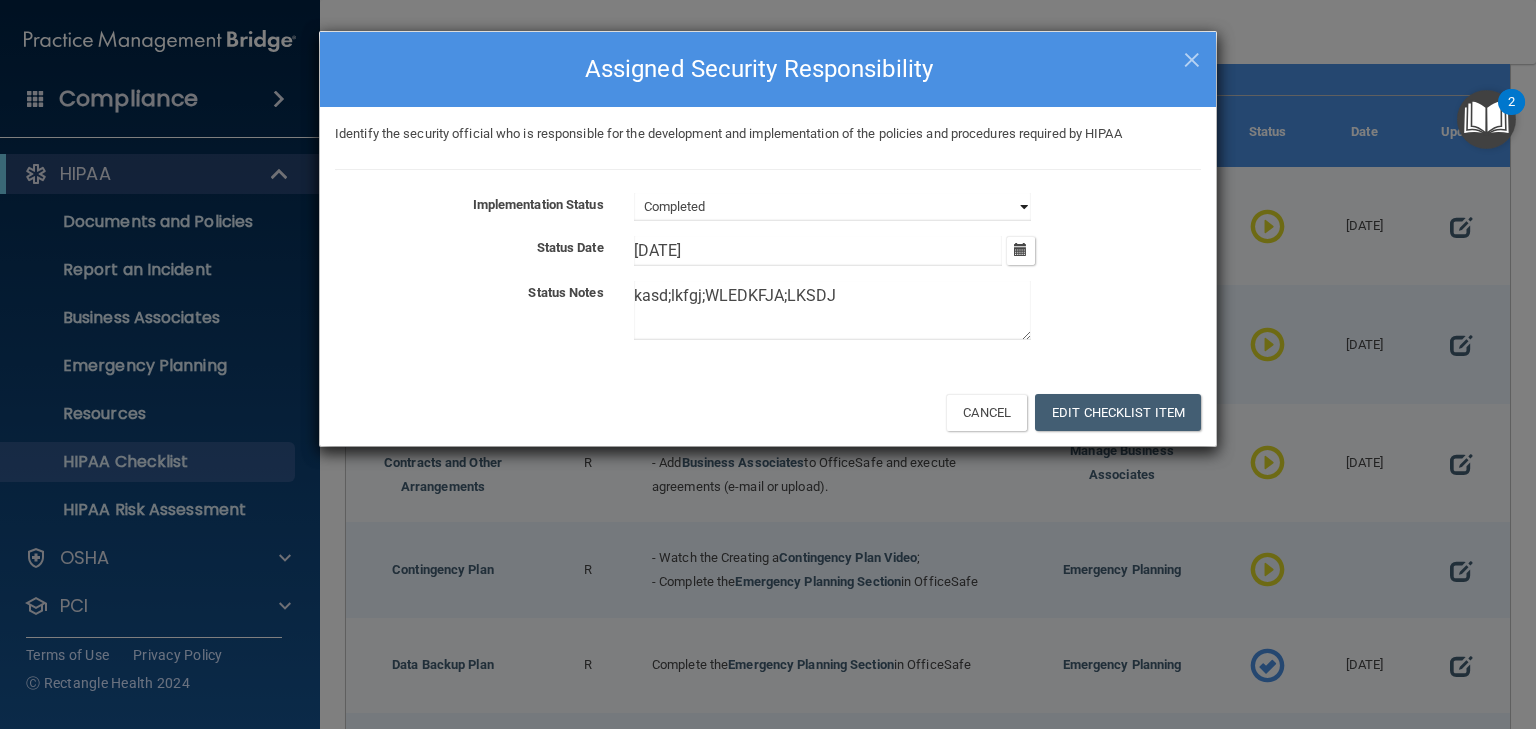 click on "Not Started  In Progress  Completed" at bounding box center (832, 207) 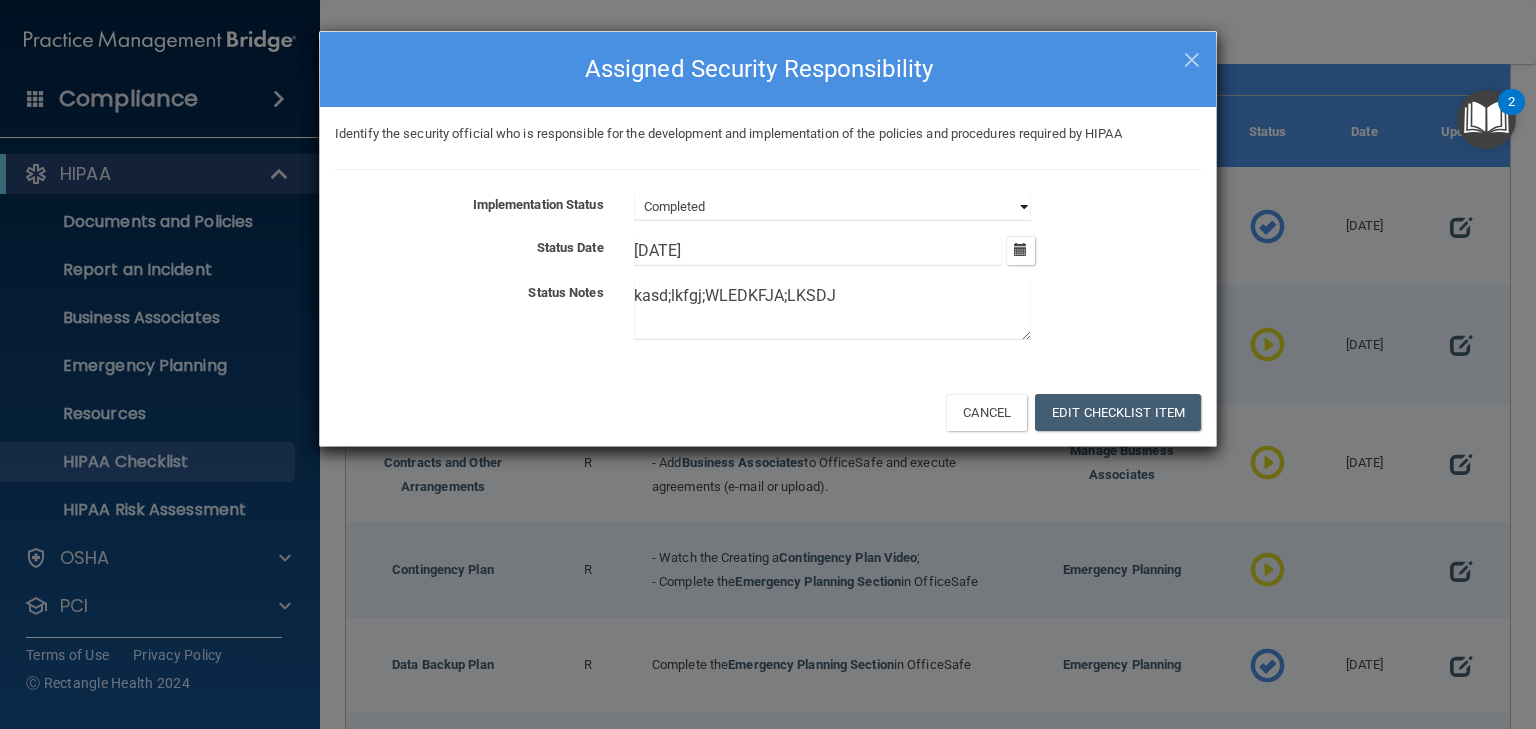 click on "Not Started  In Progress  Completed" at bounding box center (832, 207) 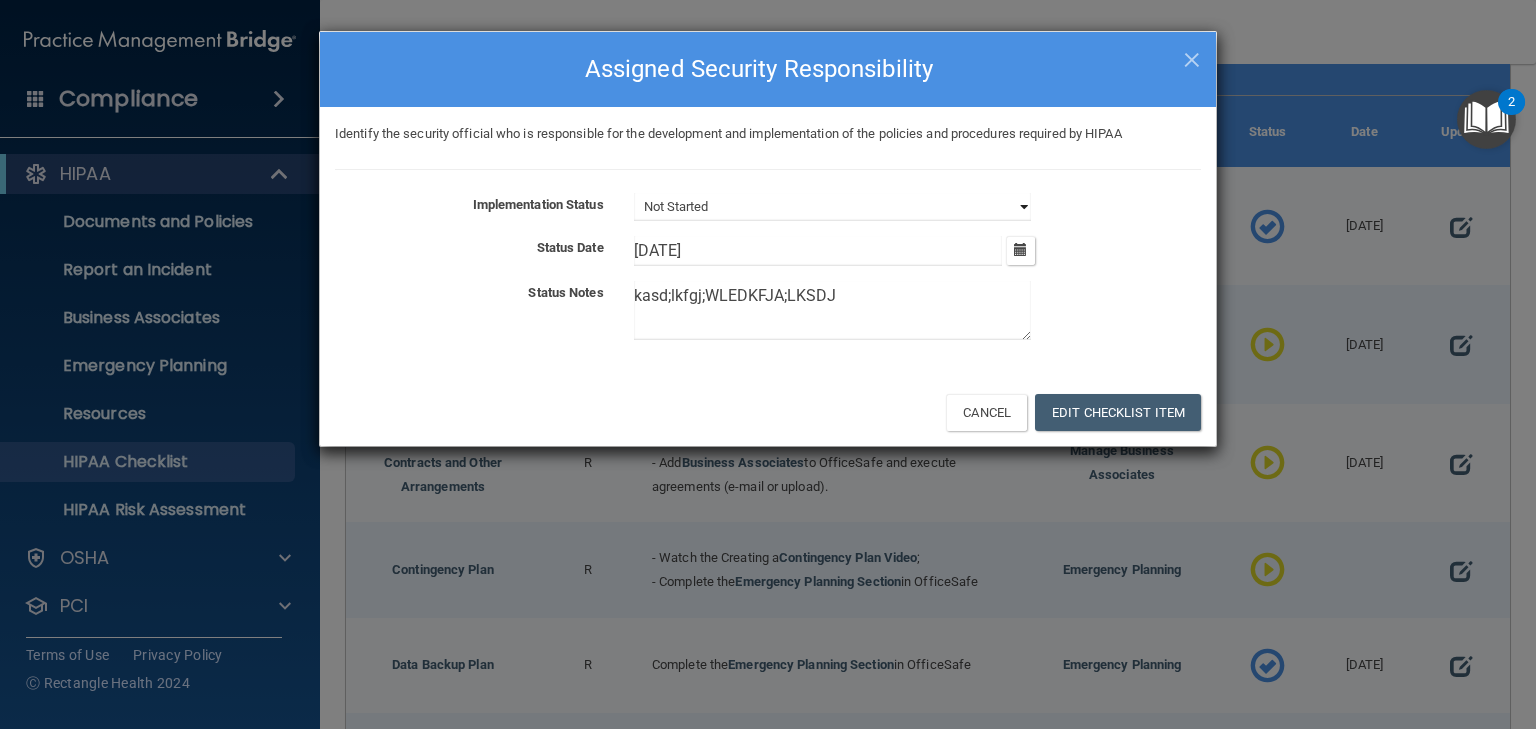 click on "Not Started  In Progress  Completed" at bounding box center (832, 207) 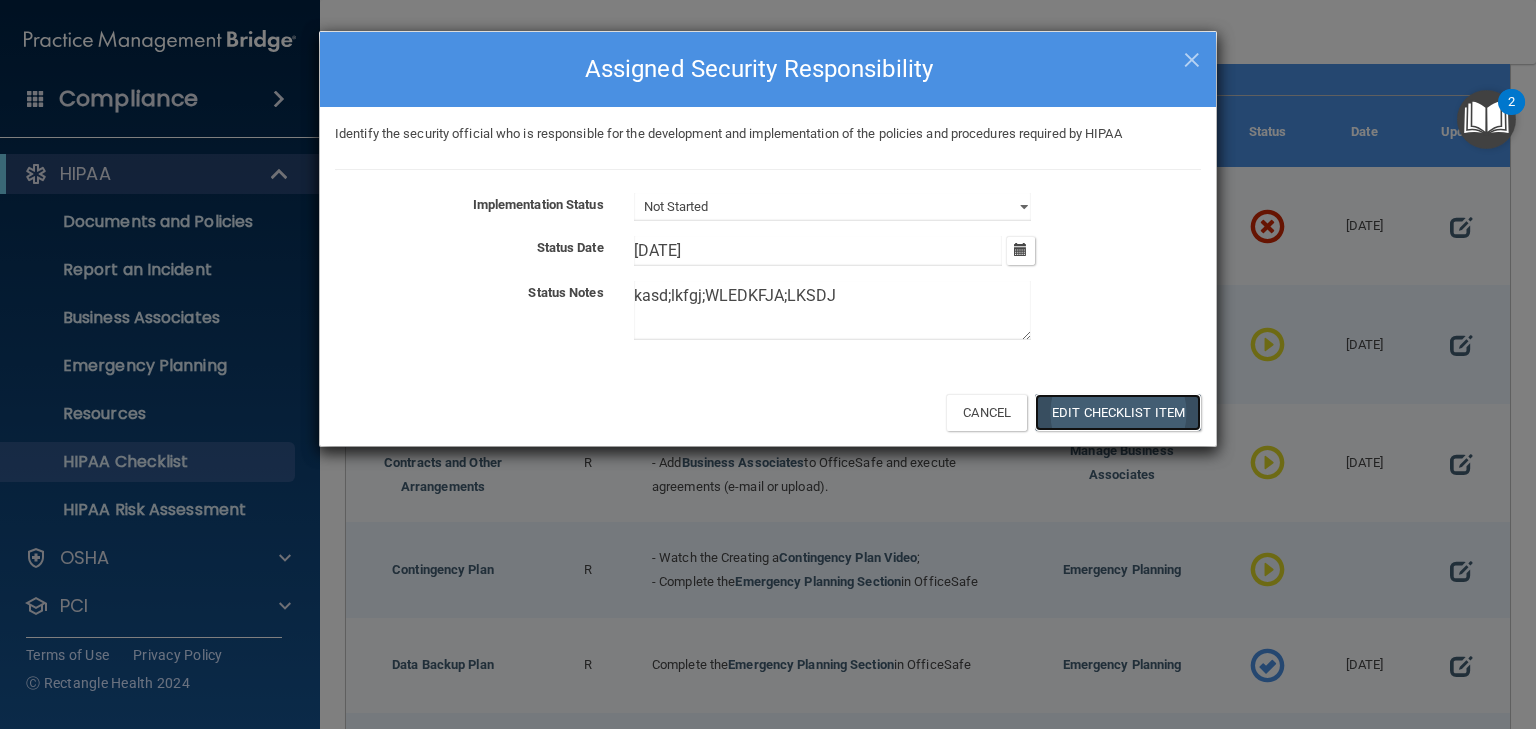 click on "Edit Checklist Item" at bounding box center (1118, 412) 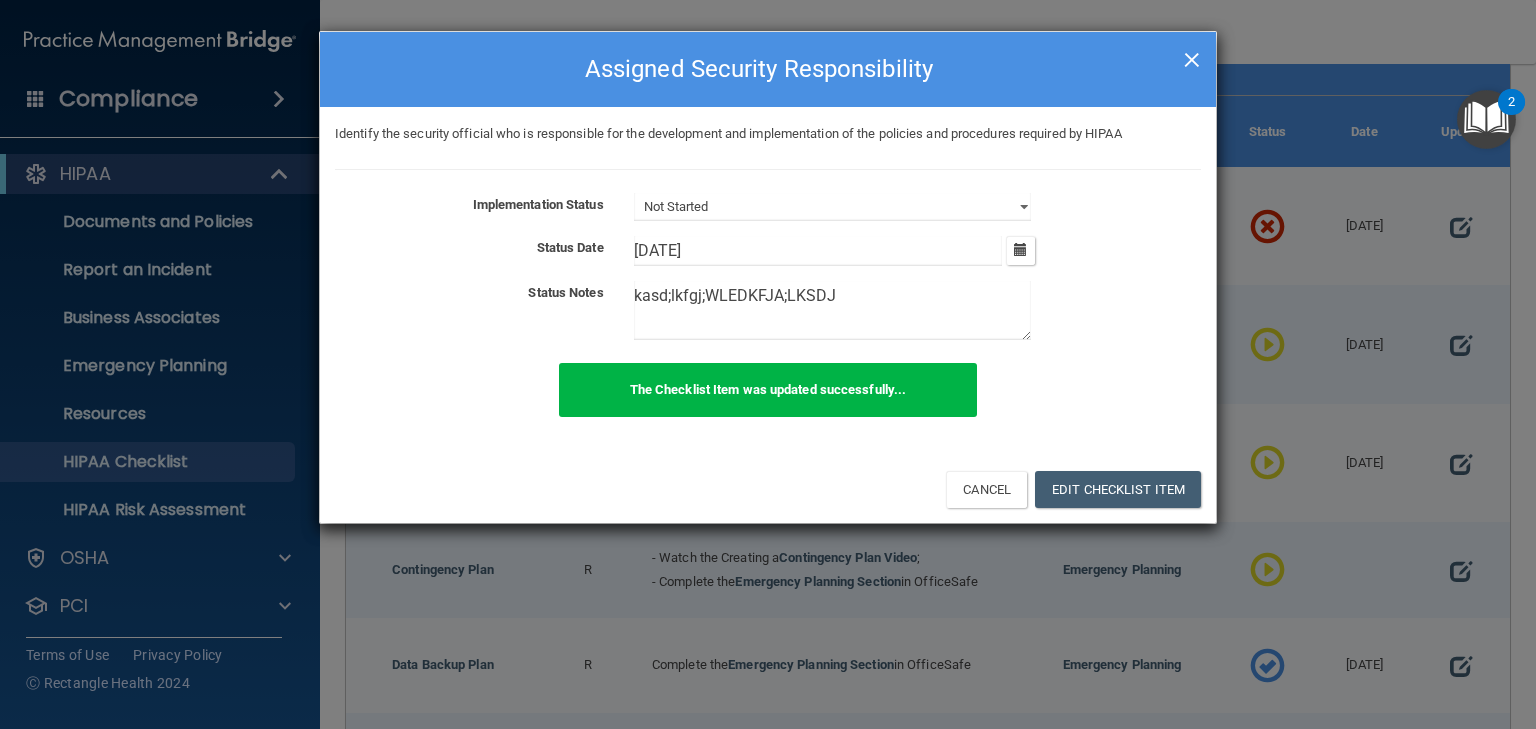 click on "×" at bounding box center (1192, 57) 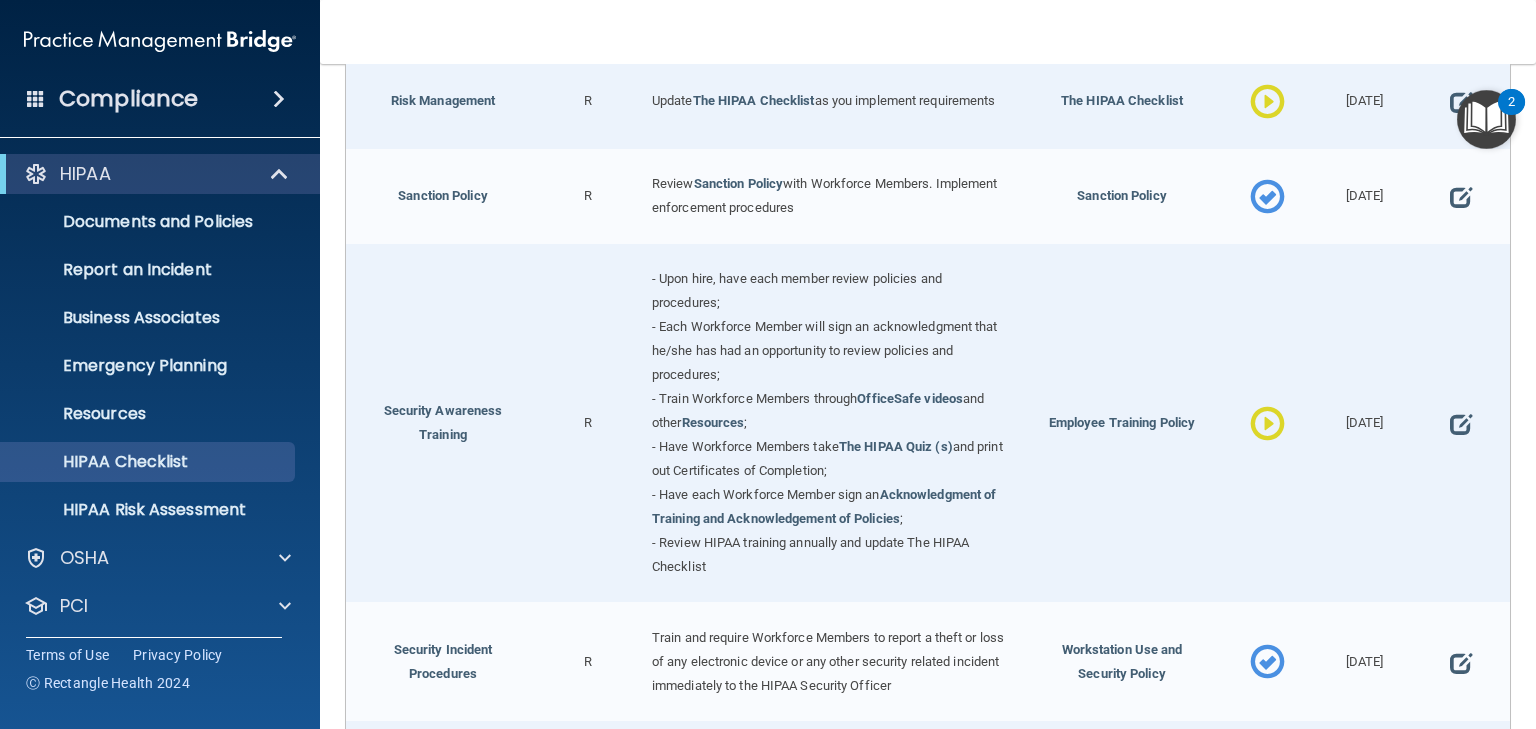 scroll, scrollTop: 1600, scrollLeft: 0, axis: vertical 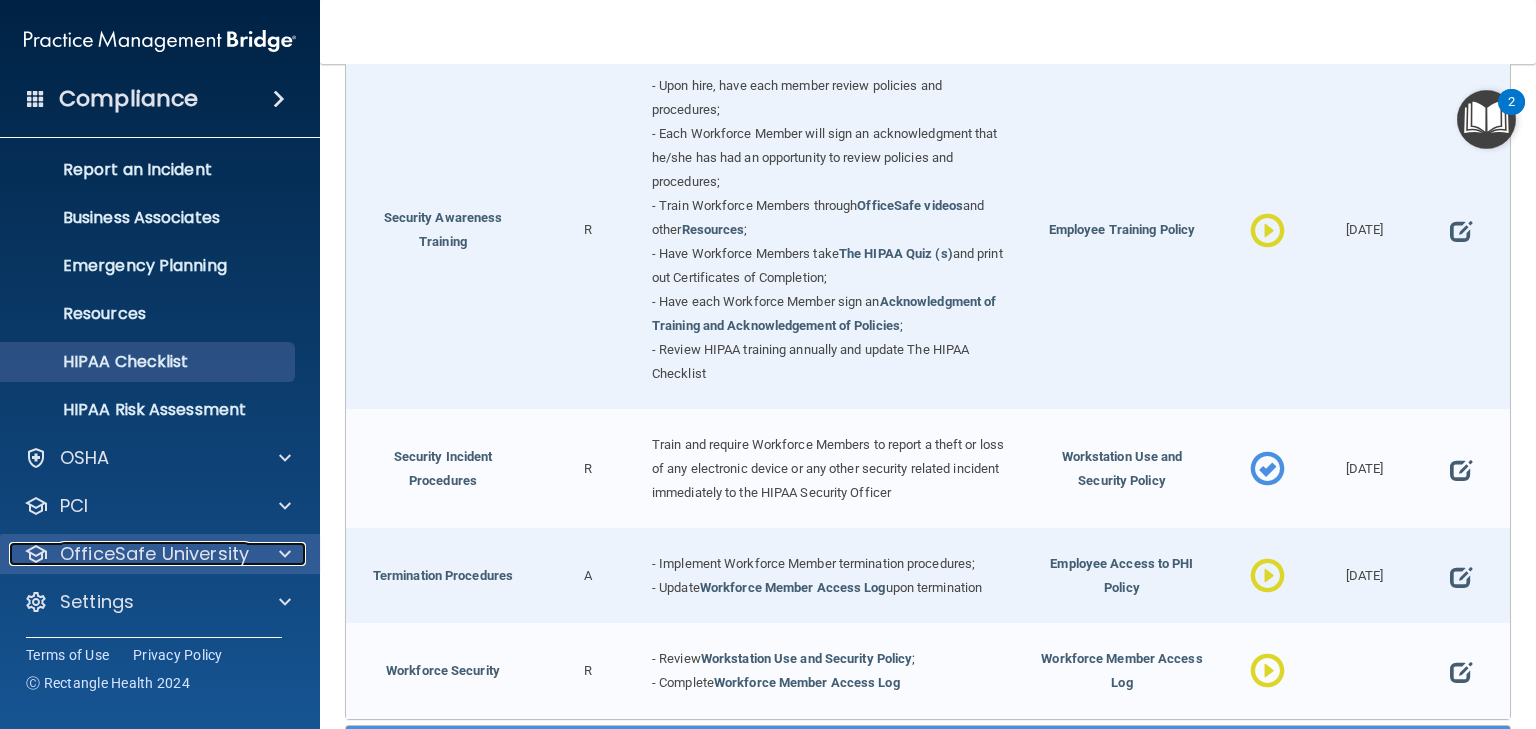 click on "OfficeSafe University" at bounding box center [154, 554] 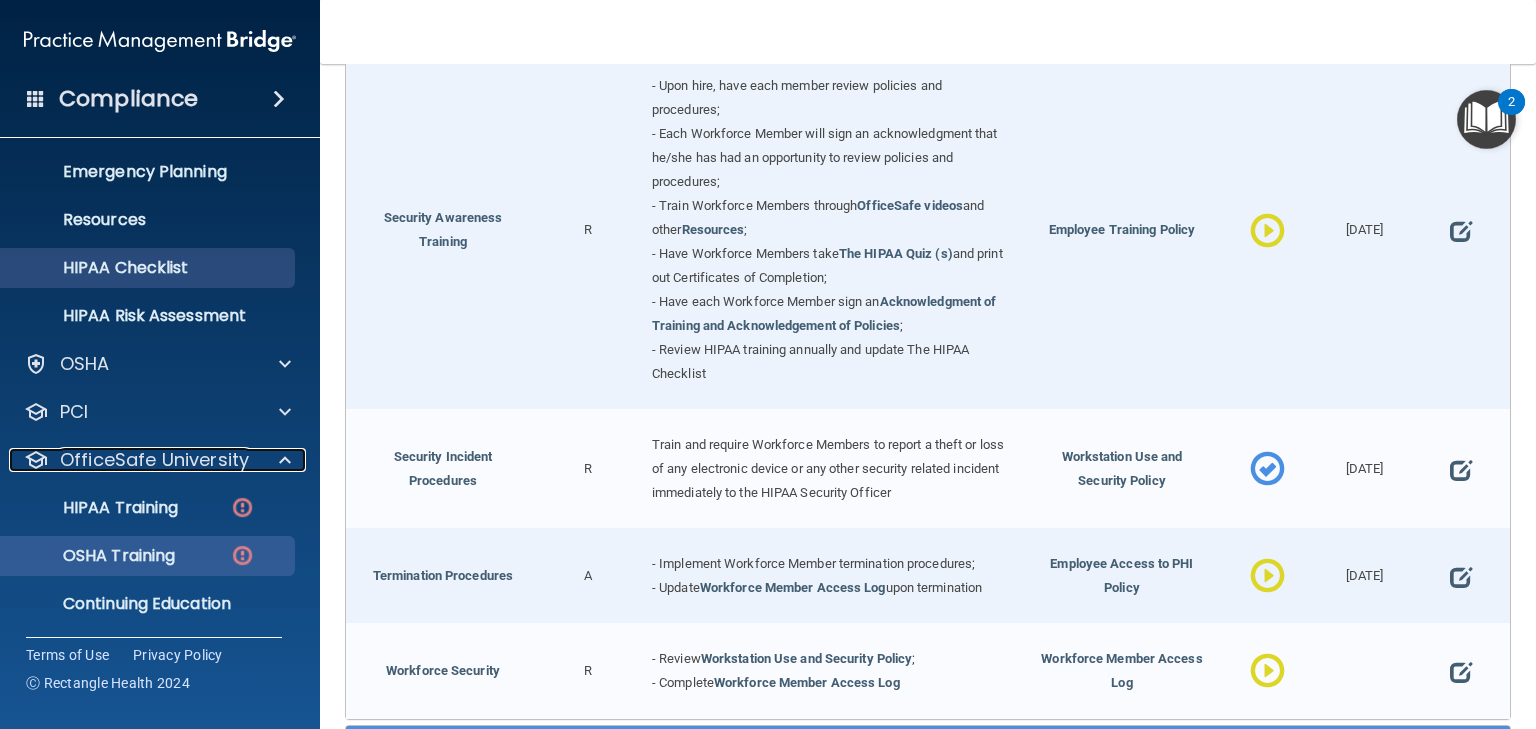 scroll, scrollTop: 244, scrollLeft: 0, axis: vertical 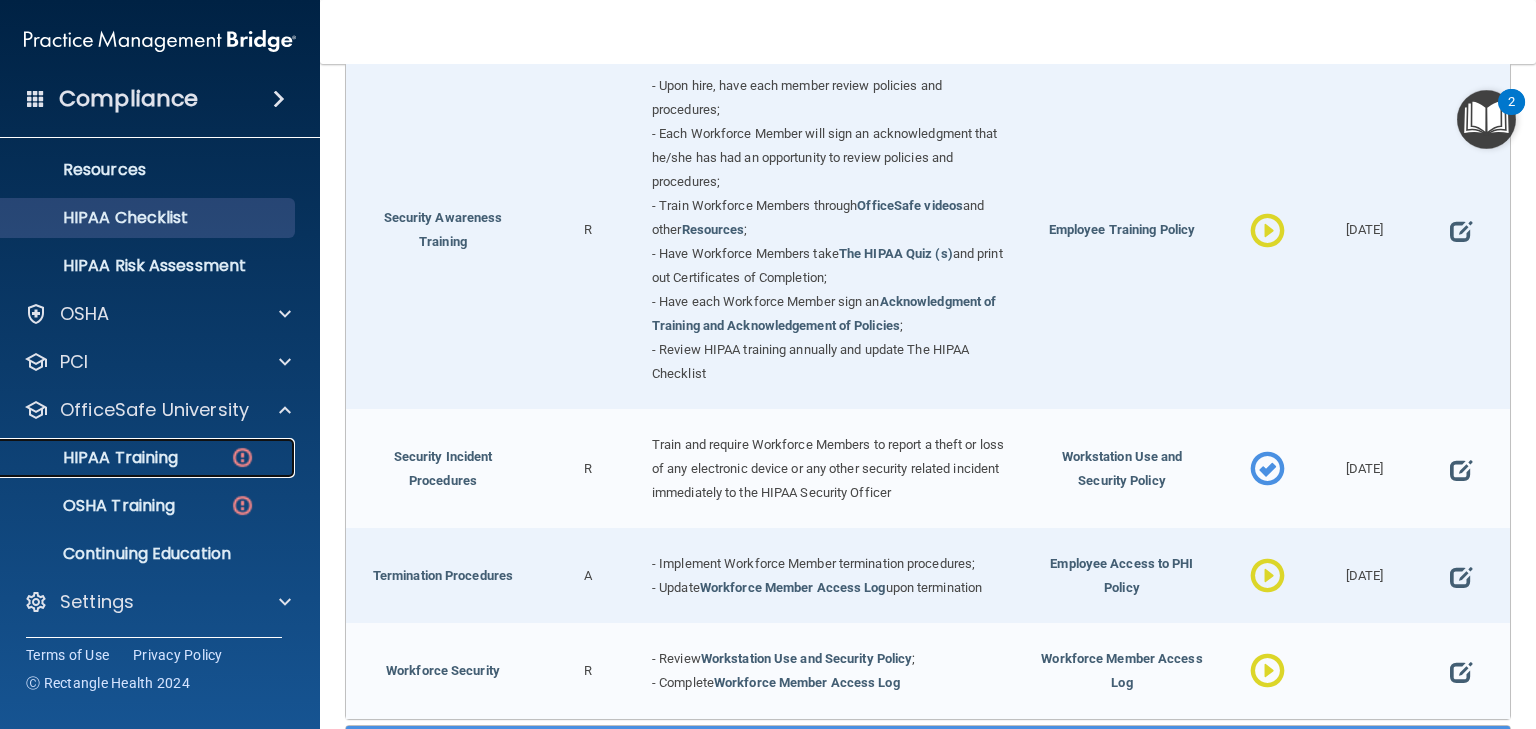 click on "HIPAA Training" at bounding box center (95, 458) 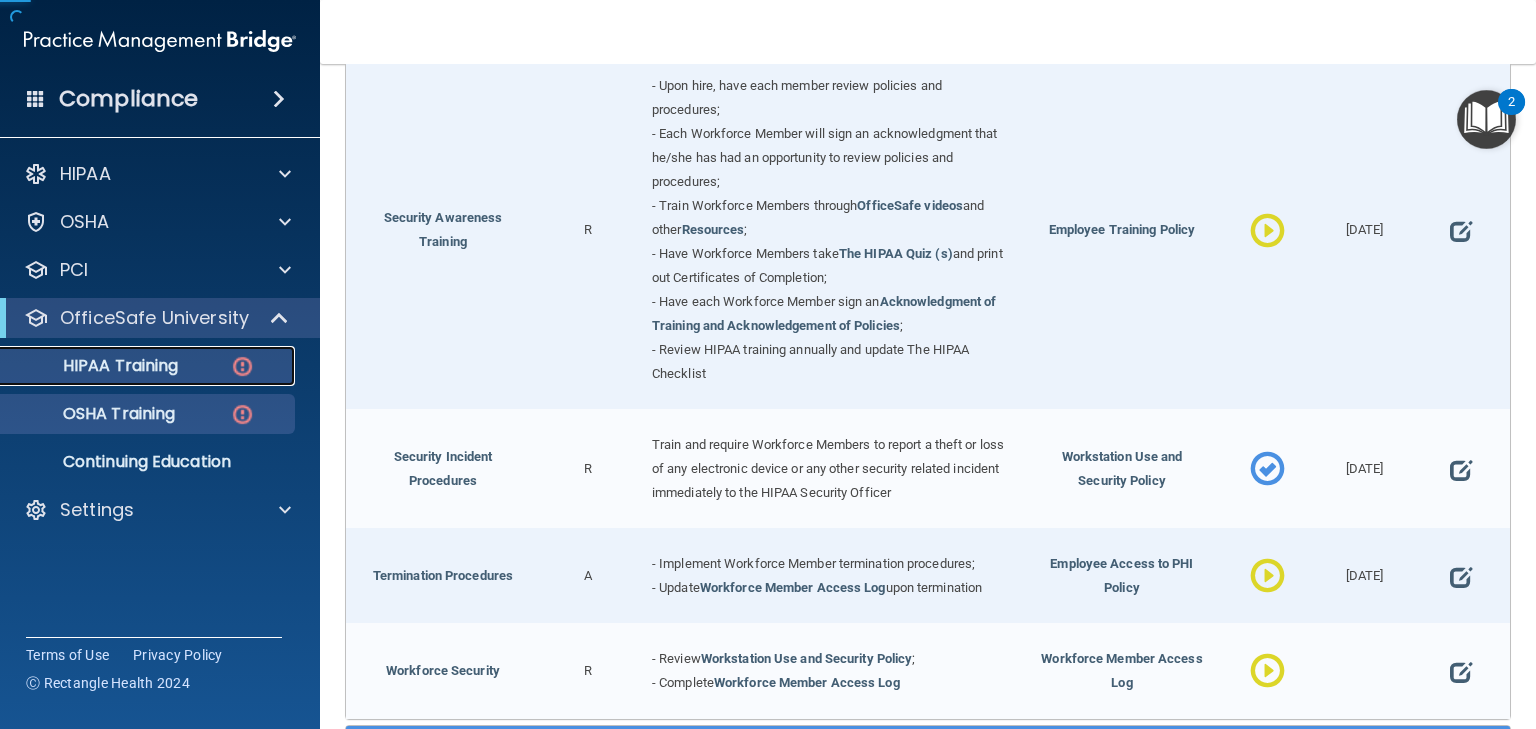 scroll, scrollTop: 0, scrollLeft: 0, axis: both 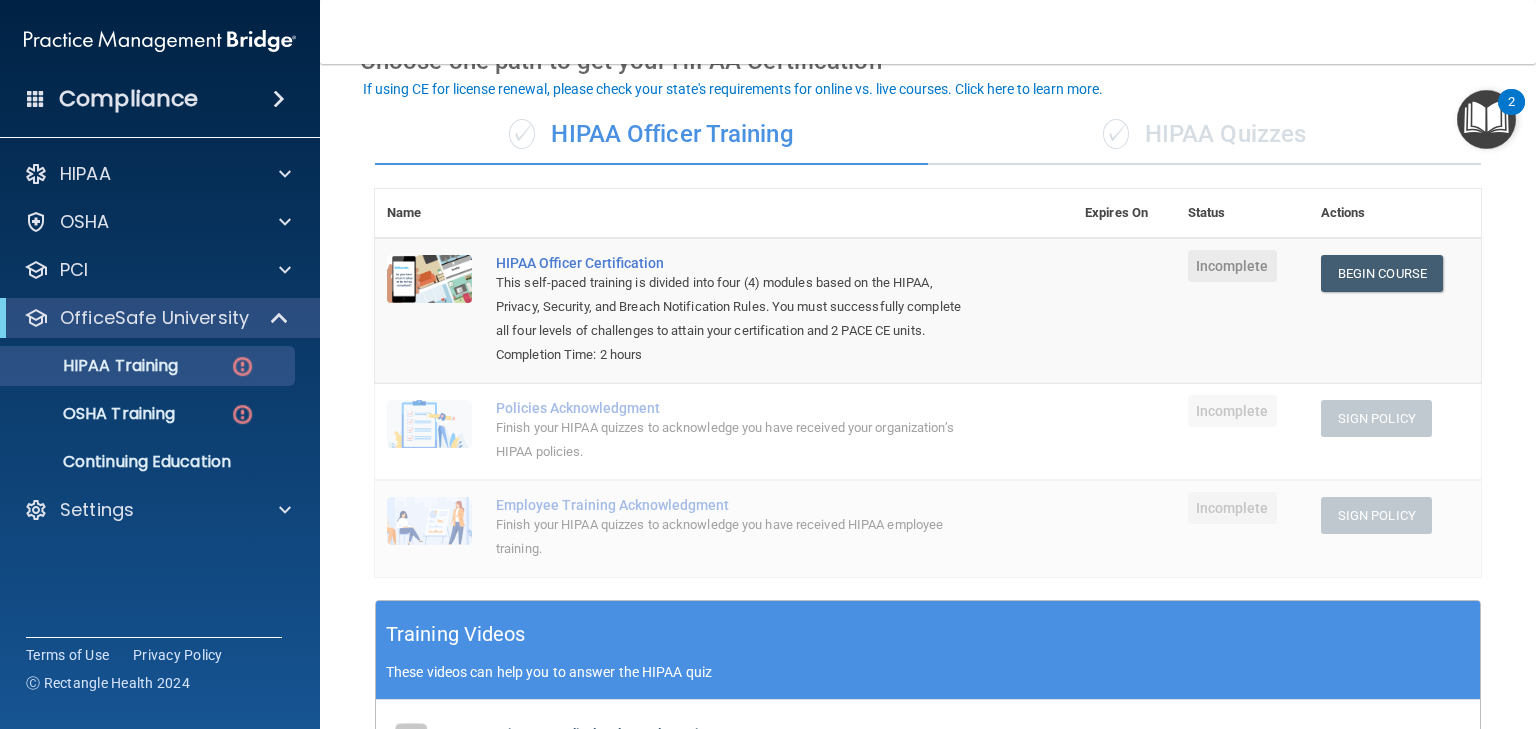 click on "✓   HIPAA Quizzes" at bounding box center (1204, 135) 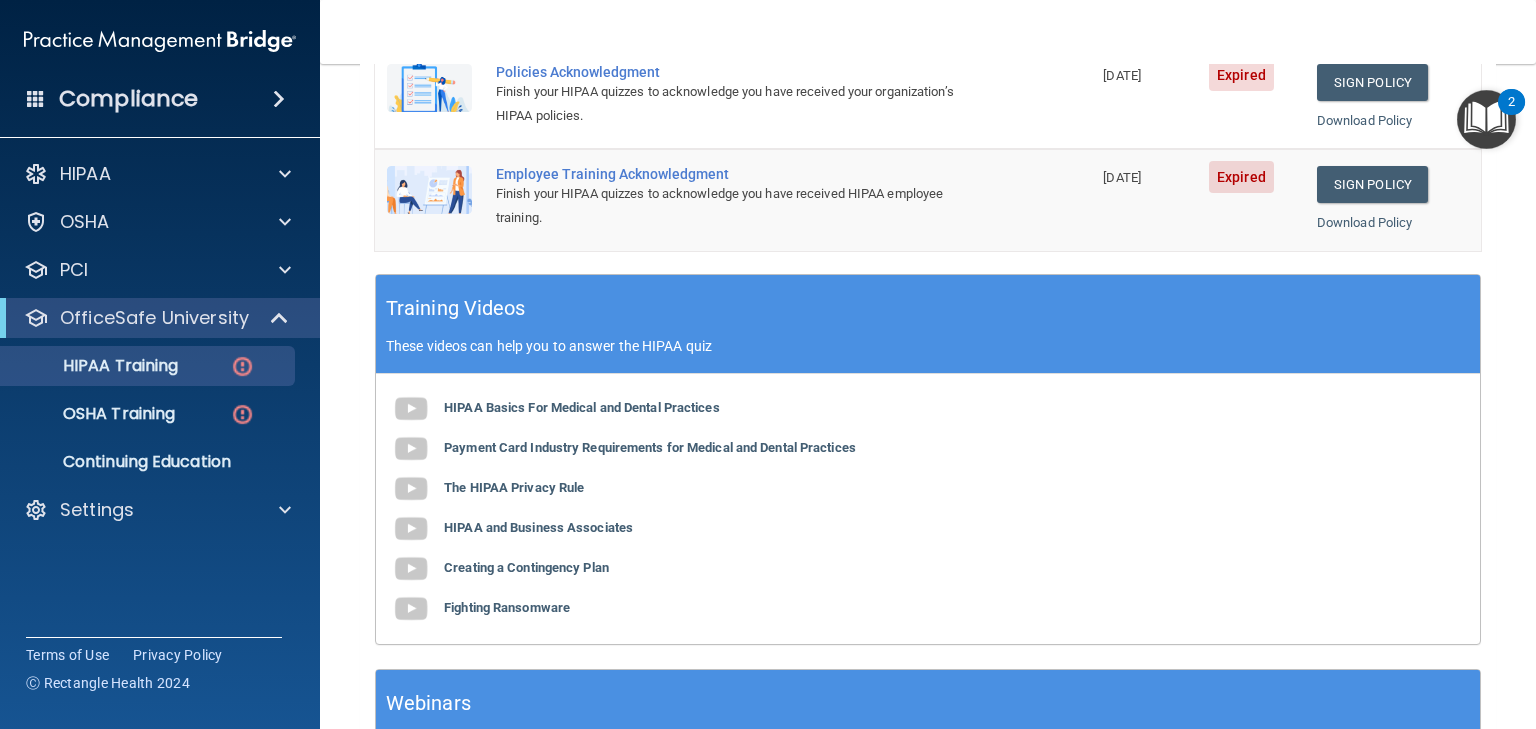 scroll, scrollTop: 772, scrollLeft: 0, axis: vertical 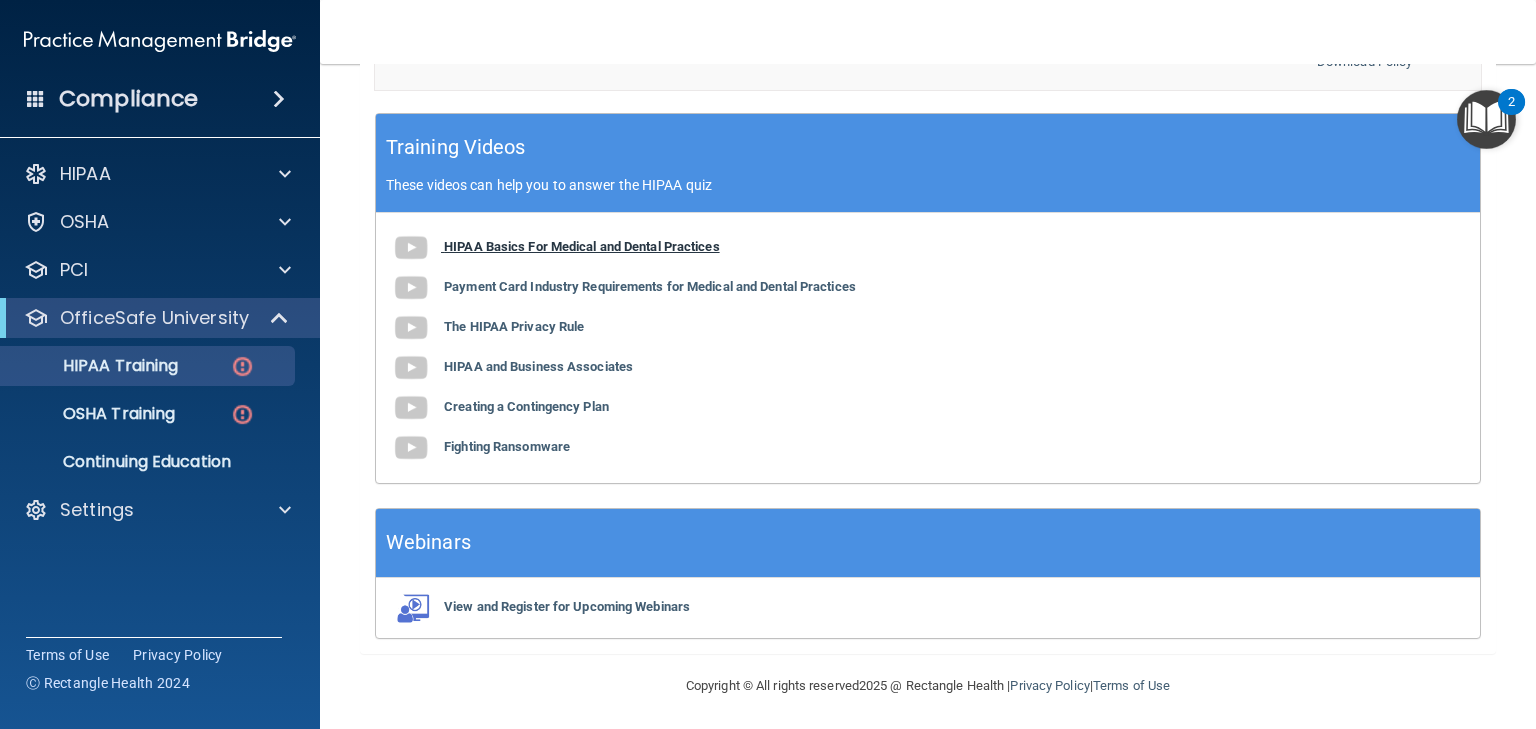 click on "HIPAA Basics For Medical and Dental Practices" at bounding box center [582, 246] 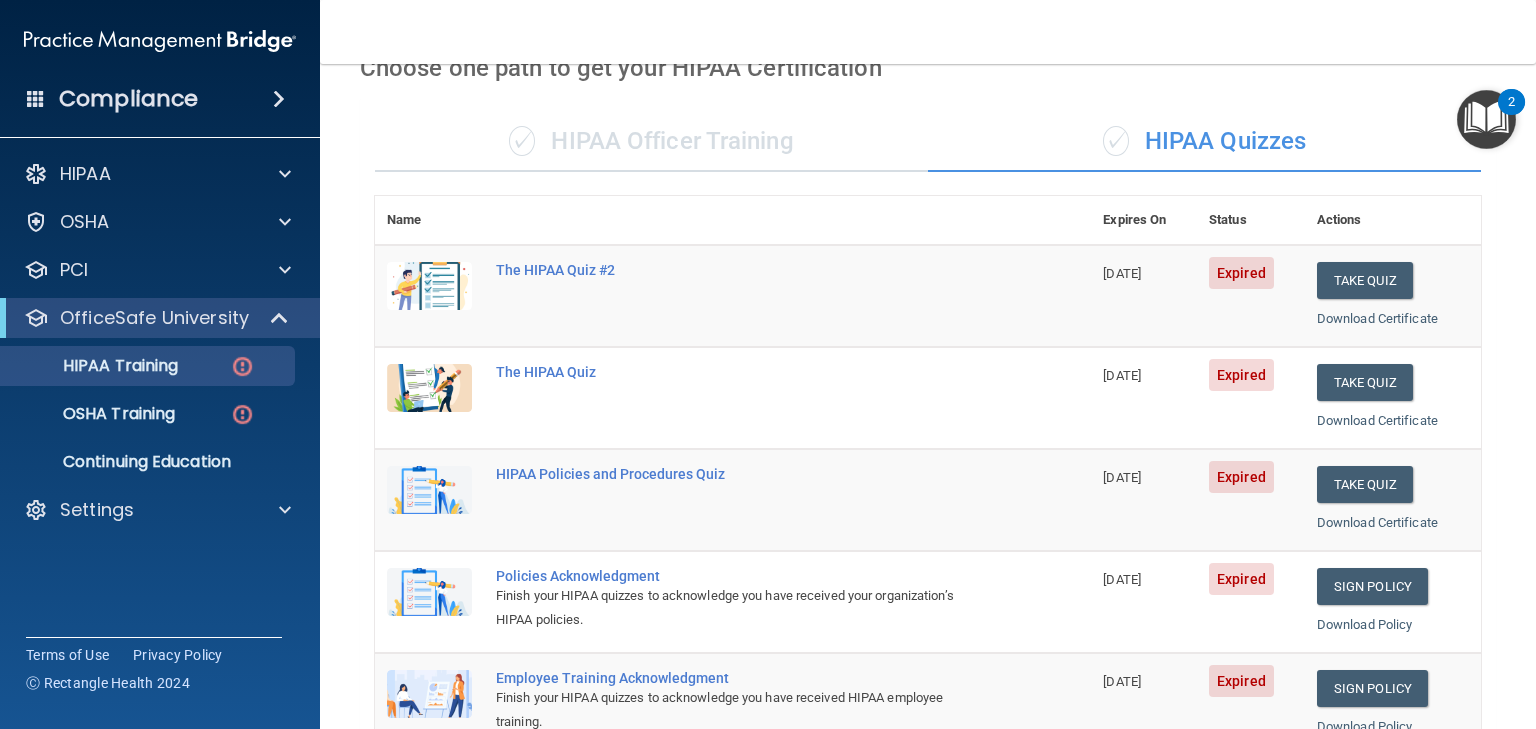 scroll, scrollTop: 0, scrollLeft: 0, axis: both 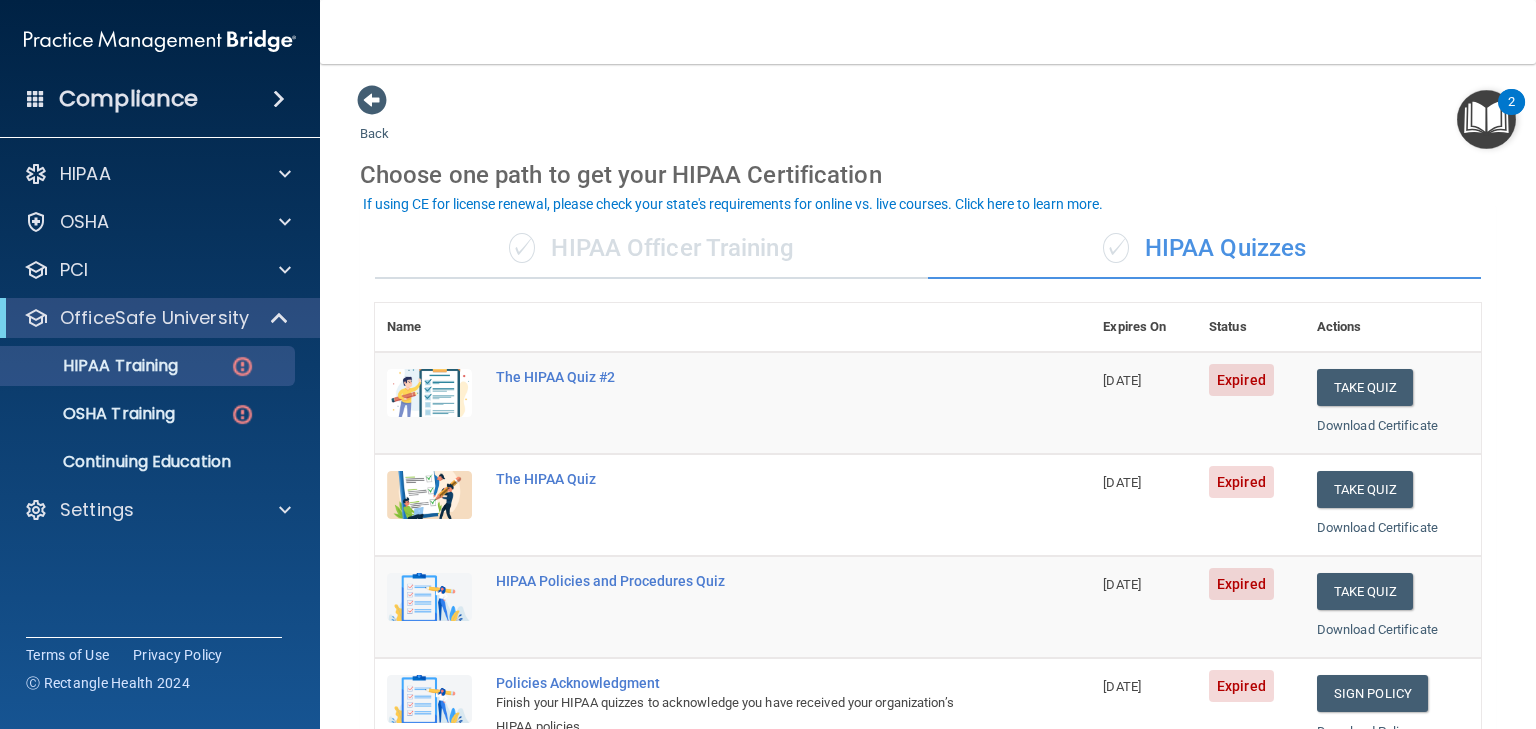click on "✓   HIPAA Officer Training" at bounding box center [651, 249] 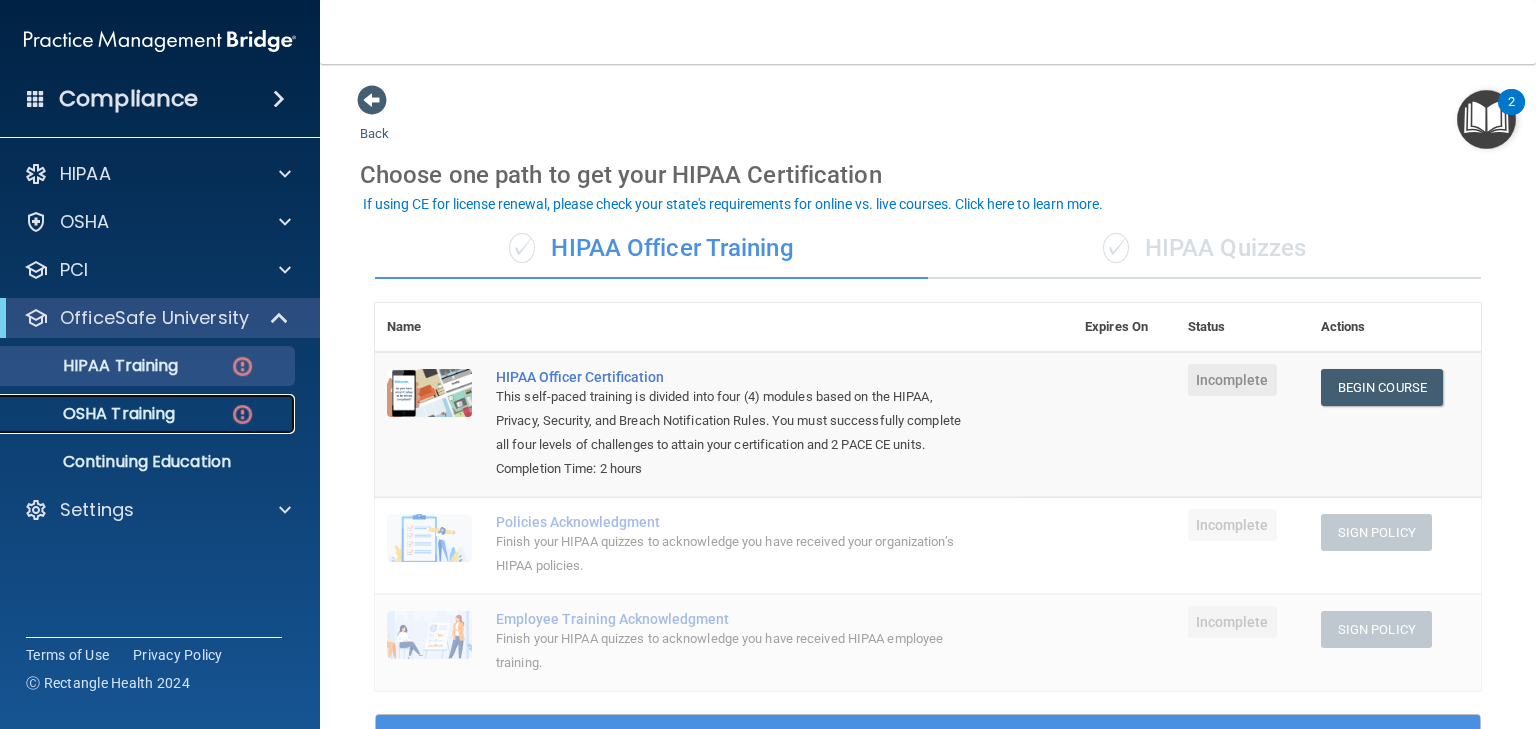 click on "OSHA Training" at bounding box center [94, 414] 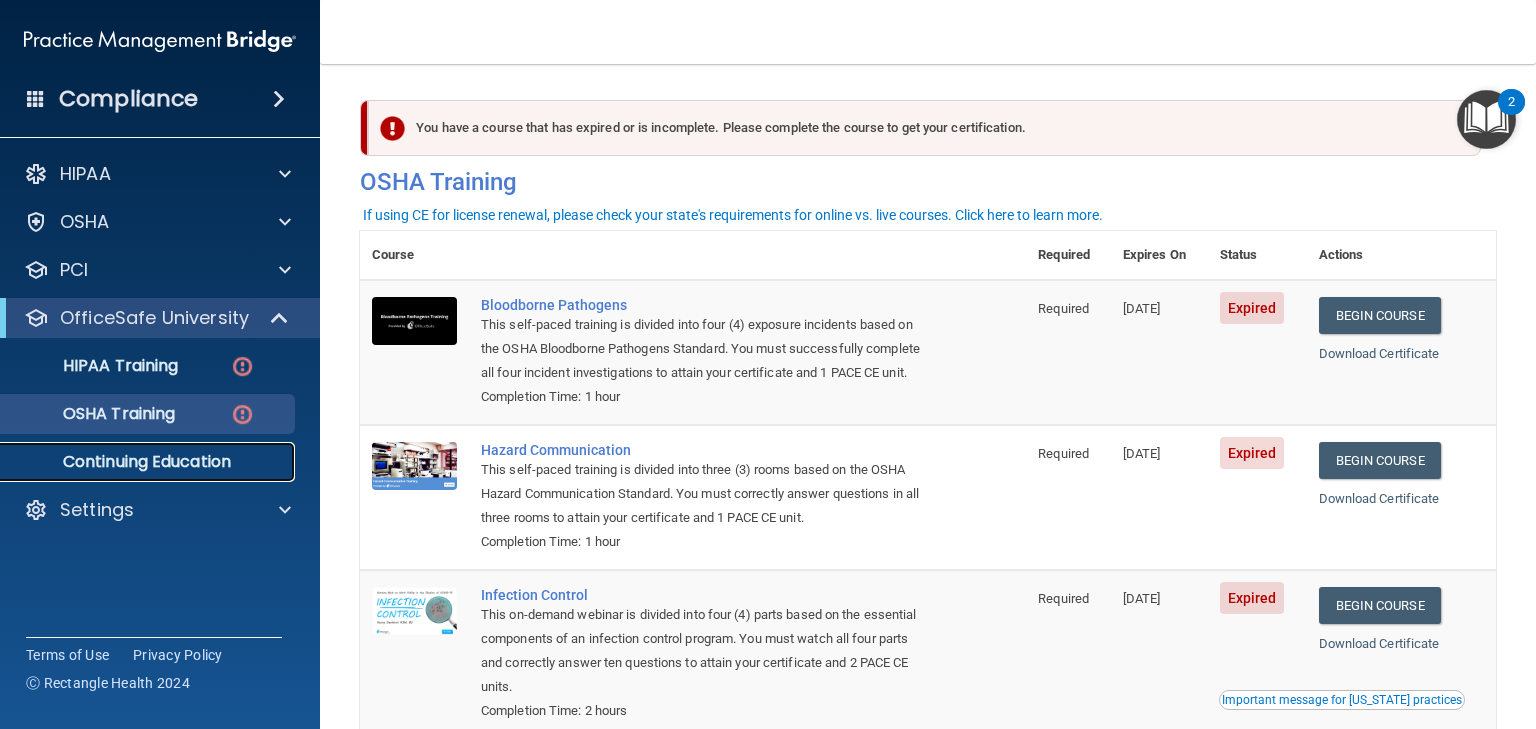 click on "Continuing Education" at bounding box center [149, 462] 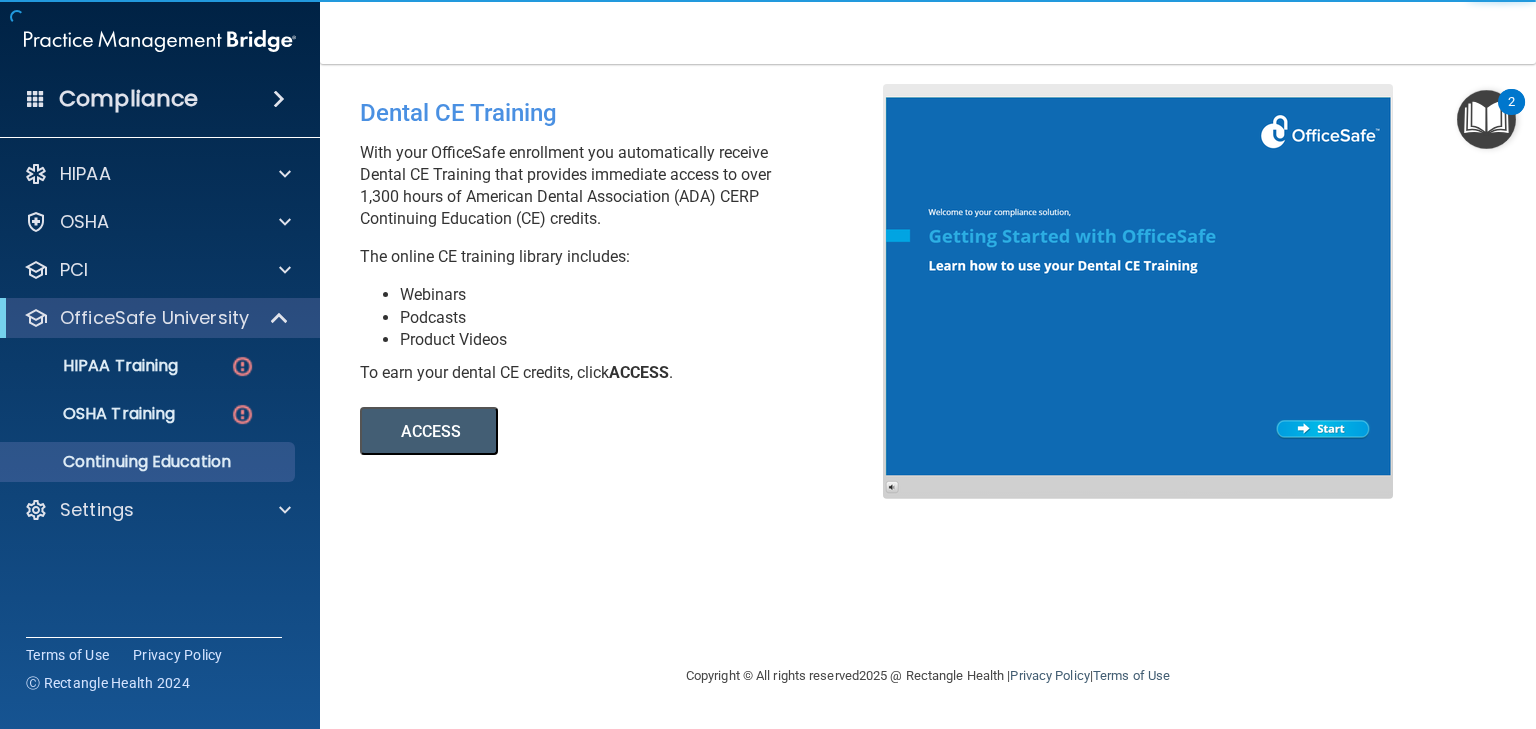 click on "ACCESS" at bounding box center (429, 431) 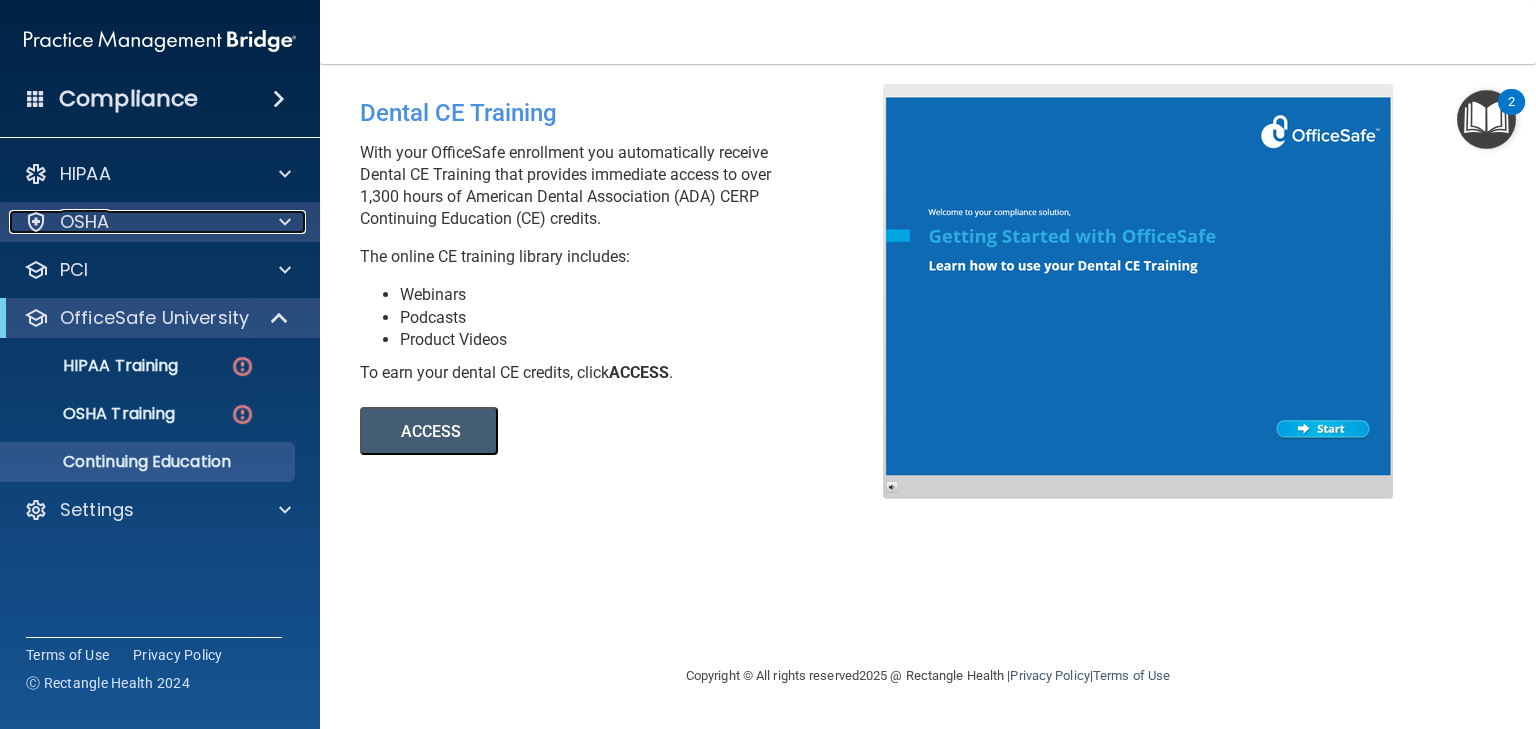 click on "OSHA" at bounding box center [85, 222] 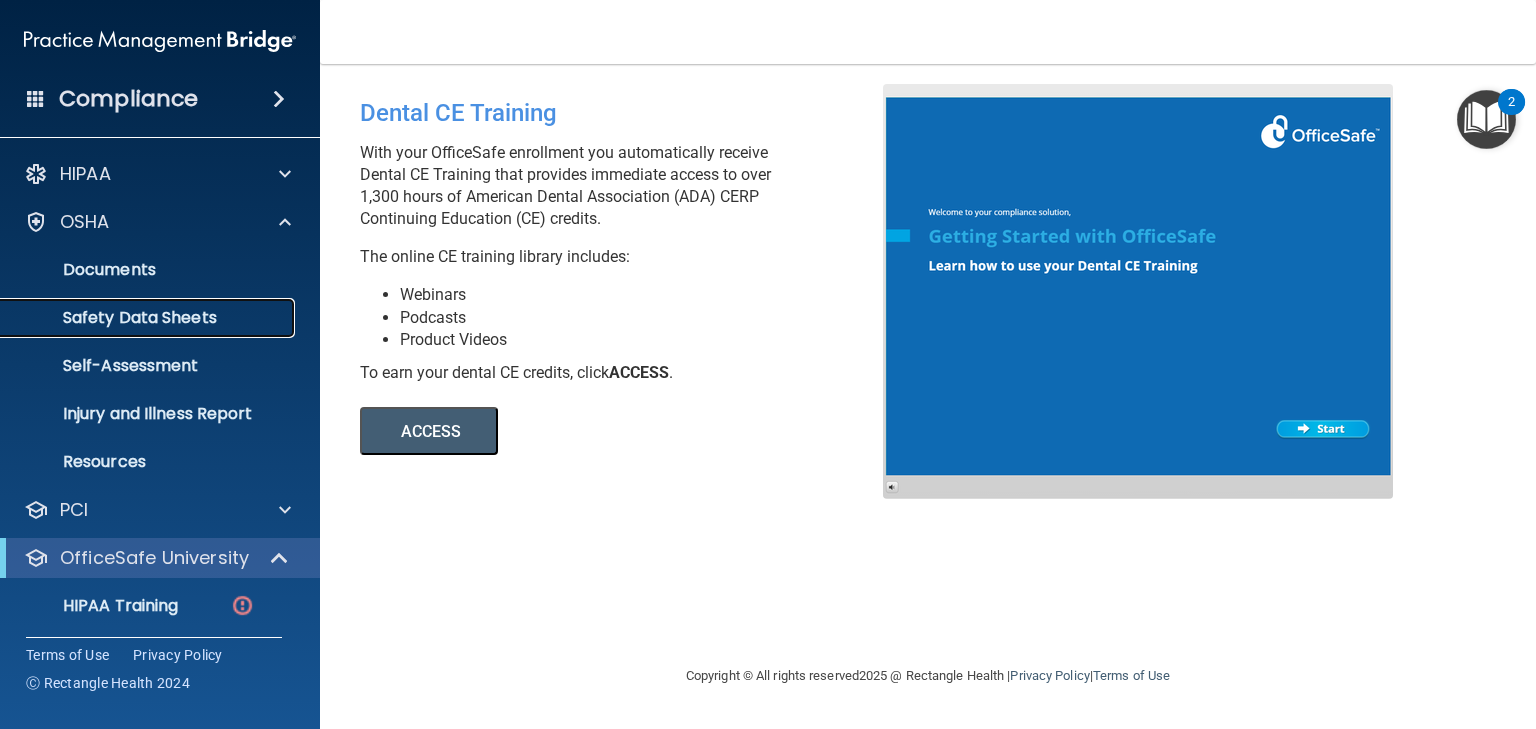 click on "Safety Data Sheets" at bounding box center (149, 318) 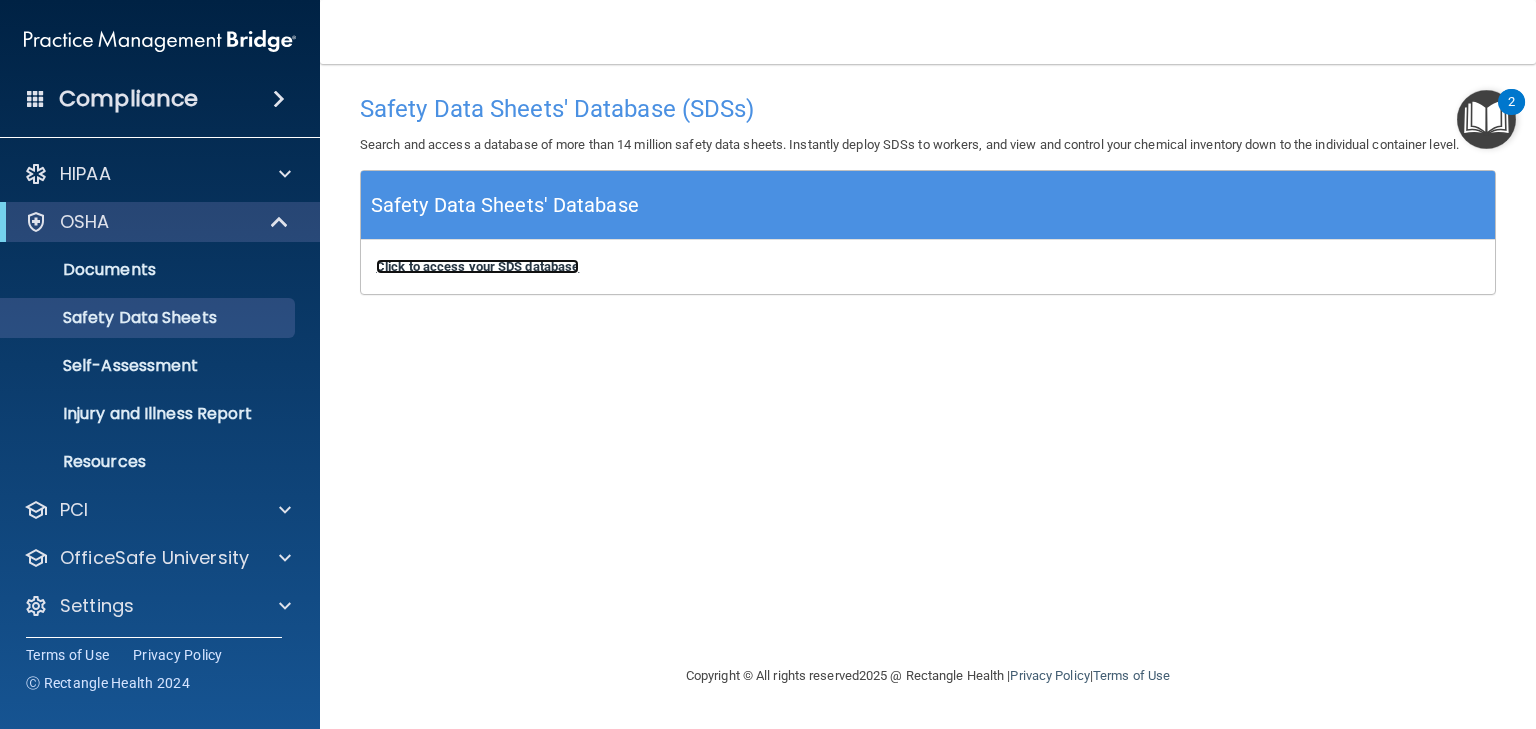 click on "Click to access your SDS database" at bounding box center (477, 266) 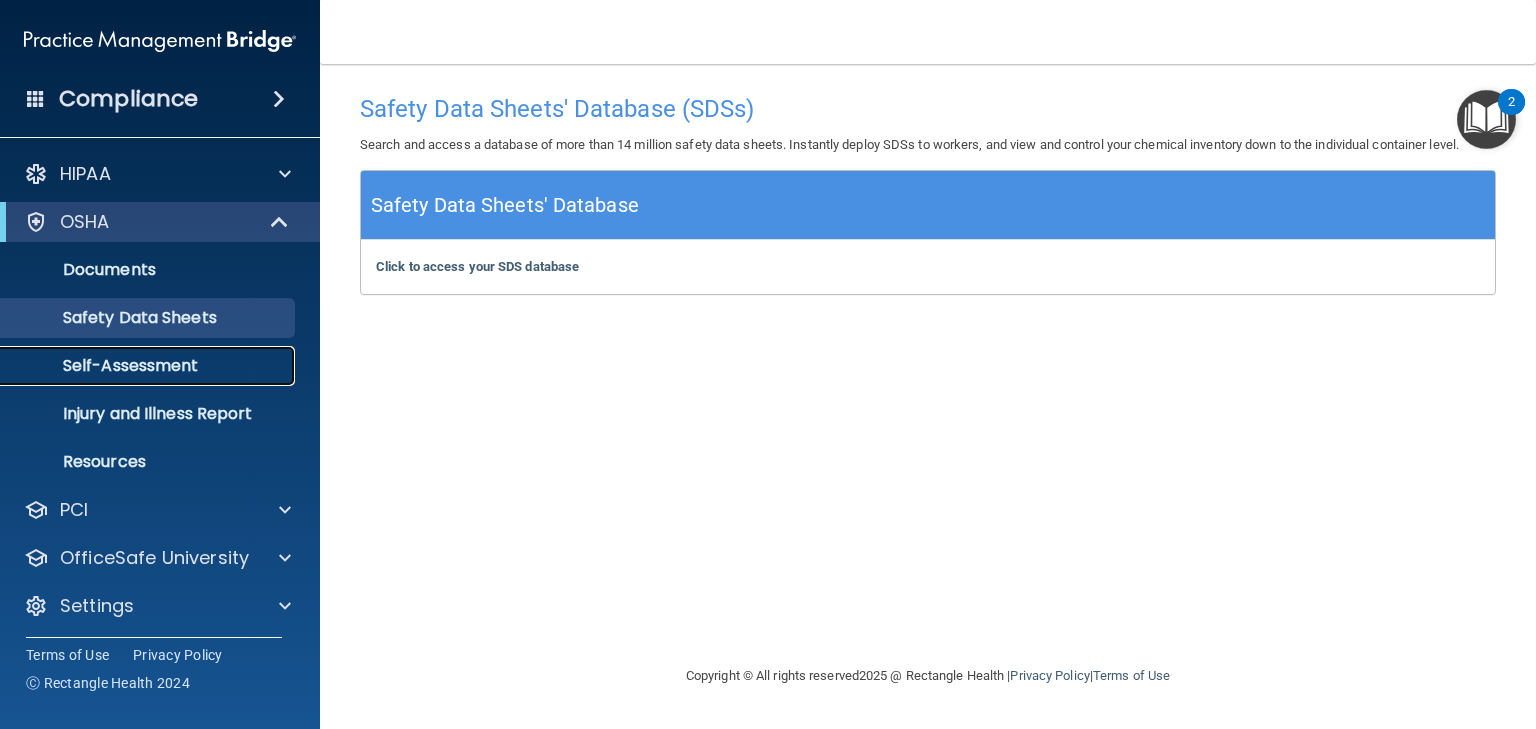 click on "Self-Assessment" at bounding box center (149, 366) 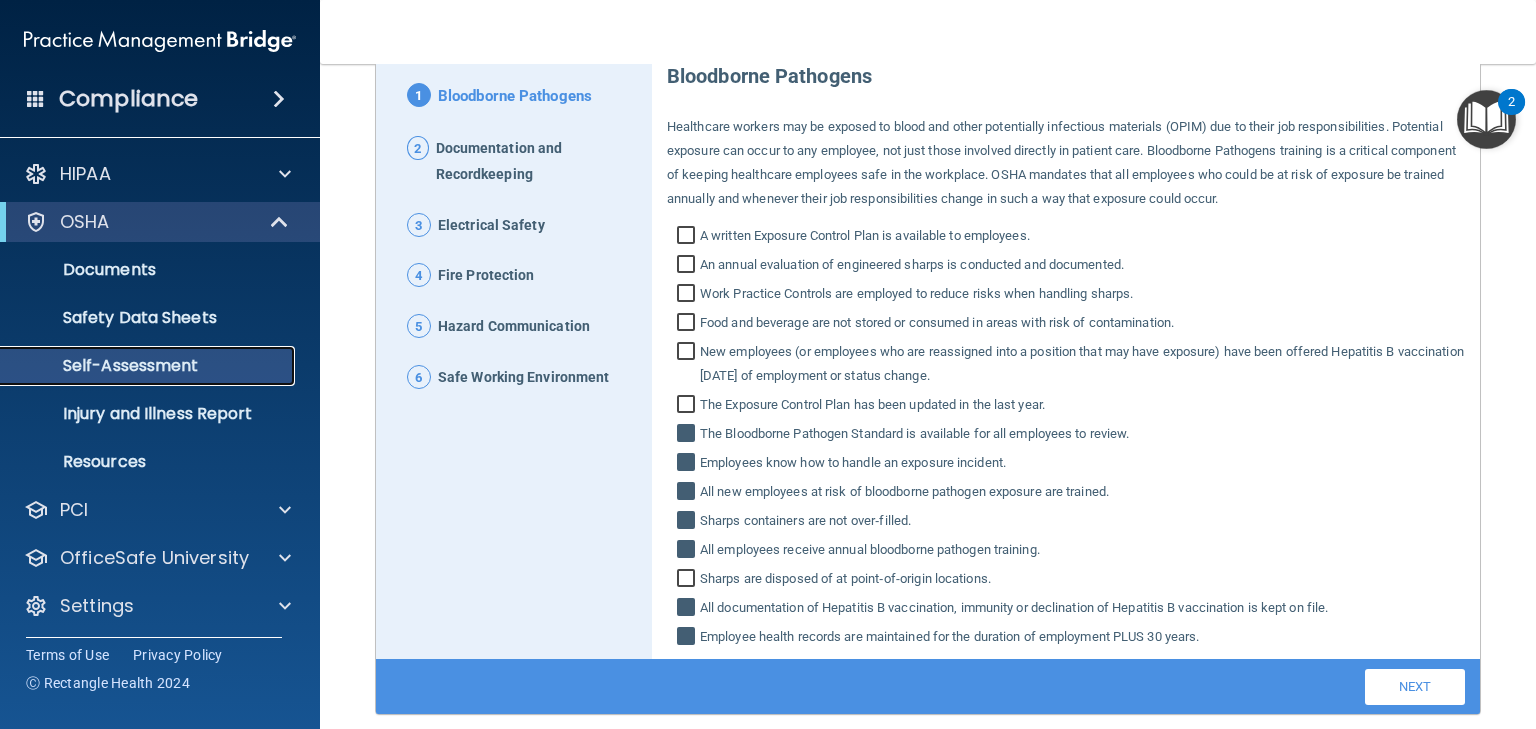 scroll, scrollTop: 281, scrollLeft: 0, axis: vertical 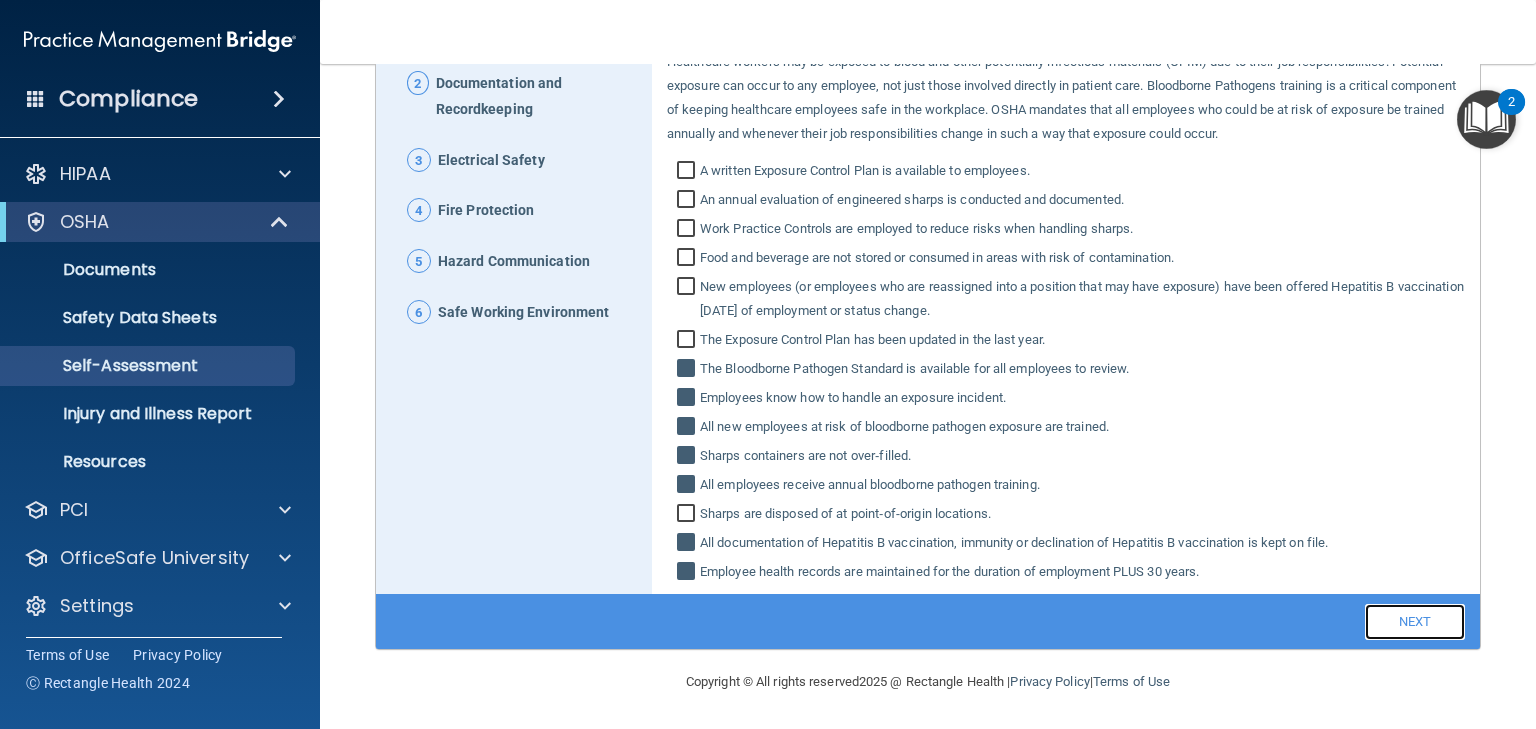 click on "Next" at bounding box center [1415, 622] 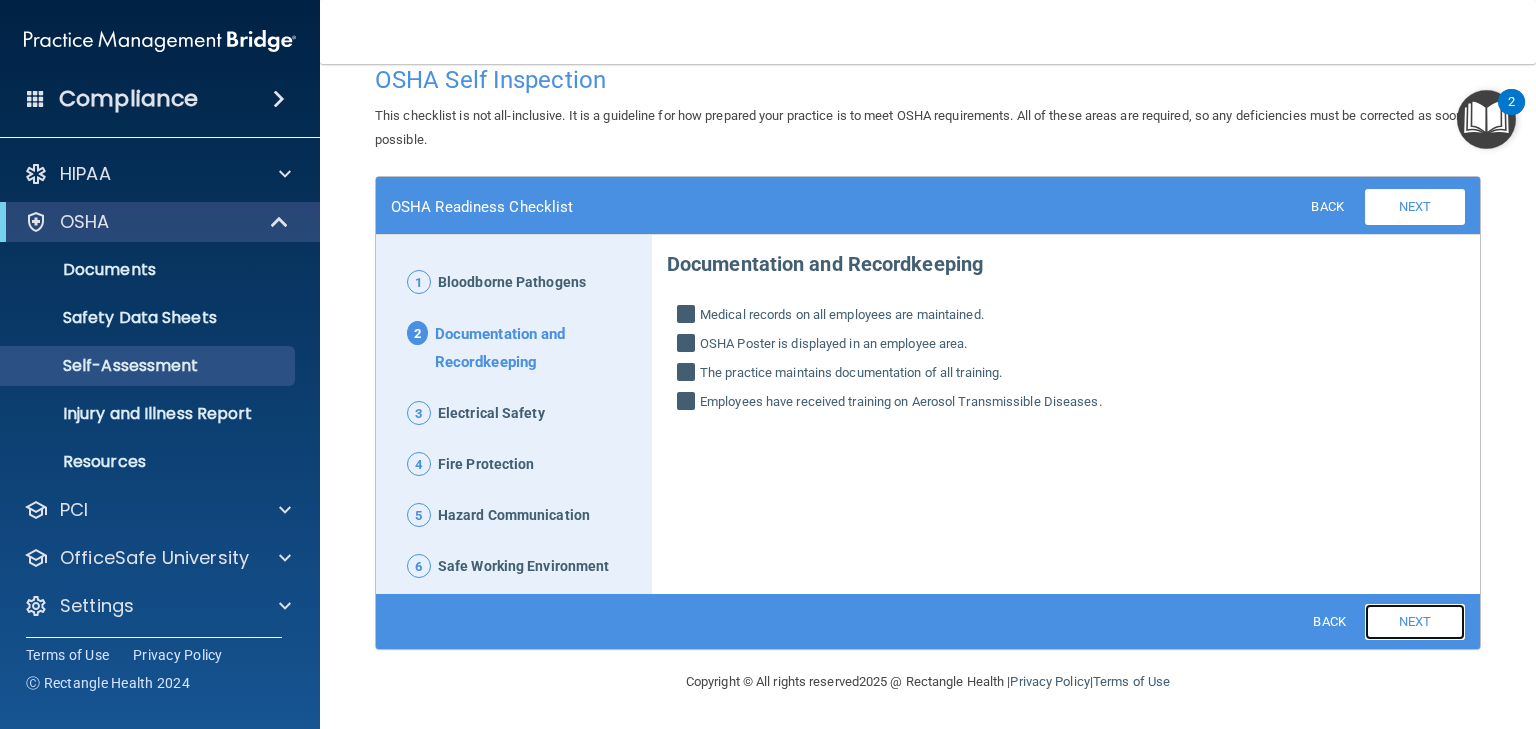 click on "Next" at bounding box center [1415, 622] 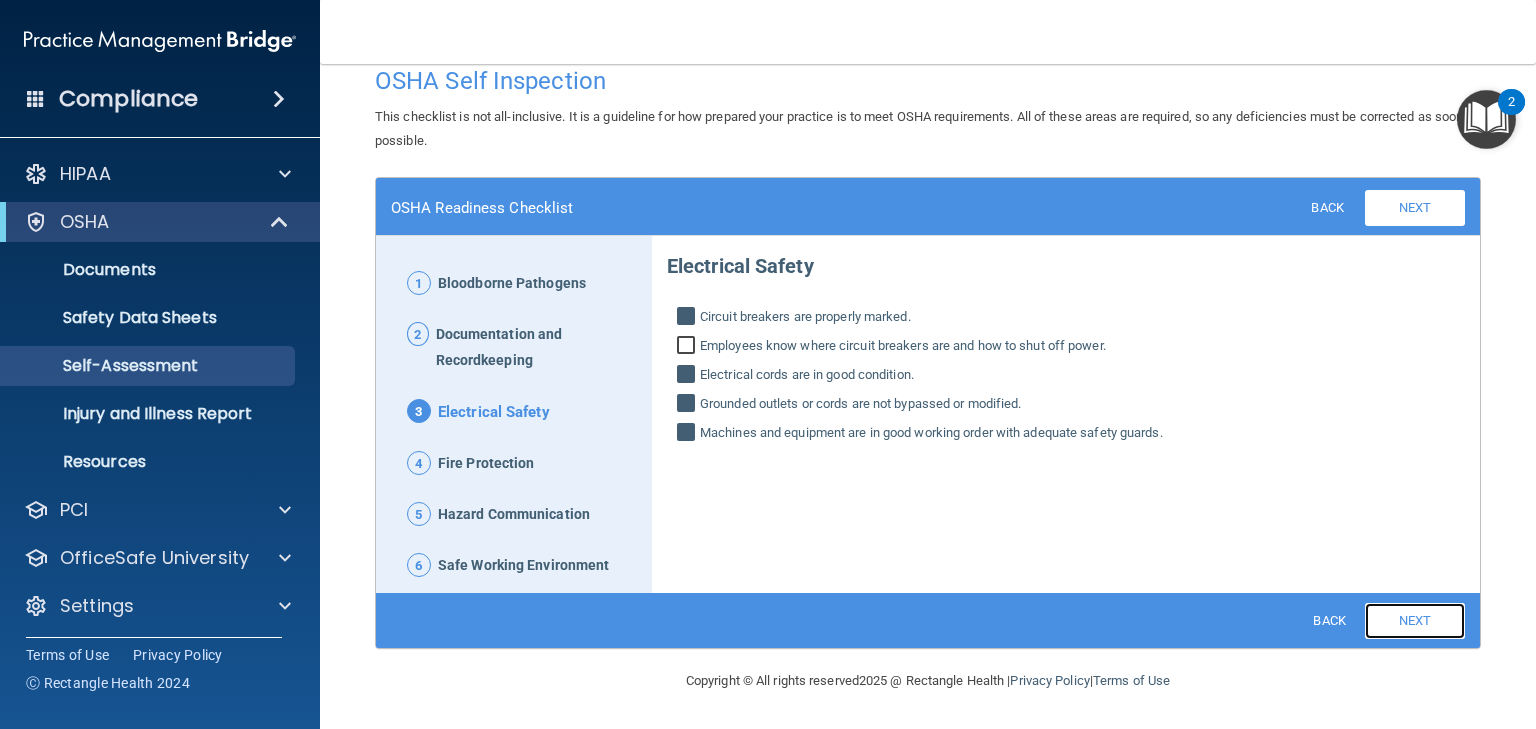 scroll, scrollTop: 27, scrollLeft: 0, axis: vertical 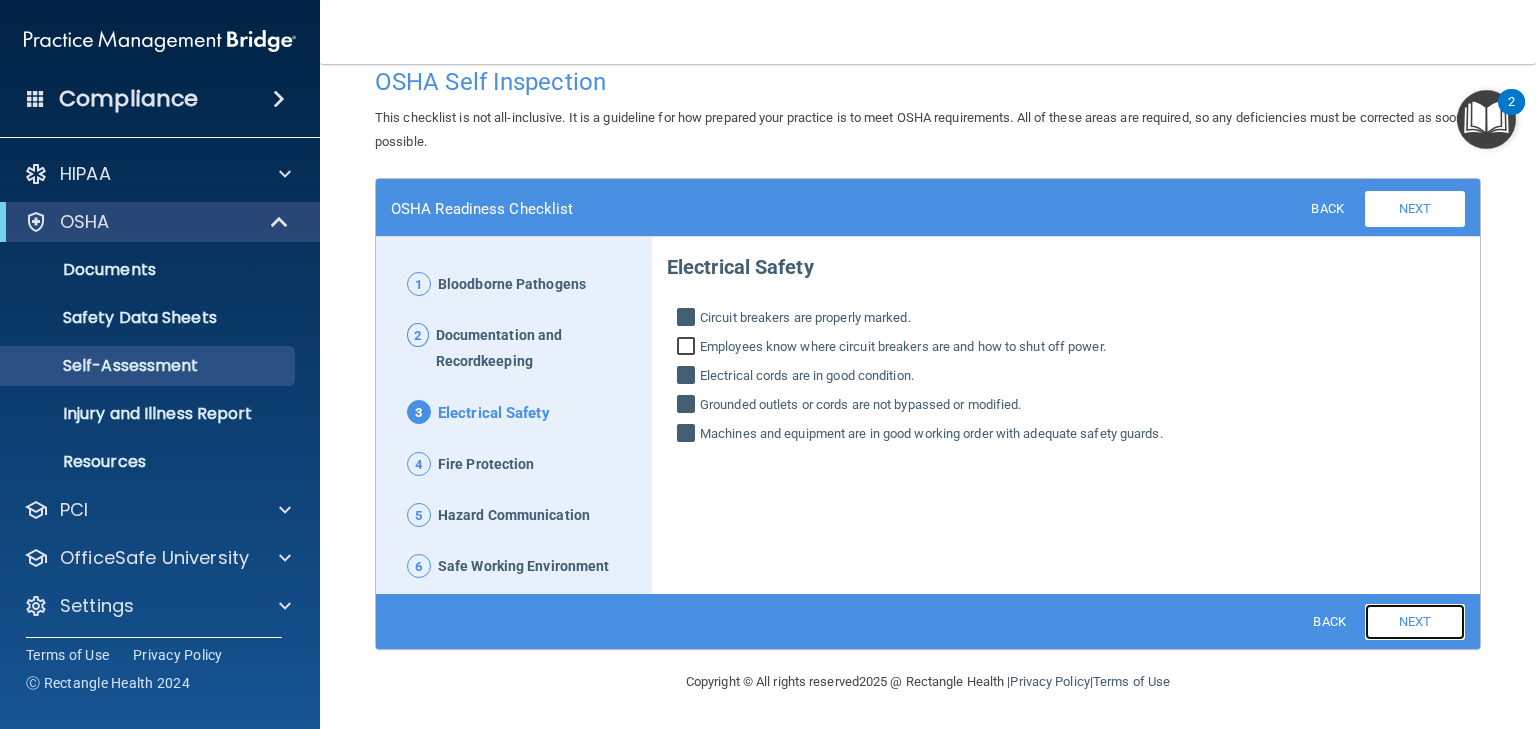 click on "Next" at bounding box center (1415, 622) 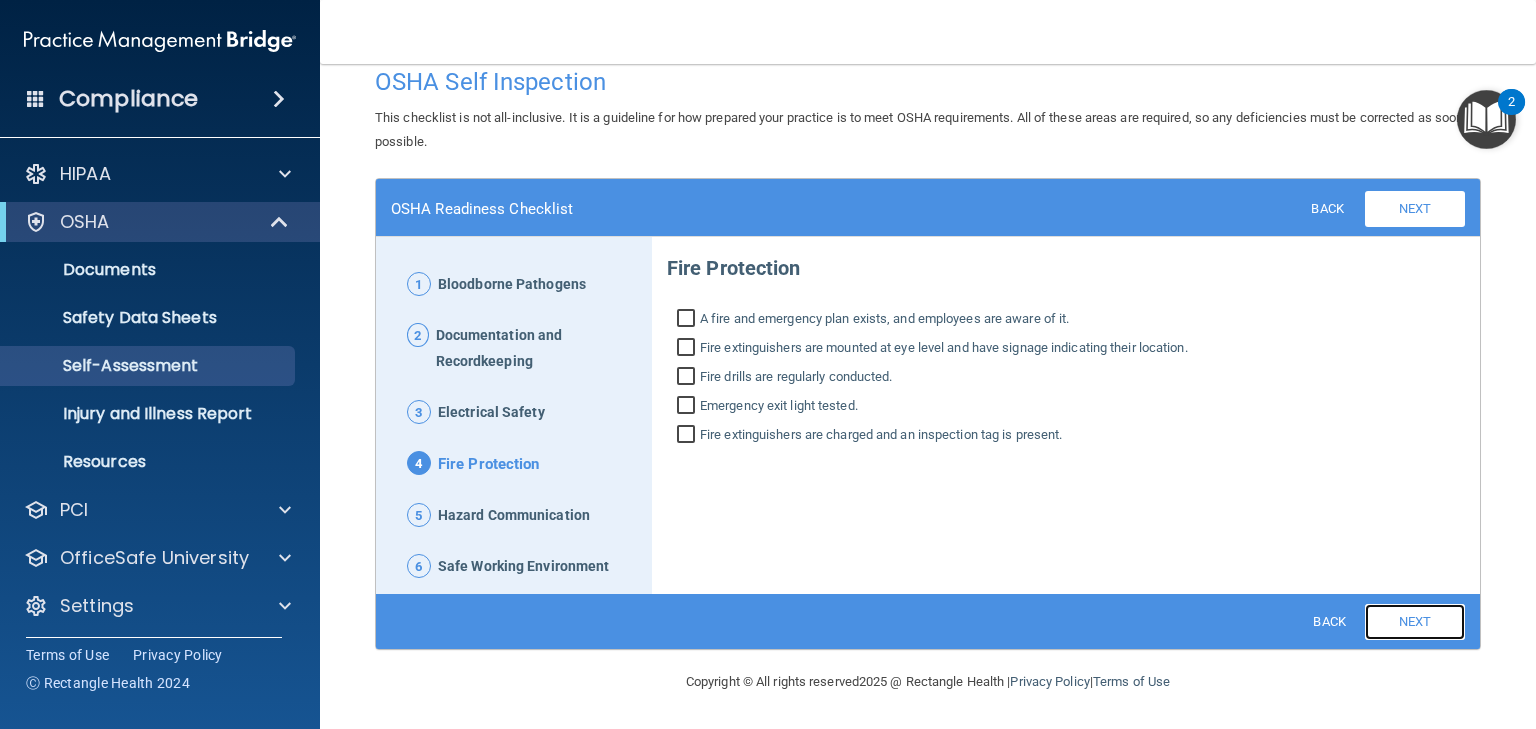 click on "Next" at bounding box center [1415, 622] 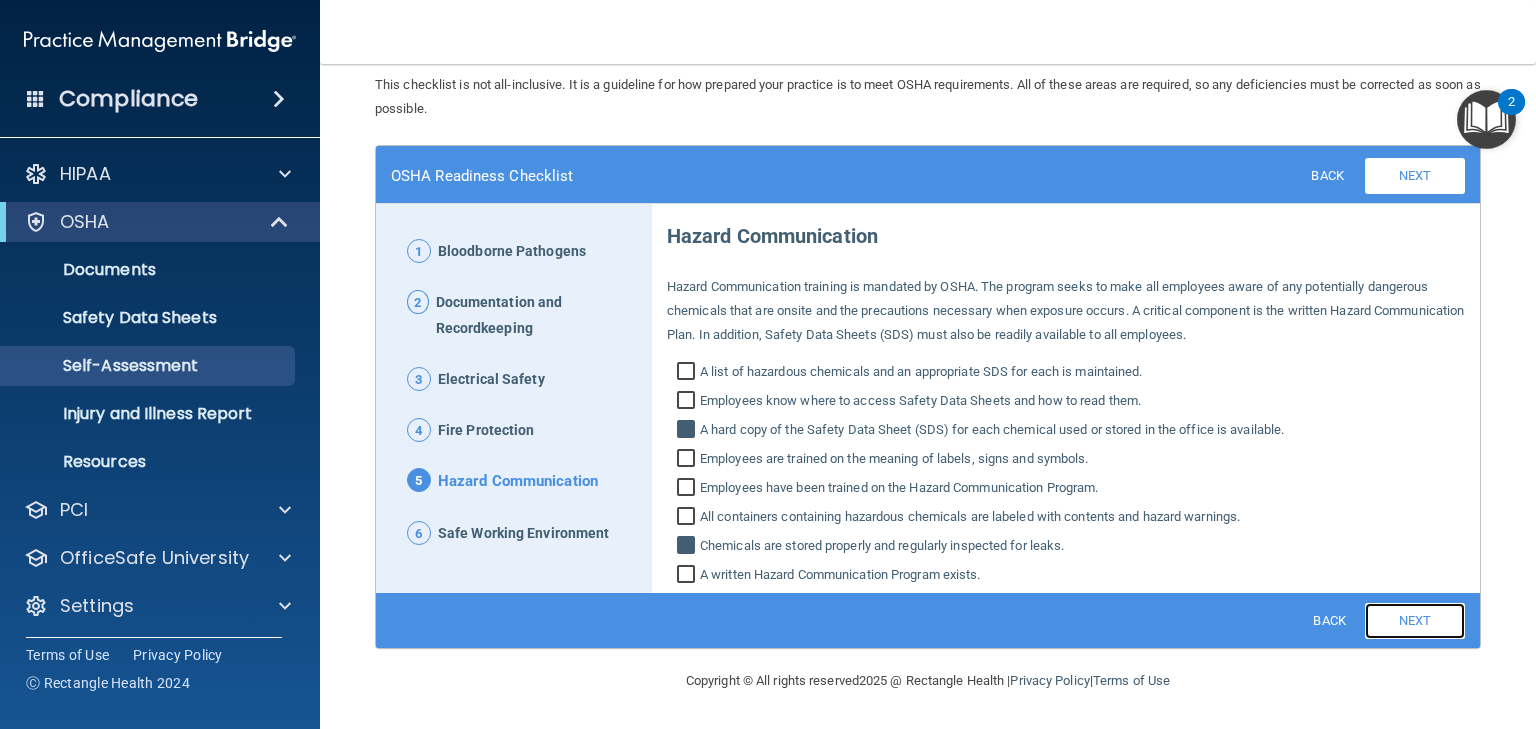 click on "Next" at bounding box center [1415, 621] 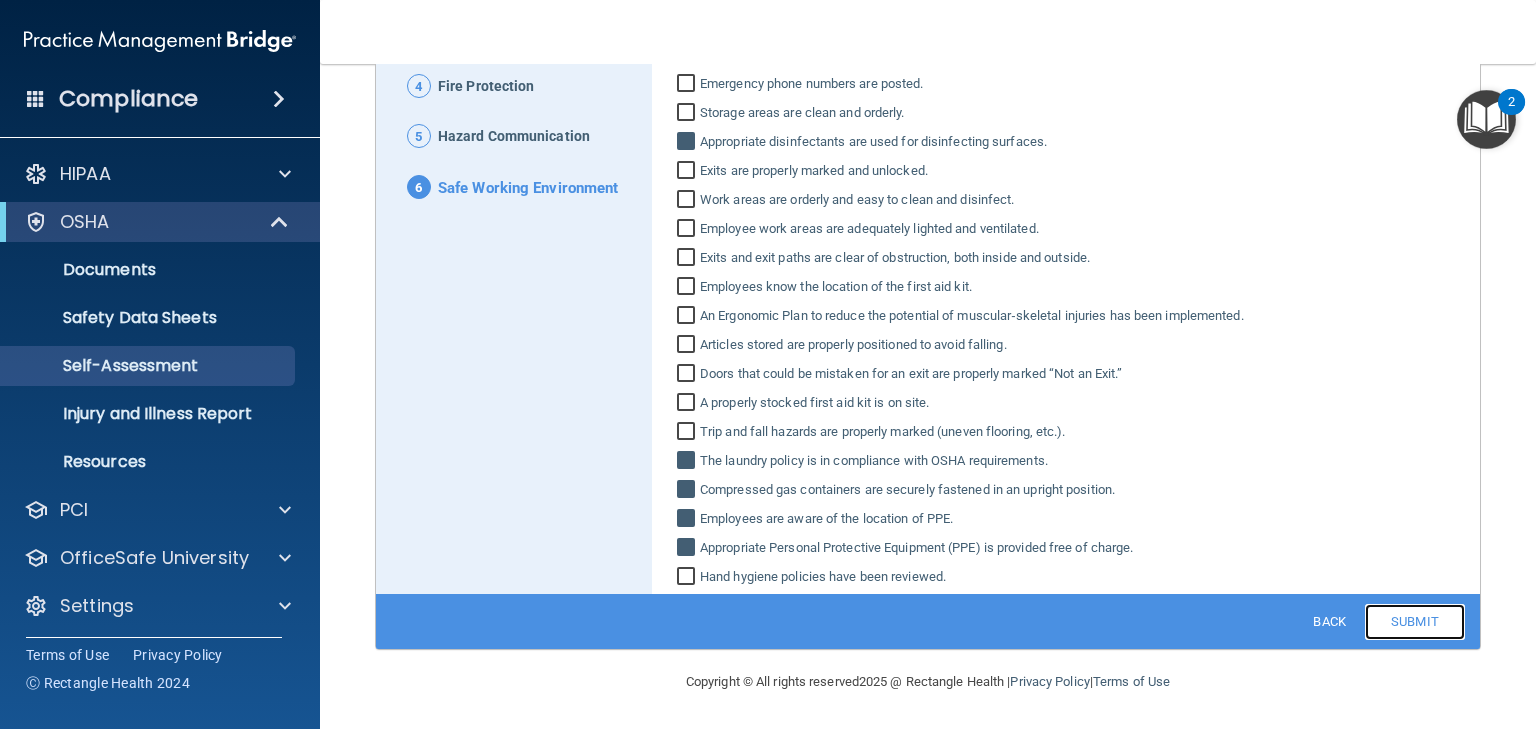 click on "Submit" at bounding box center [1415, 622] 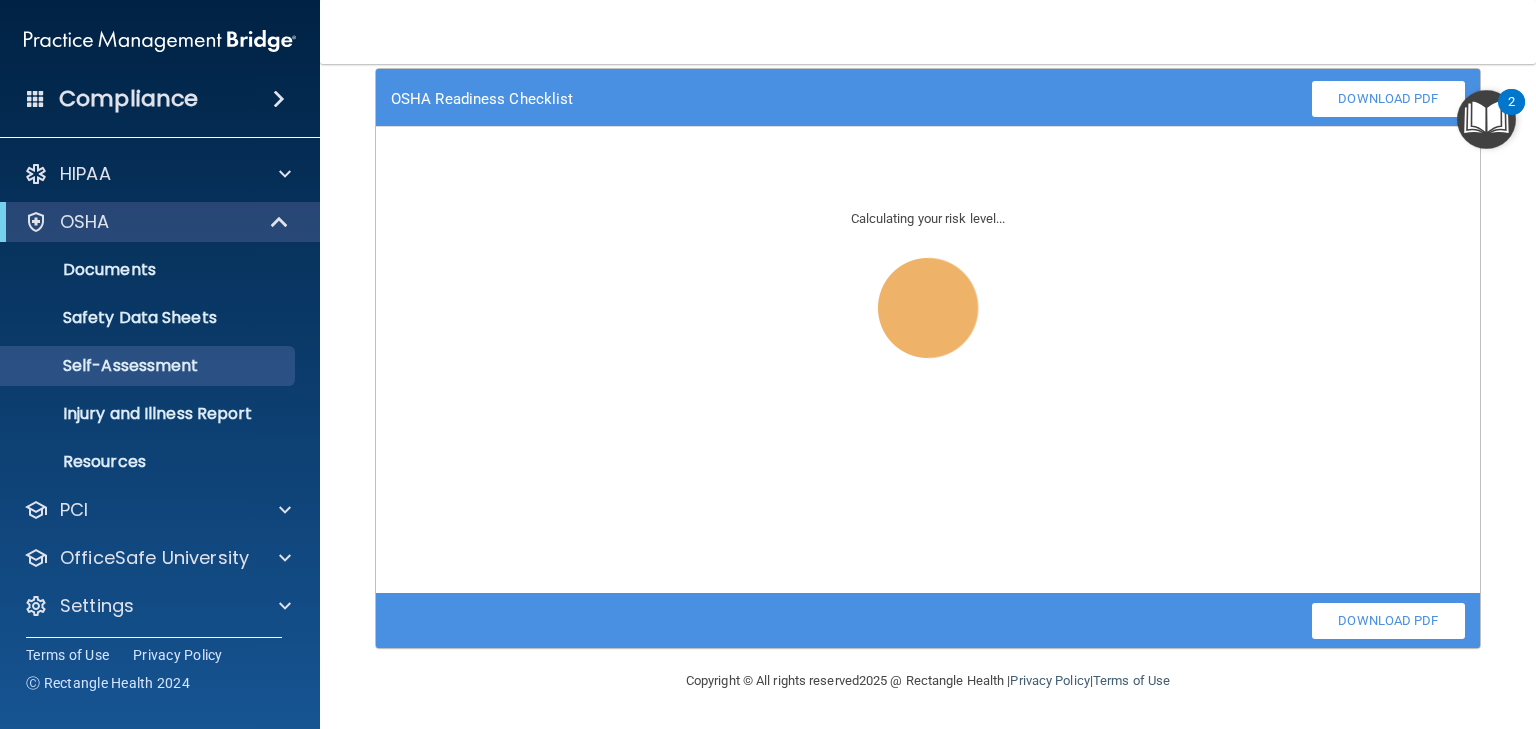 scroll, scrollTop: 136, scrollLeft: 0, axis: vertical 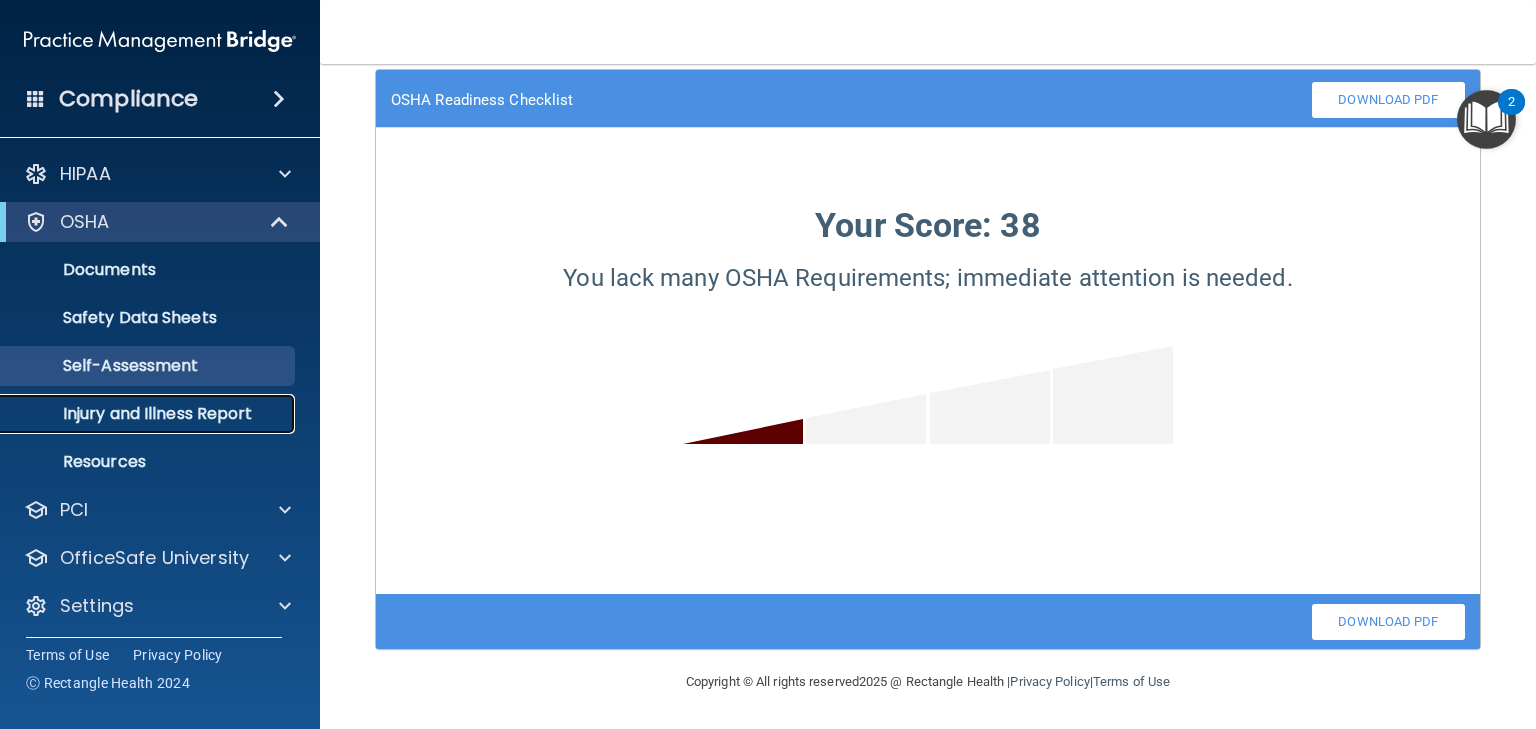 click on "Injury and Illness Report" at bounding box center [149, 414] 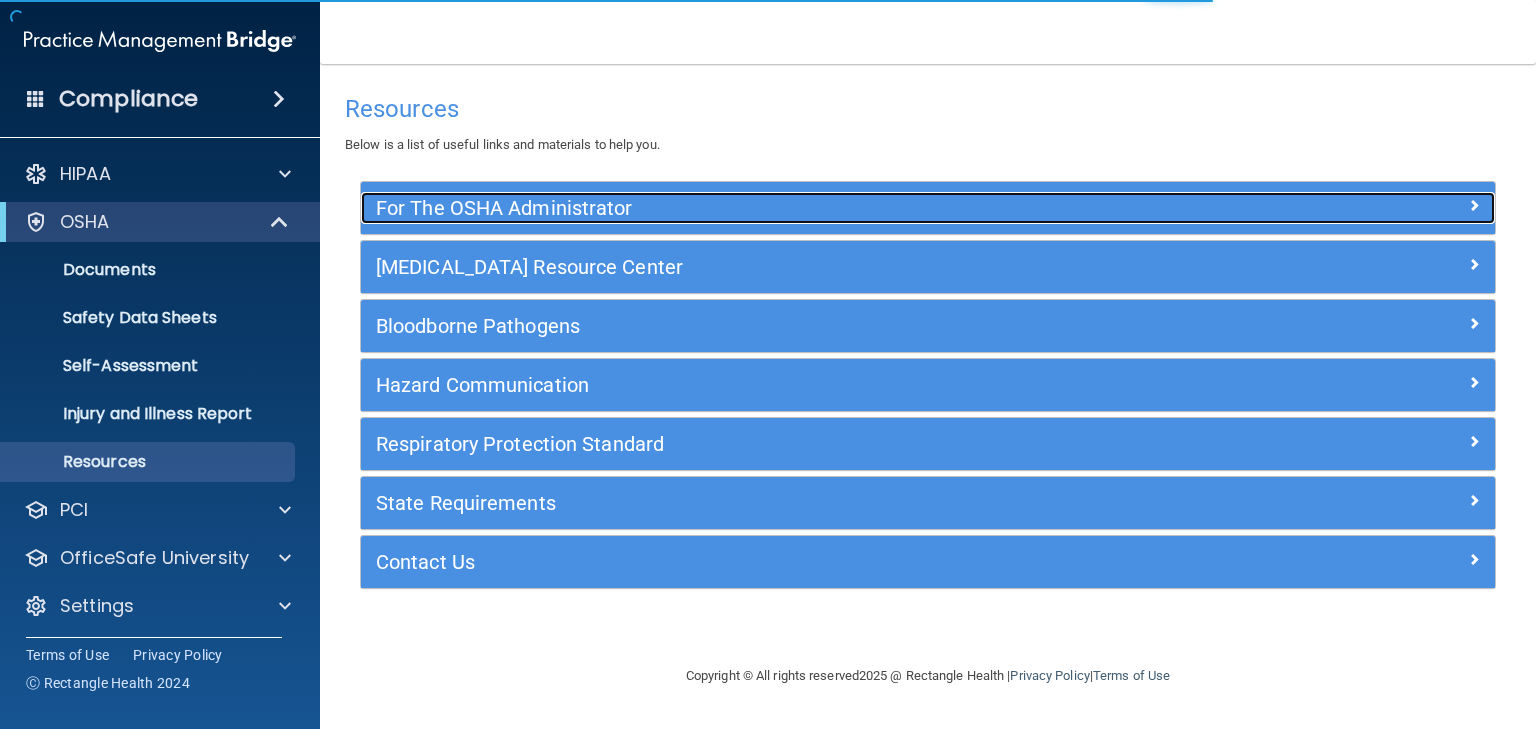 drag, startPoint x: 0, startPoint y: 0, endPoint x: 492, endPoint y: 211, distance: 535.33636 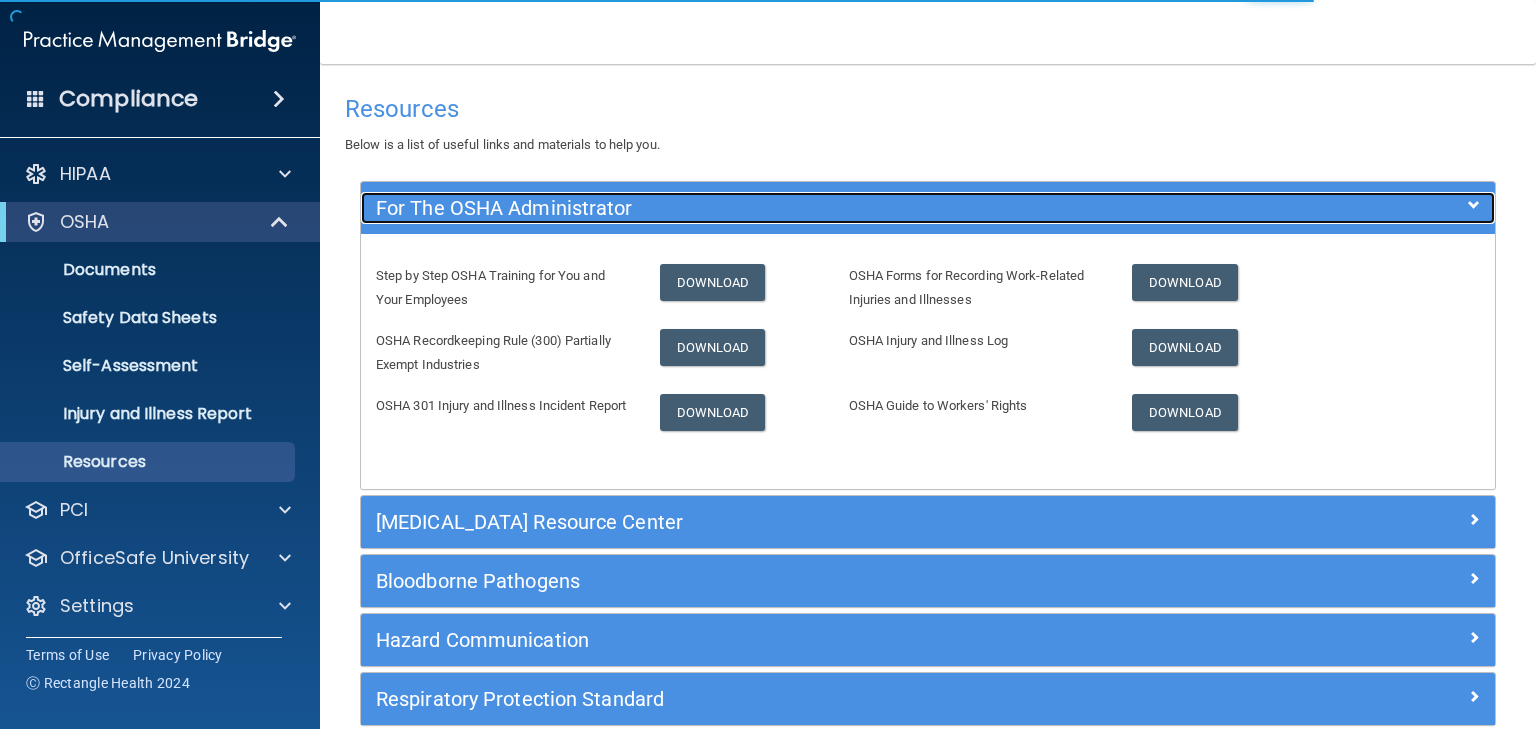 scroll, scrollTop: 0, scrollLeft: 0, axis: both 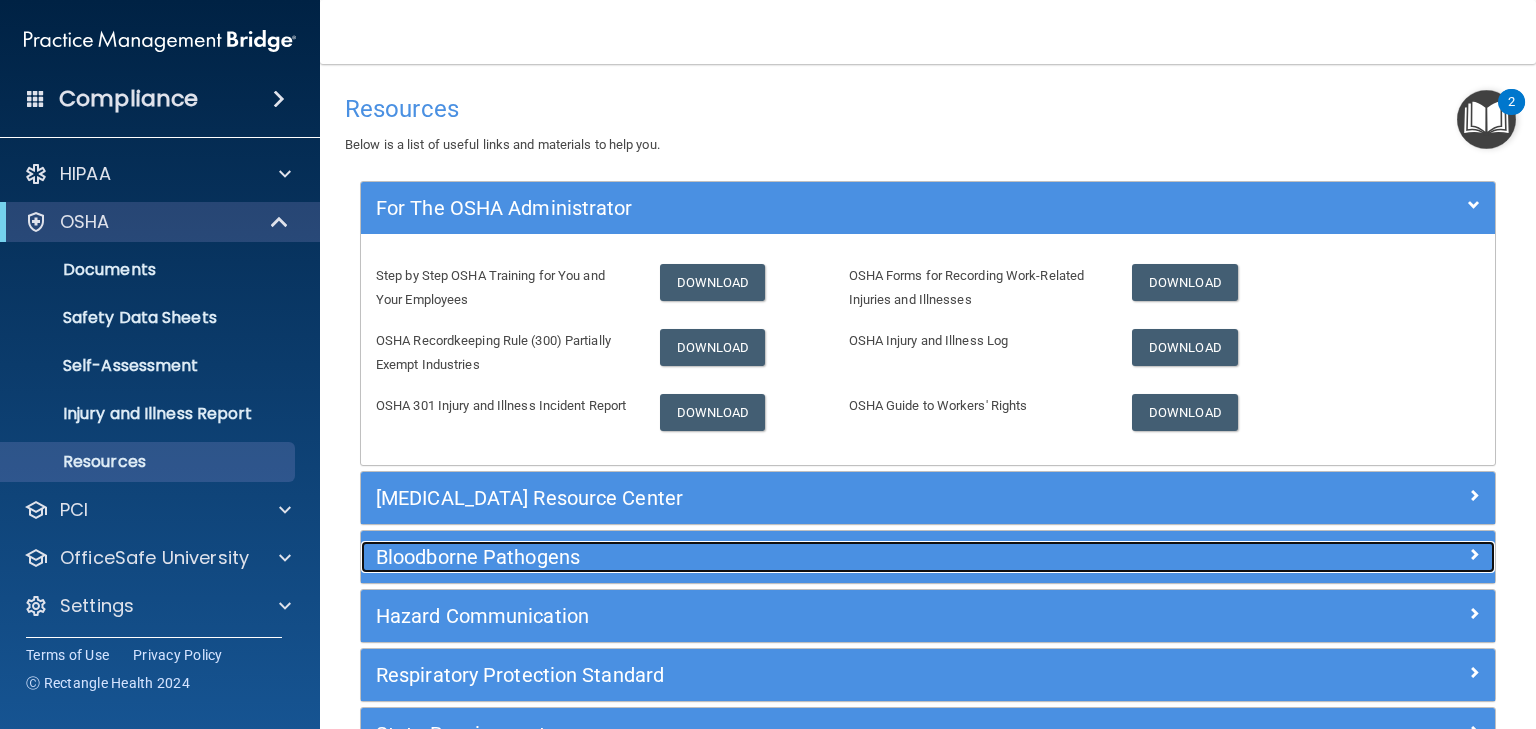 click on "Bloodborne Pathogens" at bounding box center [786, 557] 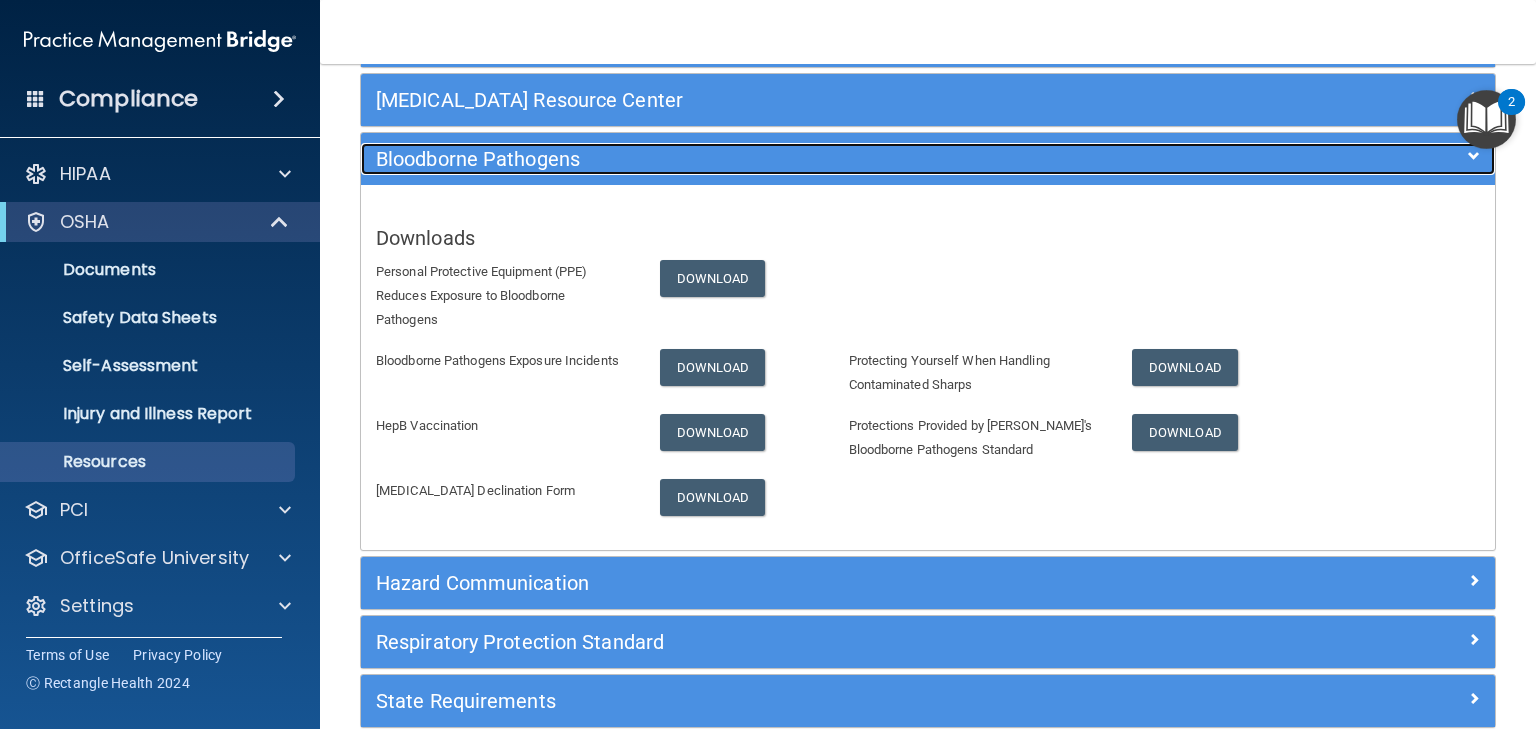 scroll, scrollTop: 320, scrollLeft: 0, axis: vertical 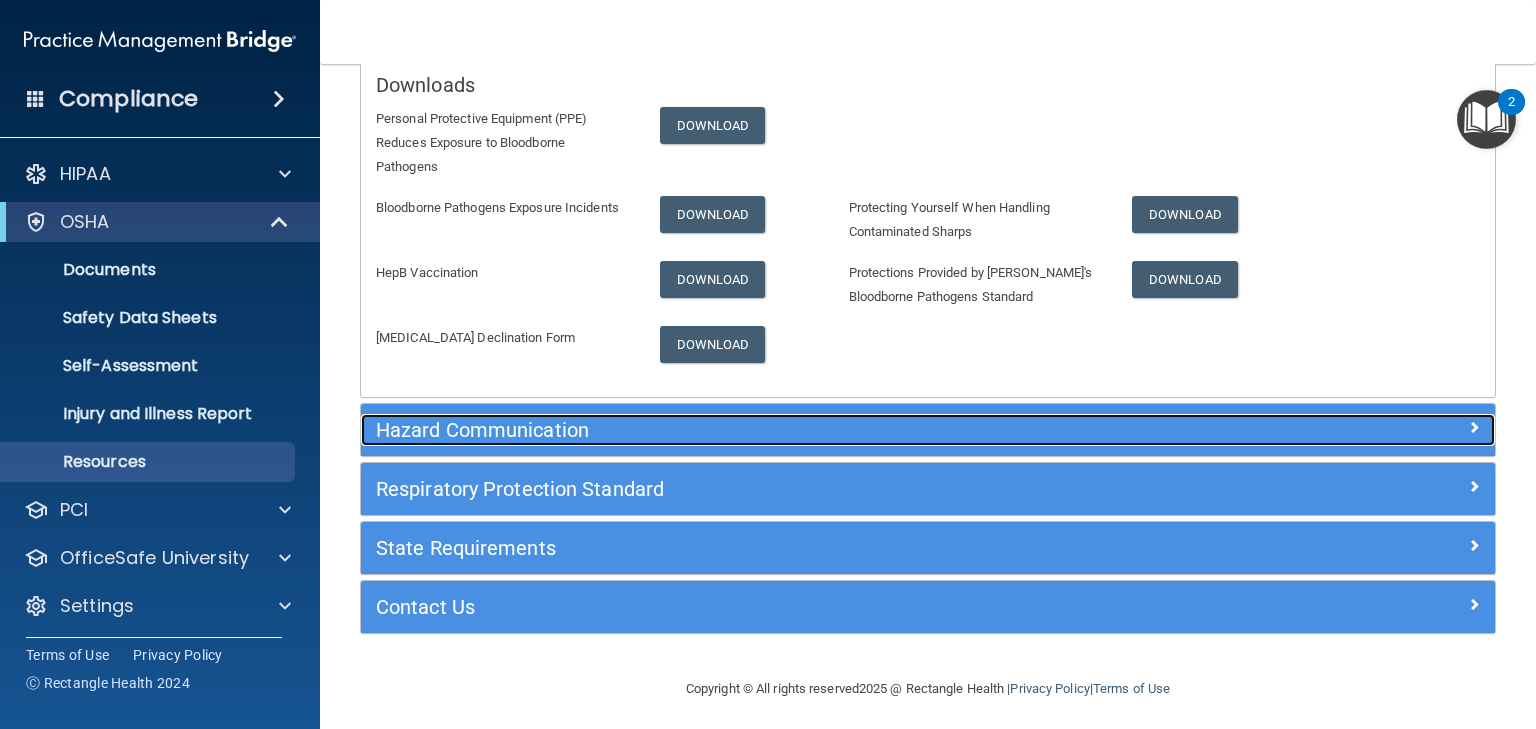 click on "Hazard Communication" at bounding box center [786, 430] 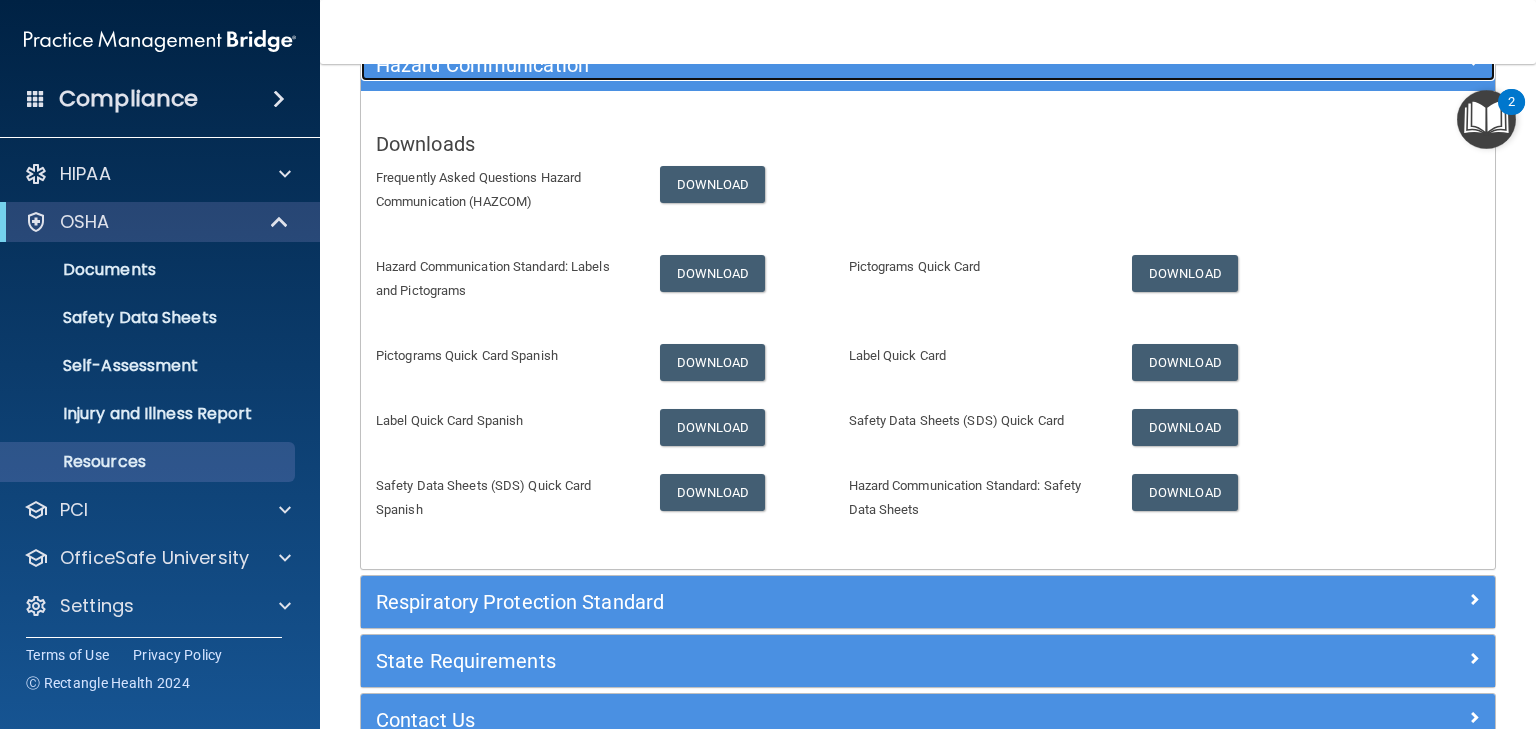 scroll, scrollTop: 319, scrollLeft: 0, axis: vertical 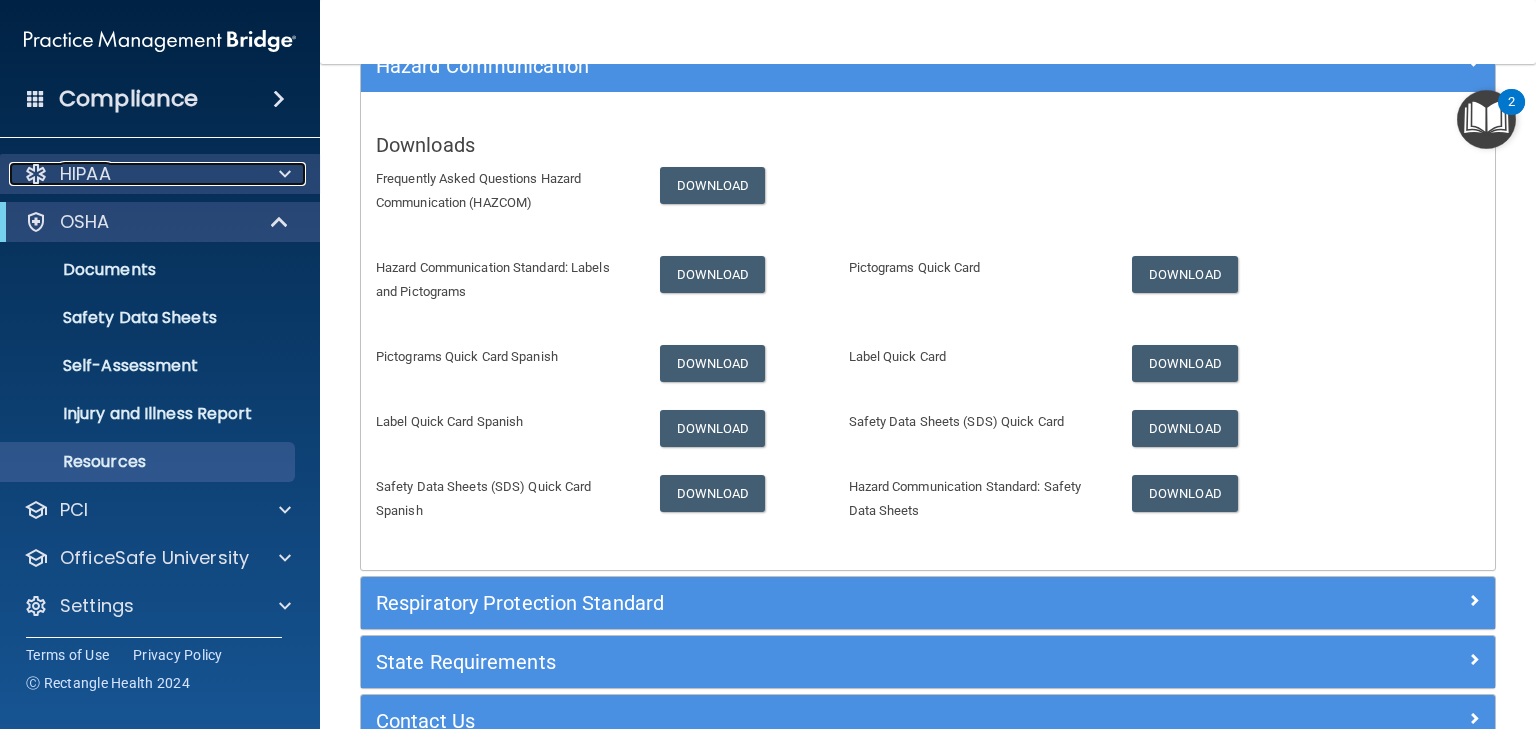 click on "HIPAA" at bounding box center [85, 174] 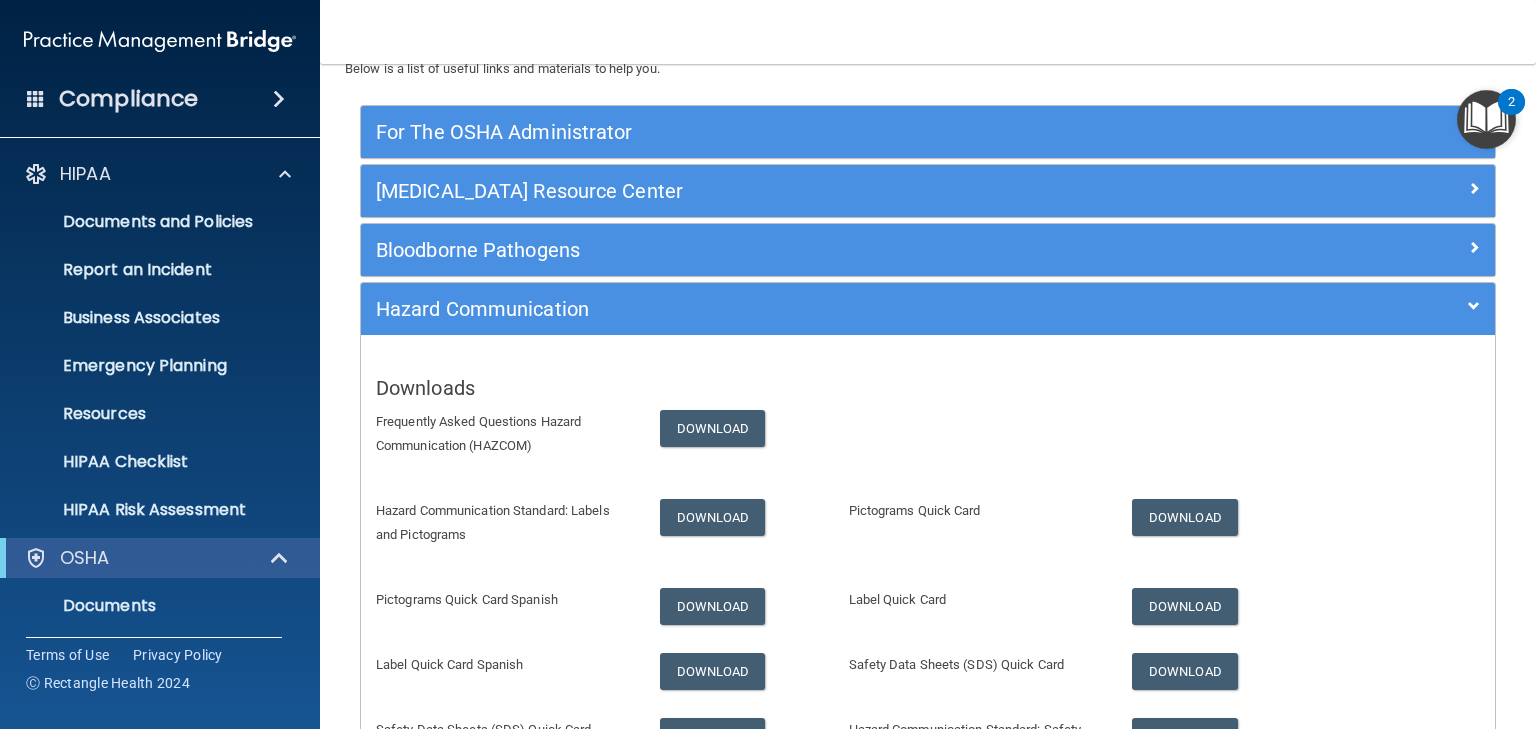 scroll, scrollTop: 0, scrollLeft: 0, axis: both 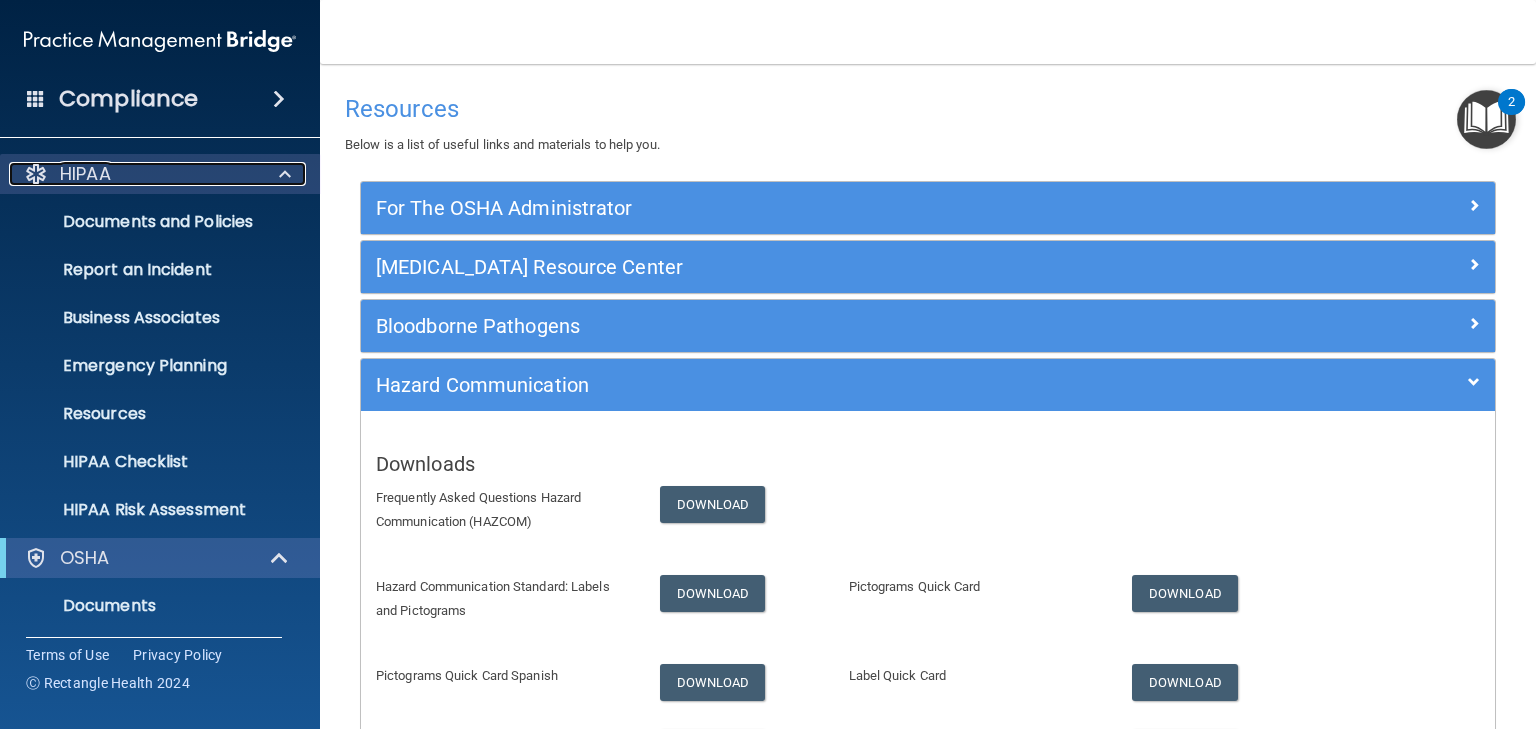 click on "HIPAA" at bounding box center [85, 174] 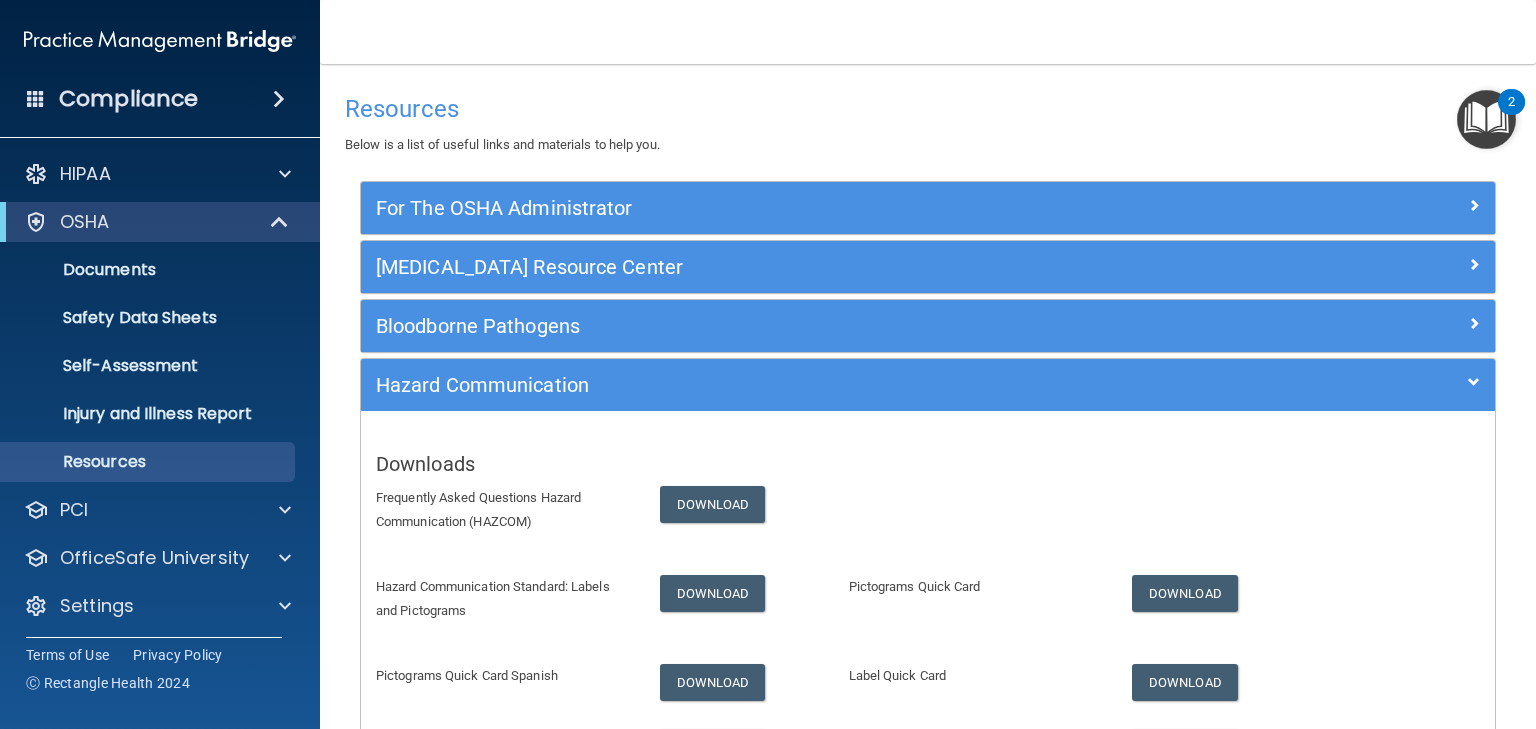 click at bounding box center (279, 99) 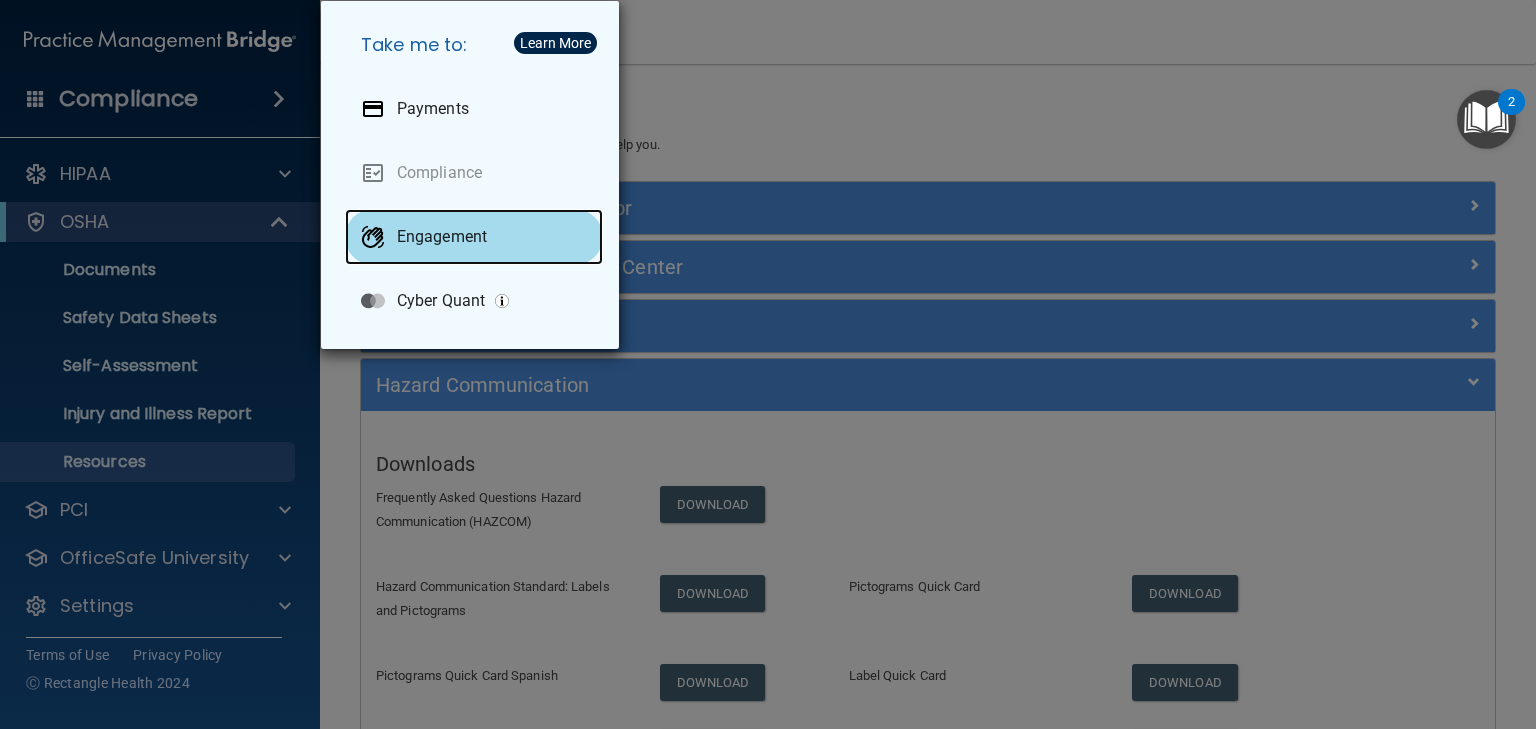 click on "Engagement" at bounding box center [442, 237] 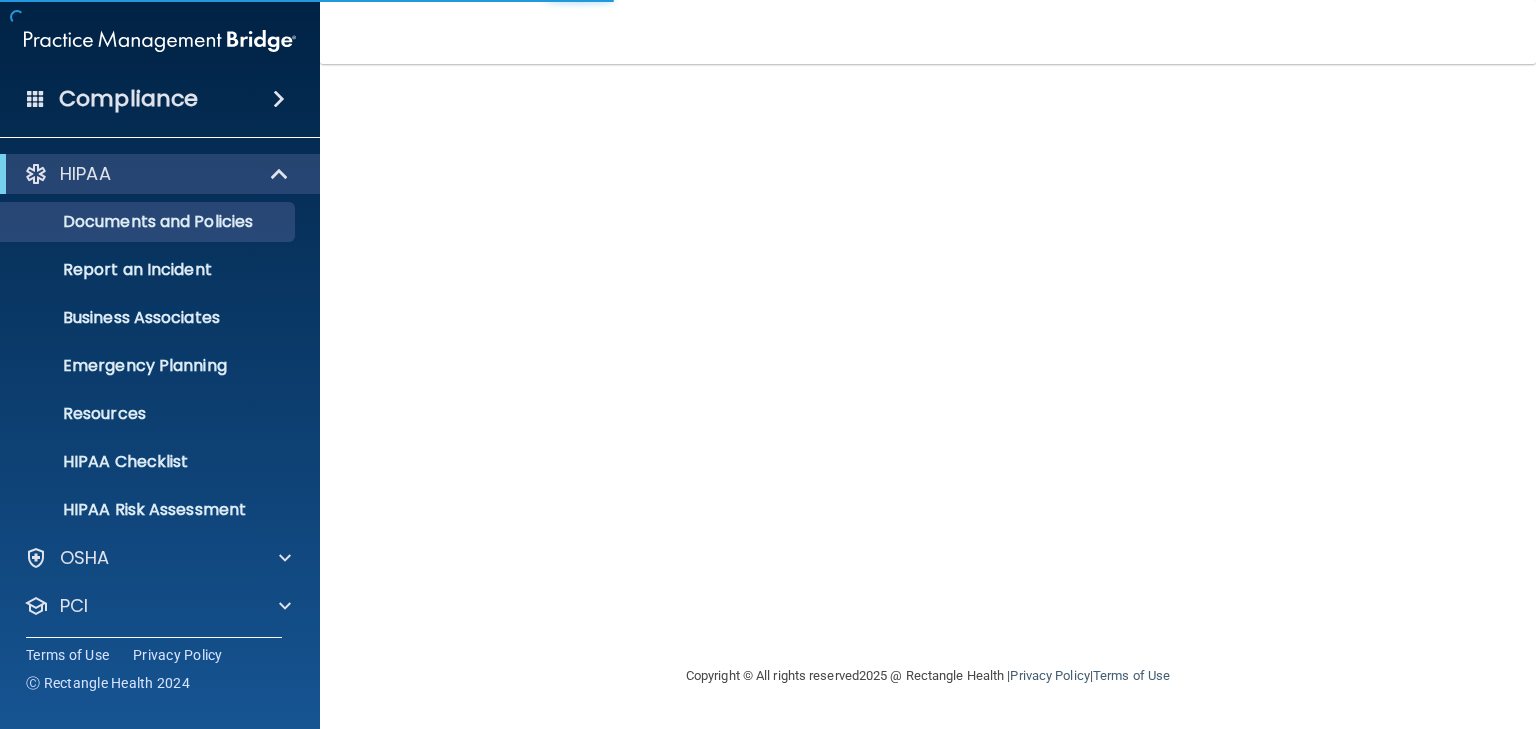 scroll, scrollTop: 0, scrollLeft: 0, axis: both 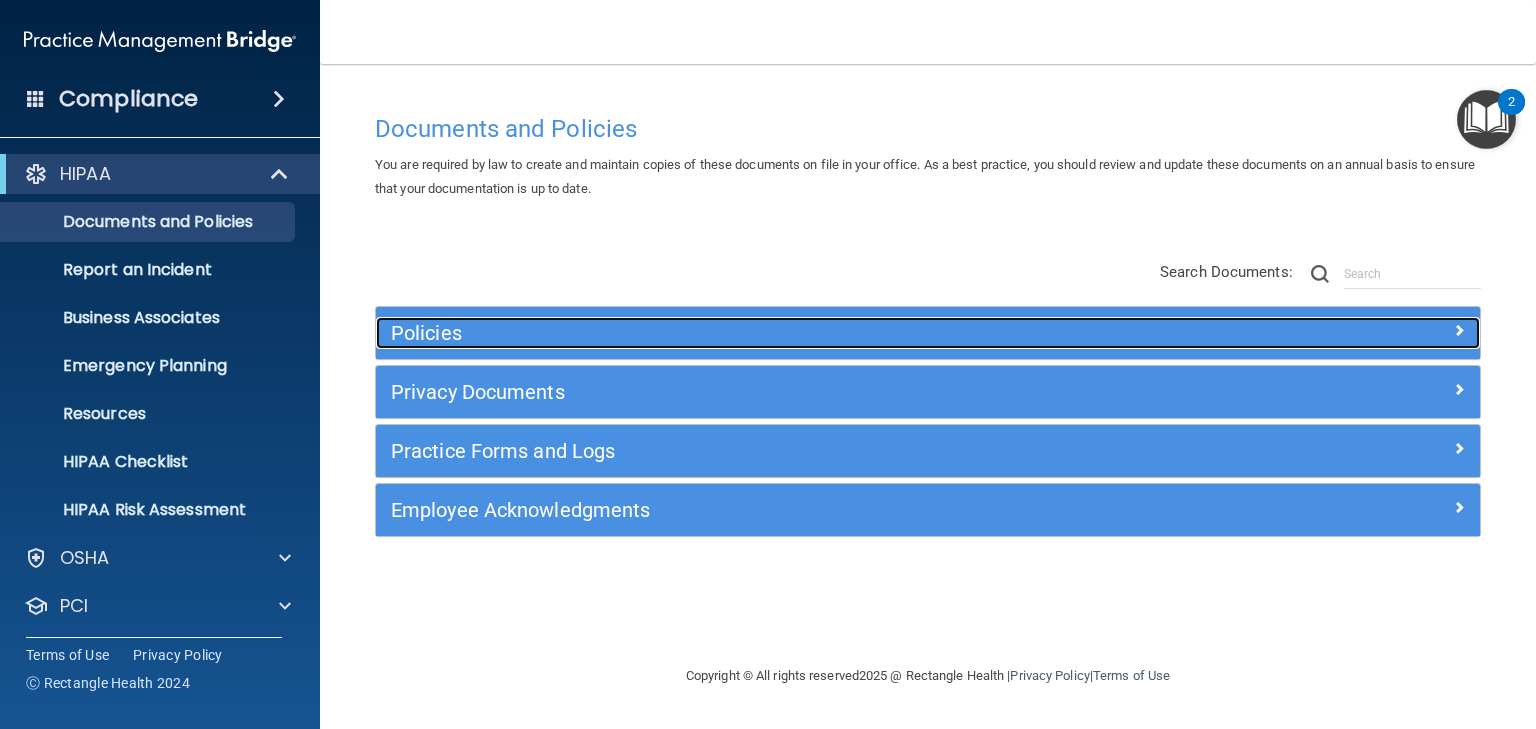 click on "Policies" at bounding box center [790, 333] 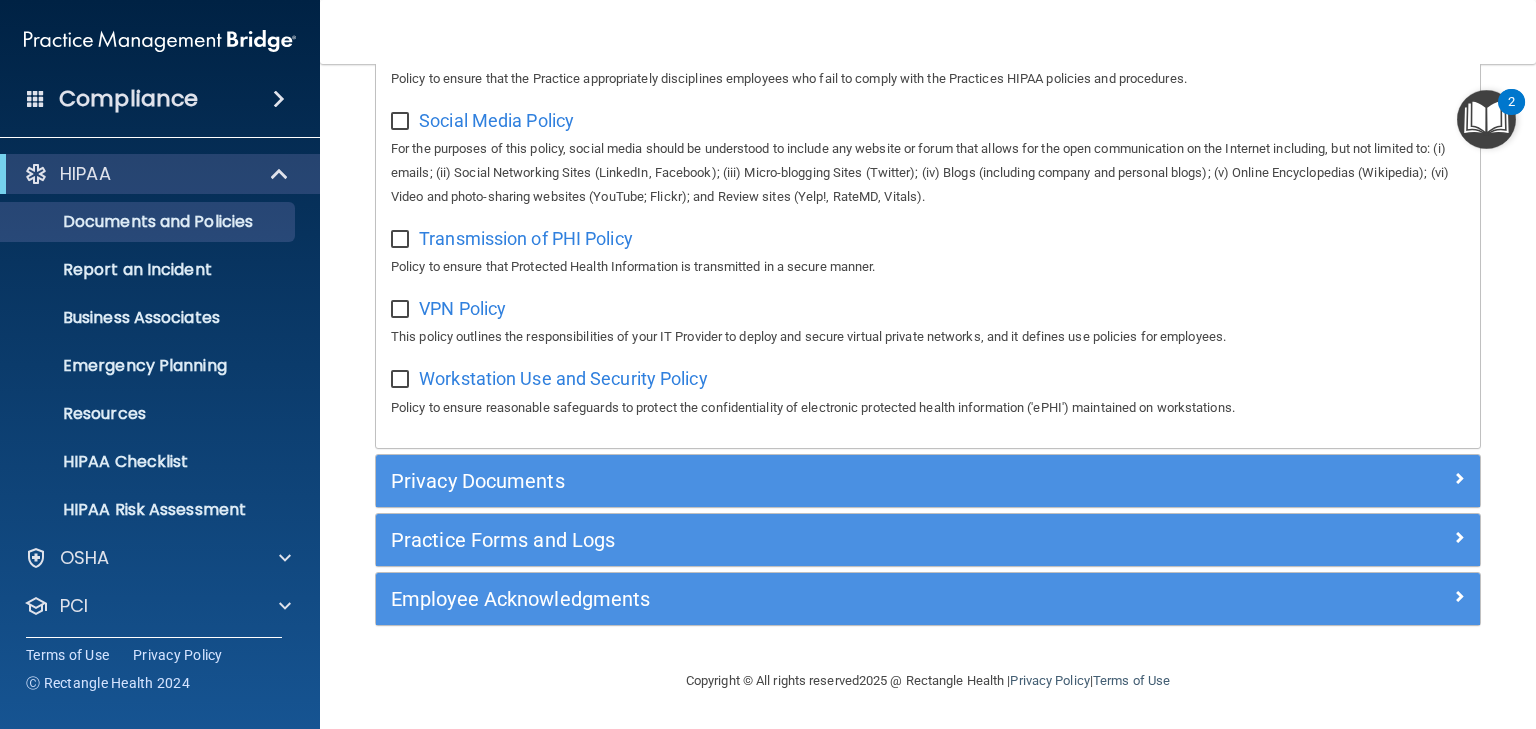 scroll, scrollTop: 1580, scrollLeft: 0, axis: vertical 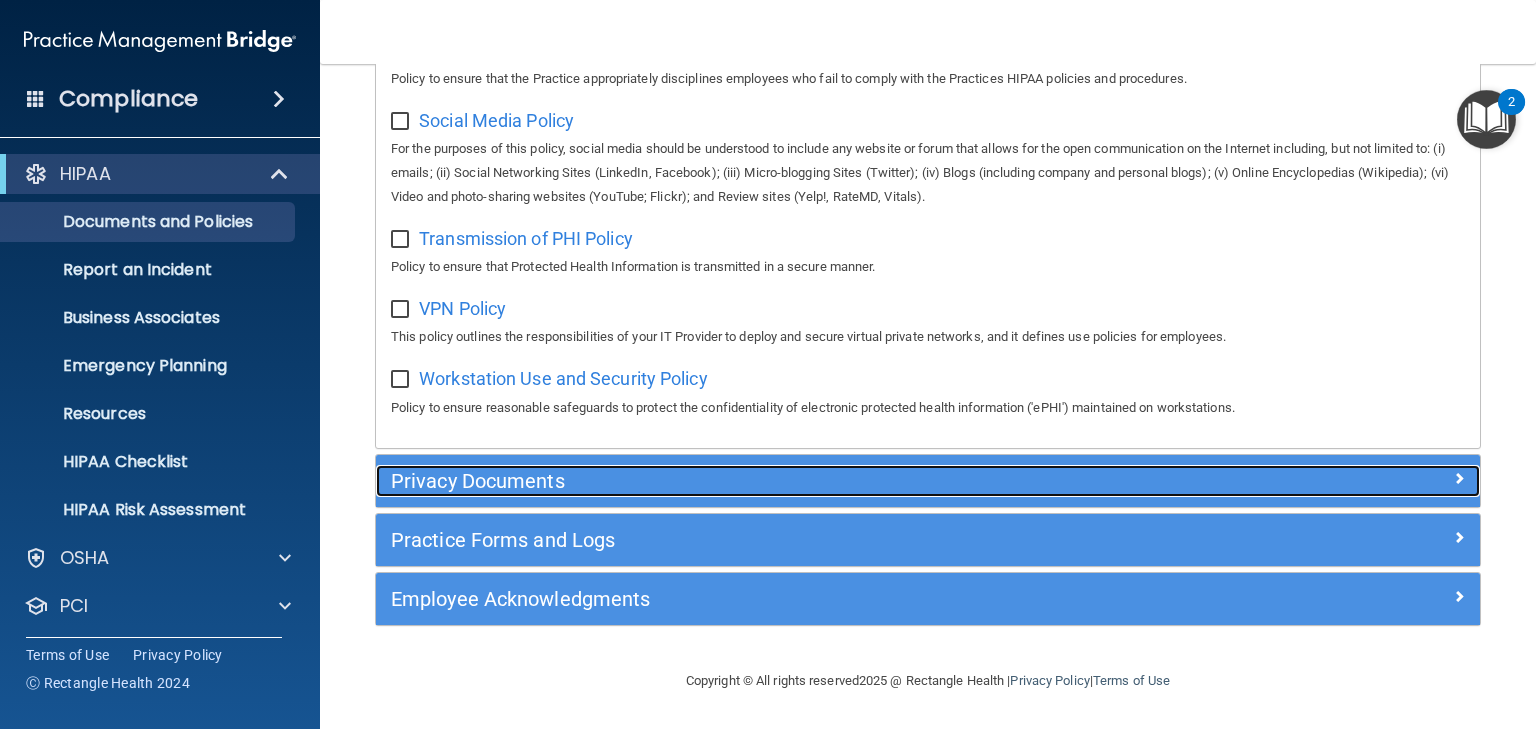 click on "Privacy Documents" at bounding box center (790, 481) 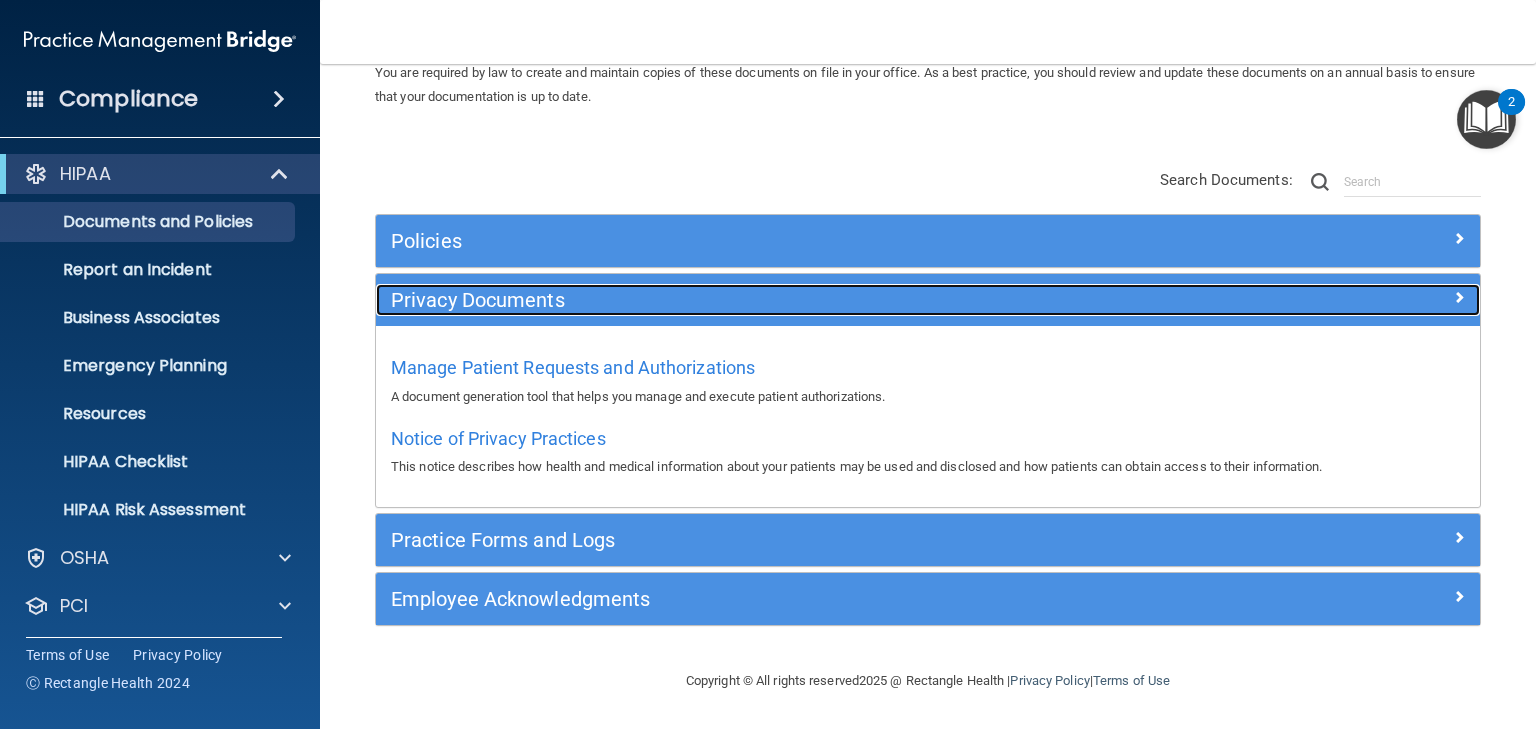 scroll, scrollTop: 90, scrollLeft: 0, axis: vertical 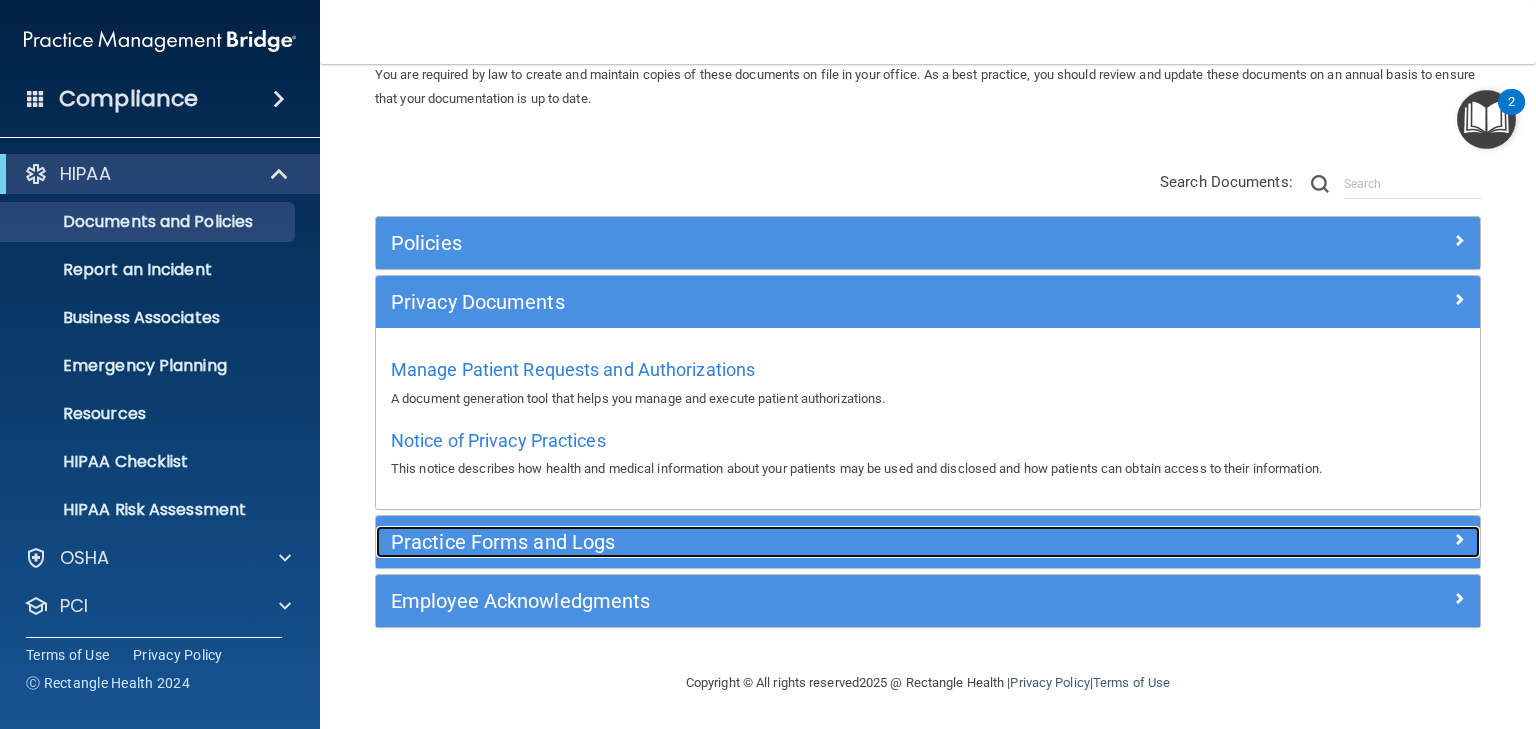click on "Practice Forms and Logs" at bounding box center (790, 542) 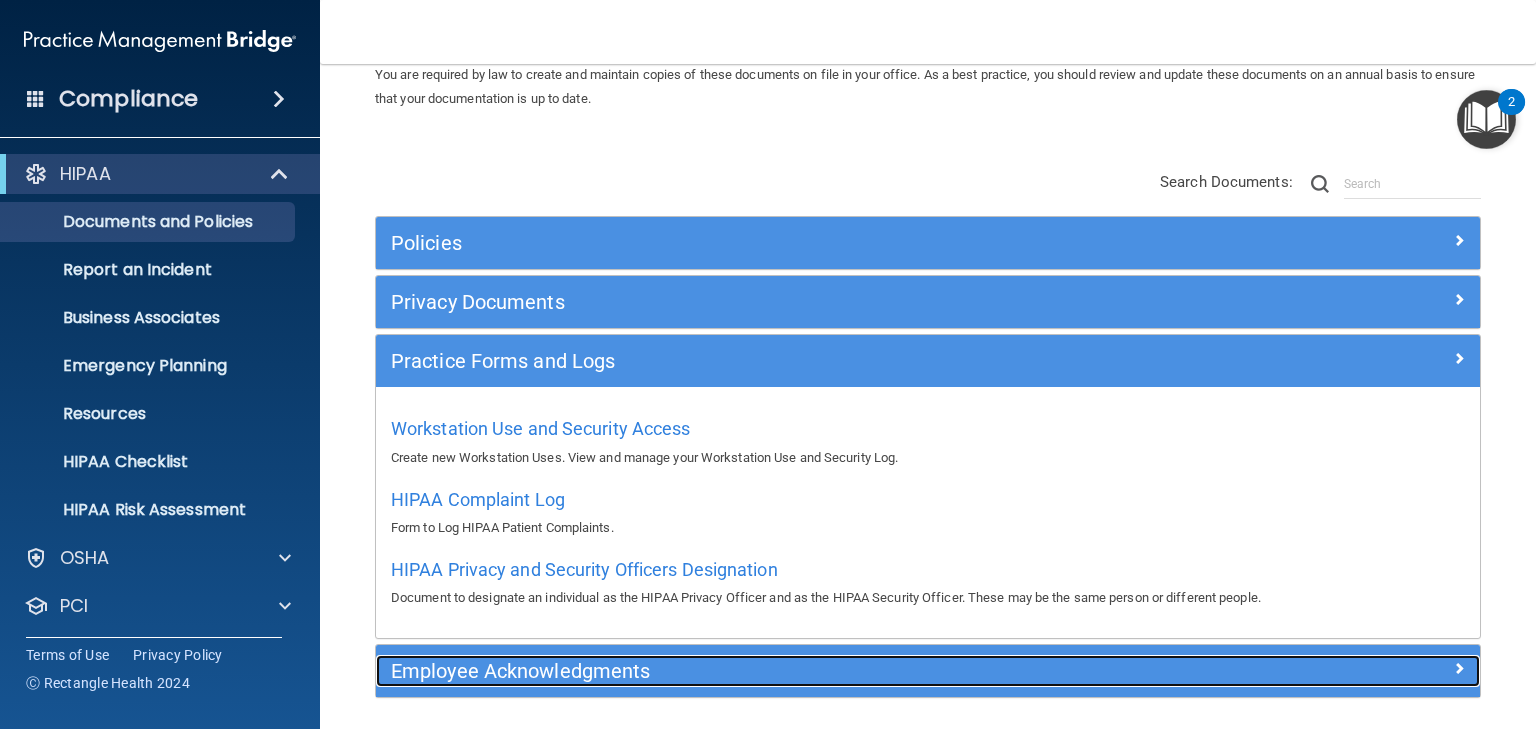 click on "Employee Acknowledgments" at bounding box center [790, 671] 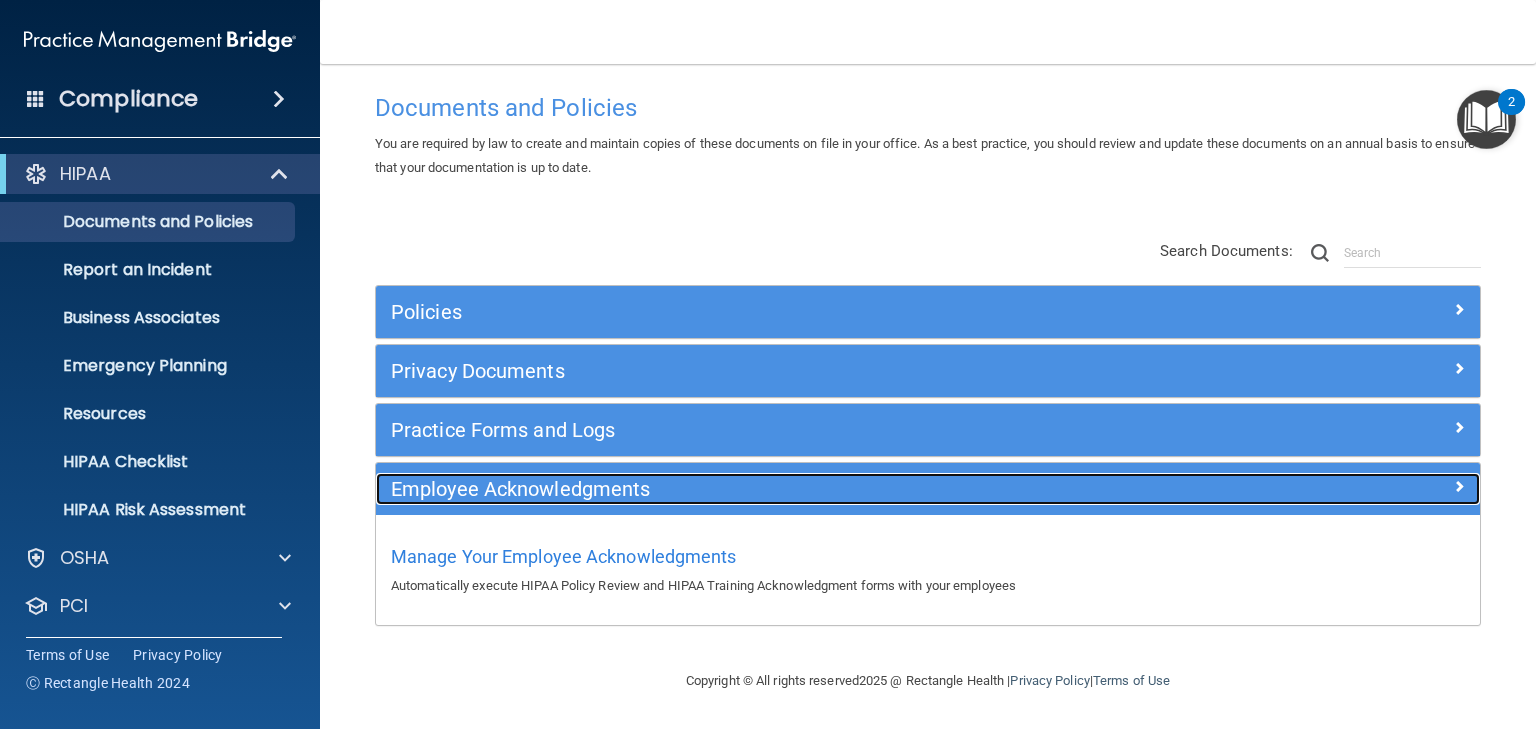 scroll, scrollTop: 20, scrollLeft: 0, axis: vertical 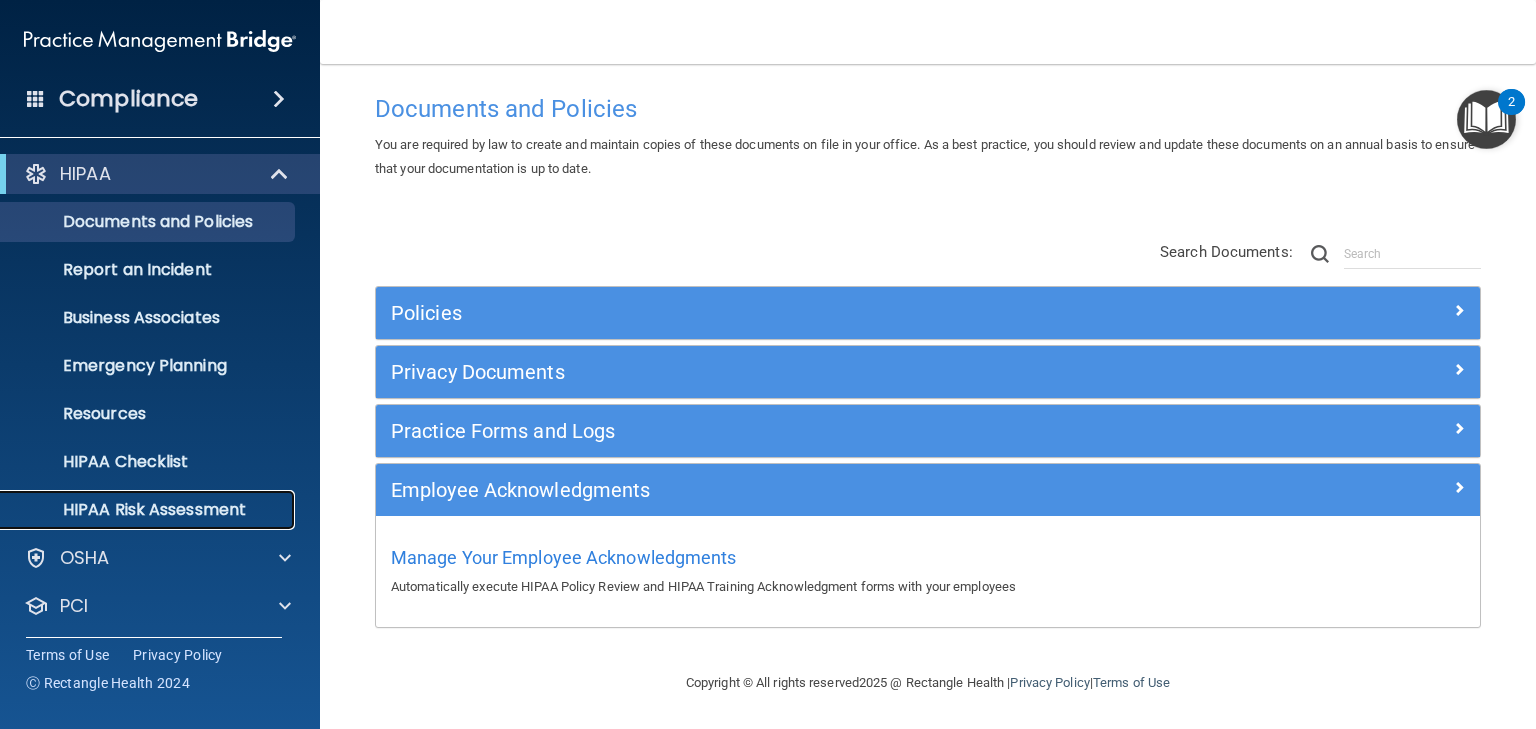 click on "HIPAA Risk Assessment" at bounding box center [149, 510] 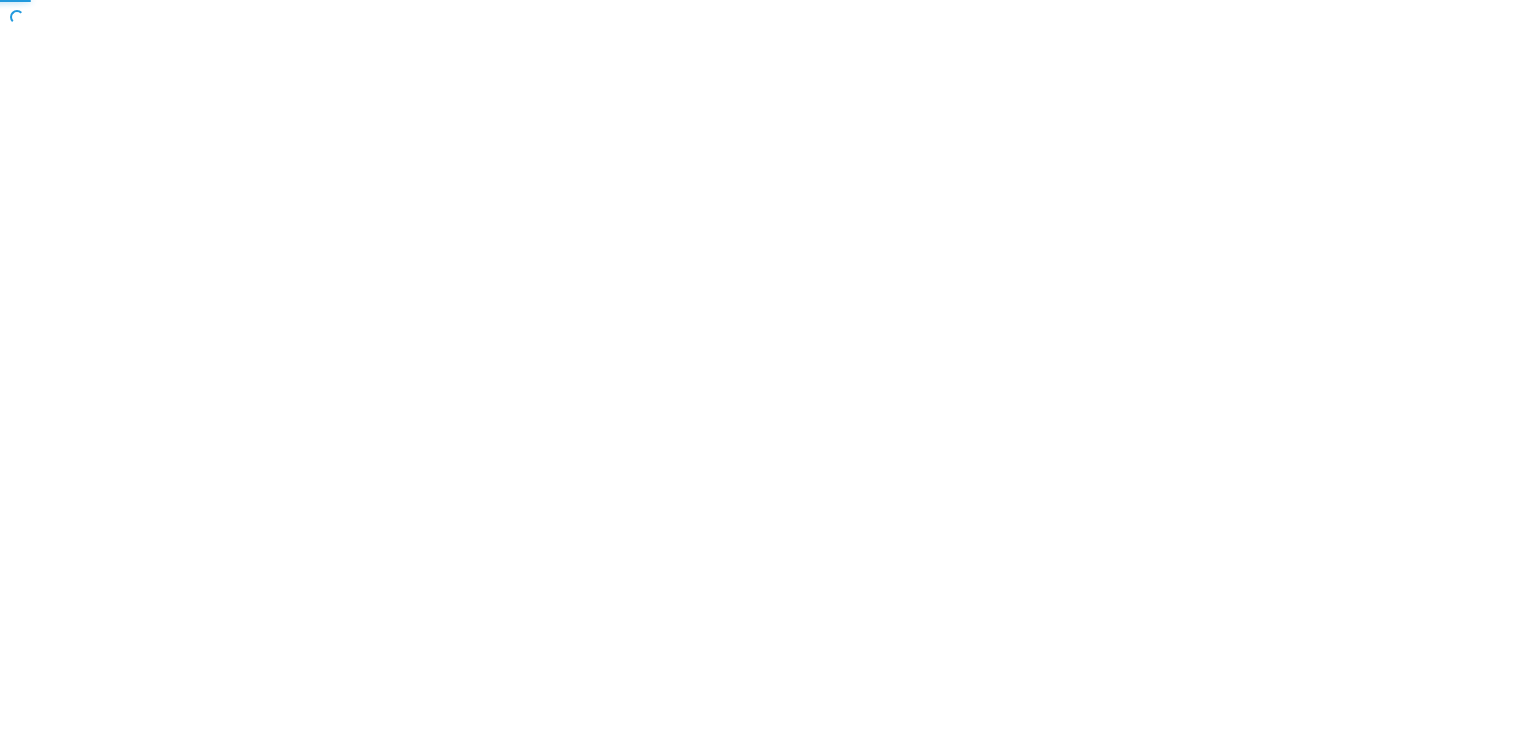 scroll, scrollTop: 0, scrollLeft: 0, axis: both 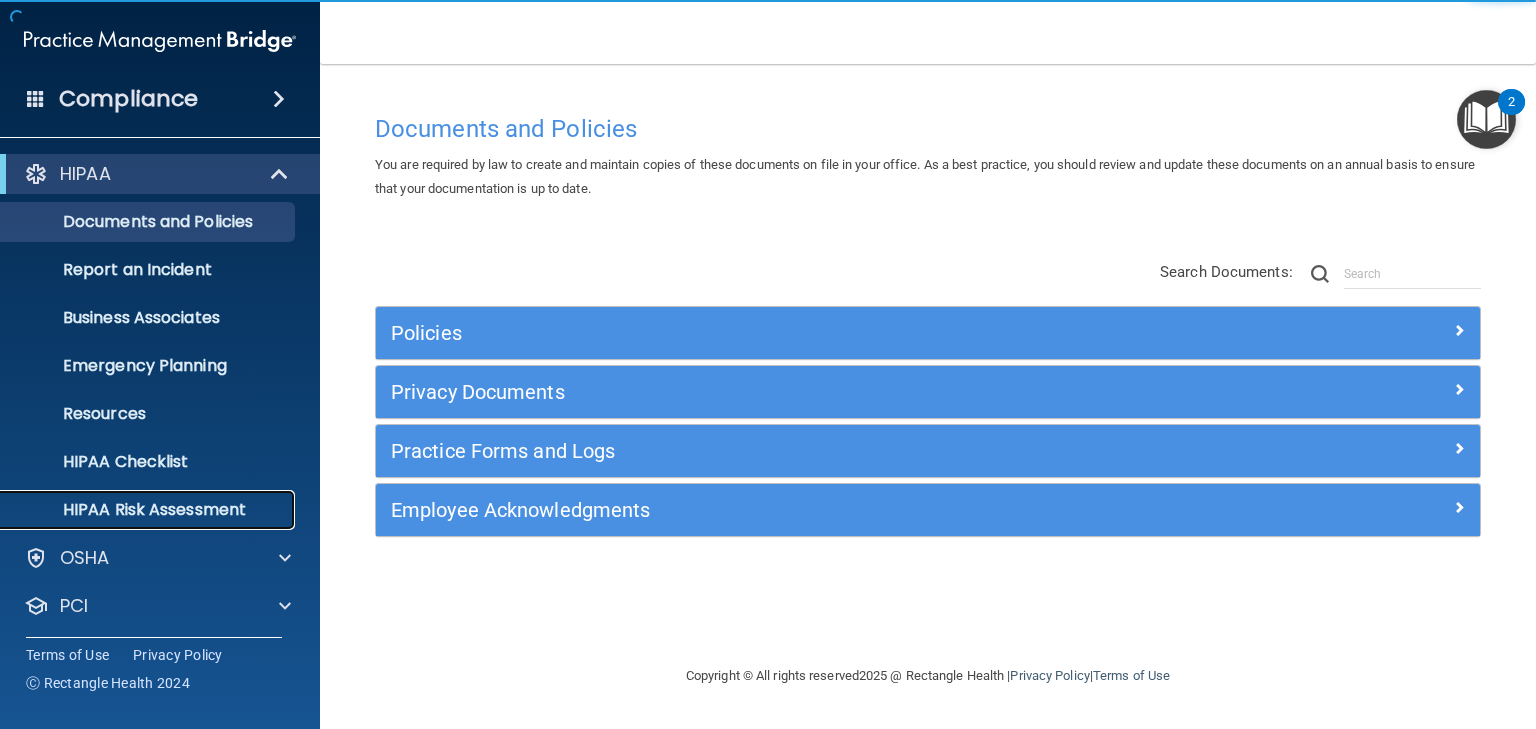 click on "HIPAA Risk Assessment" at bounding box center (149, 510) 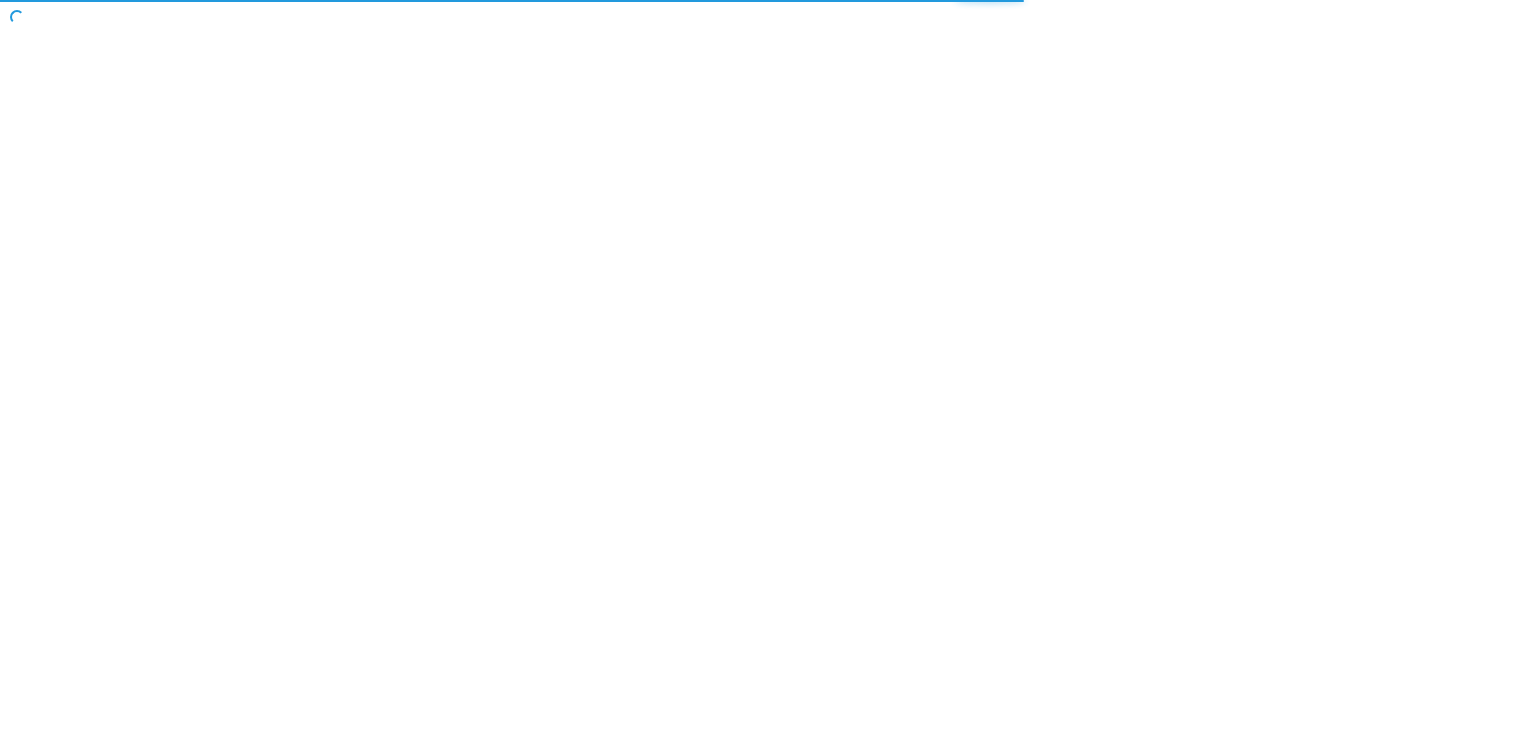 scroll, scrollTop: 0, scrollLeft: 0, axis: both 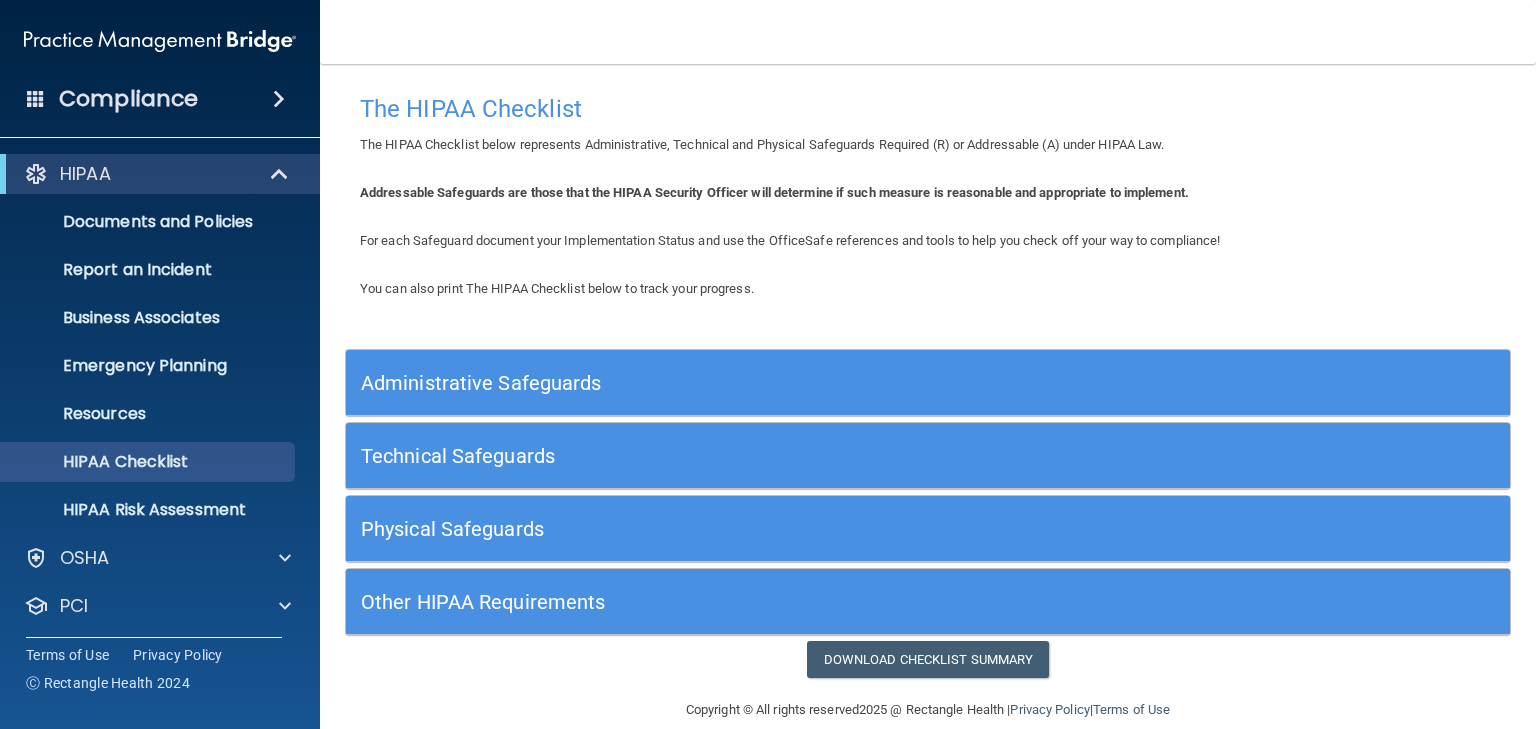 click on "Administrative Safeguards" at bounding box center (782, 383) 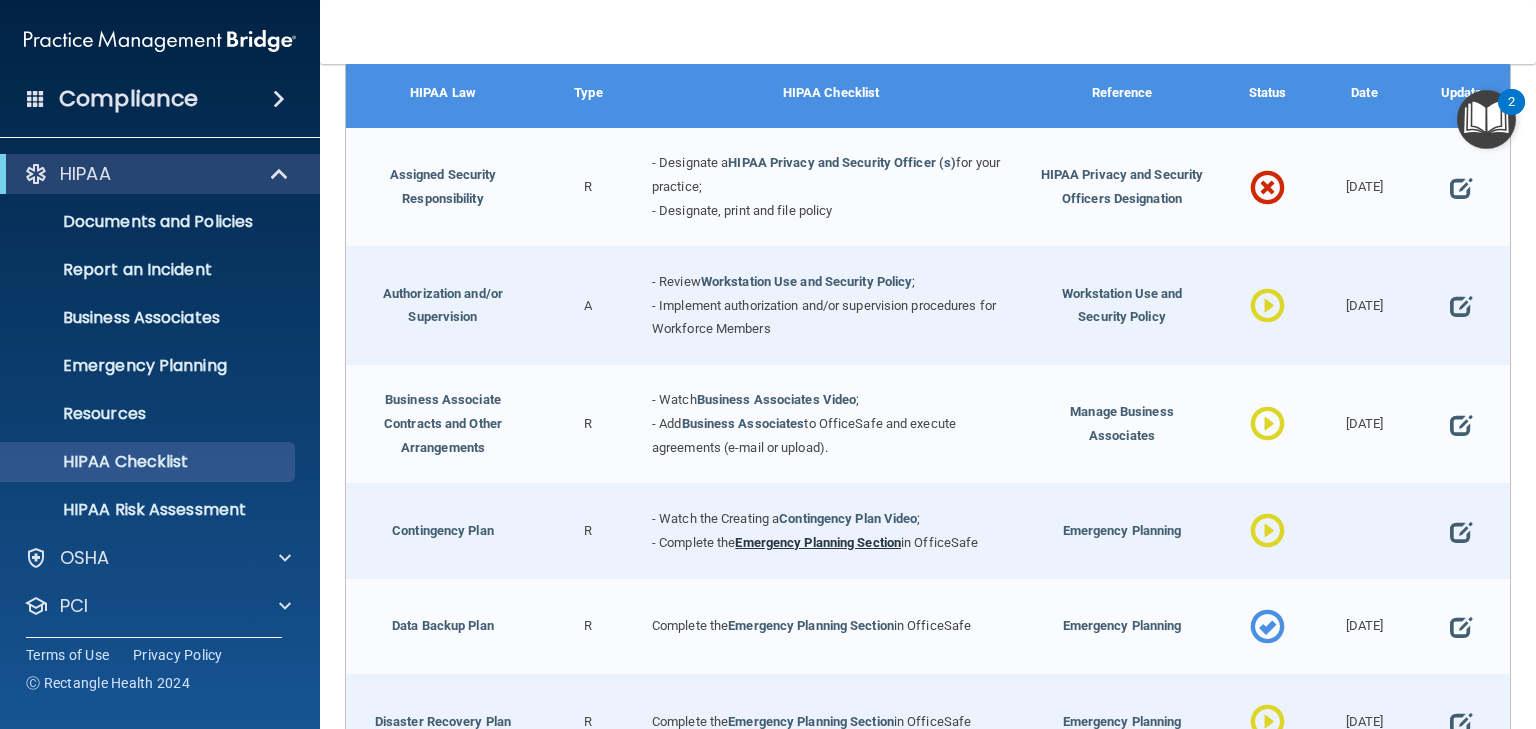 scroll, scrollTop: 320, scrollLeft: 0, axis: vertical 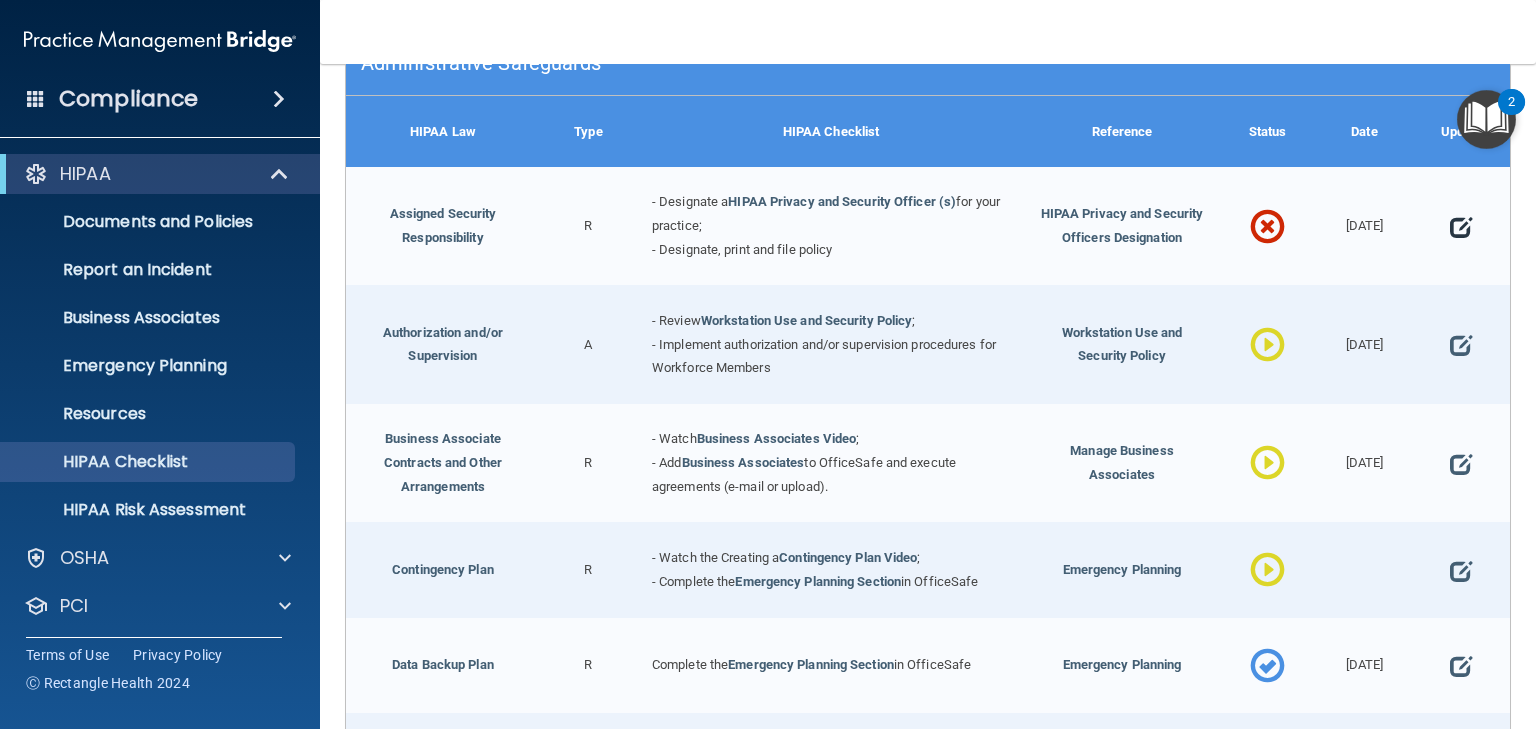 click at bounding box center [1461, 227] 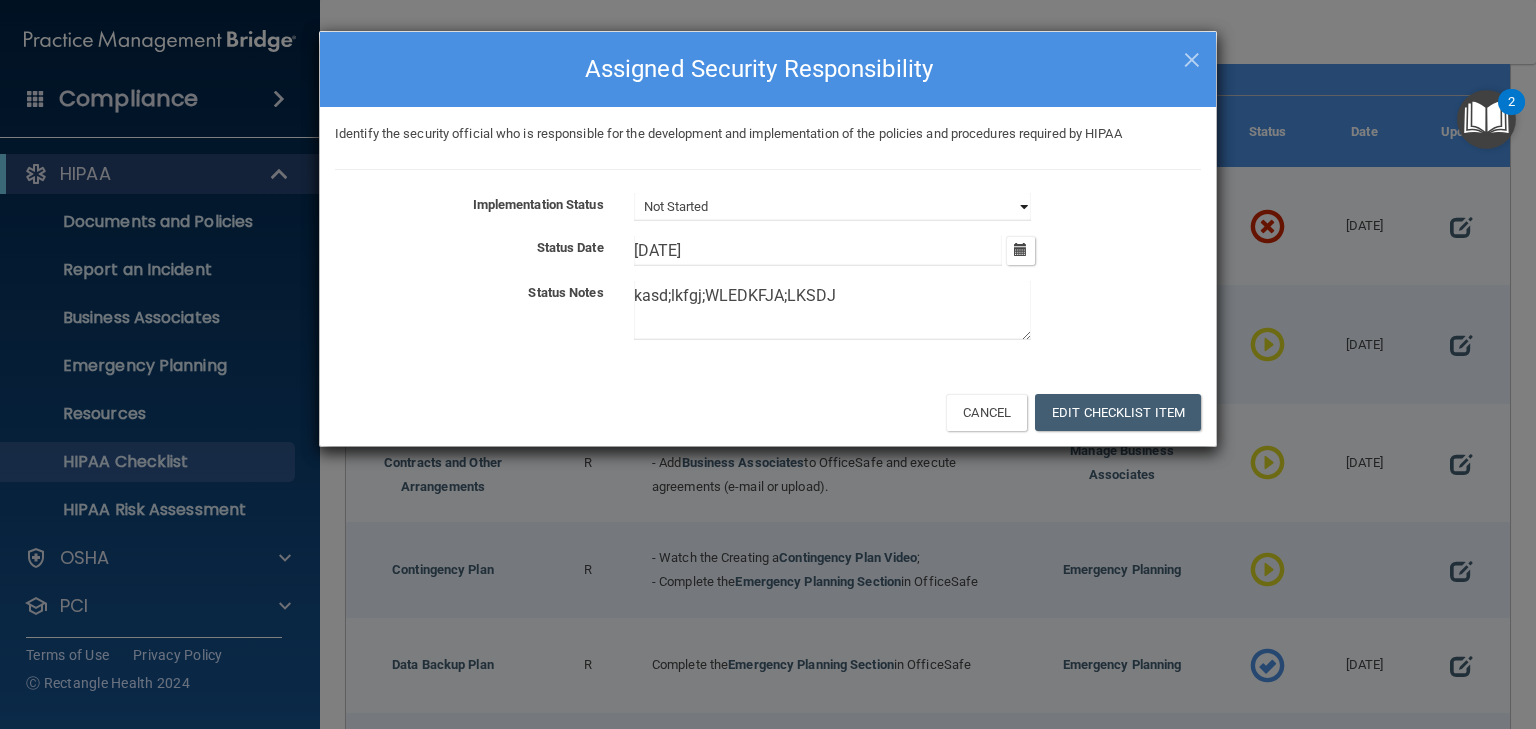 click on "Not Started  In Progress  Completed" at bounding box center [832, 207] 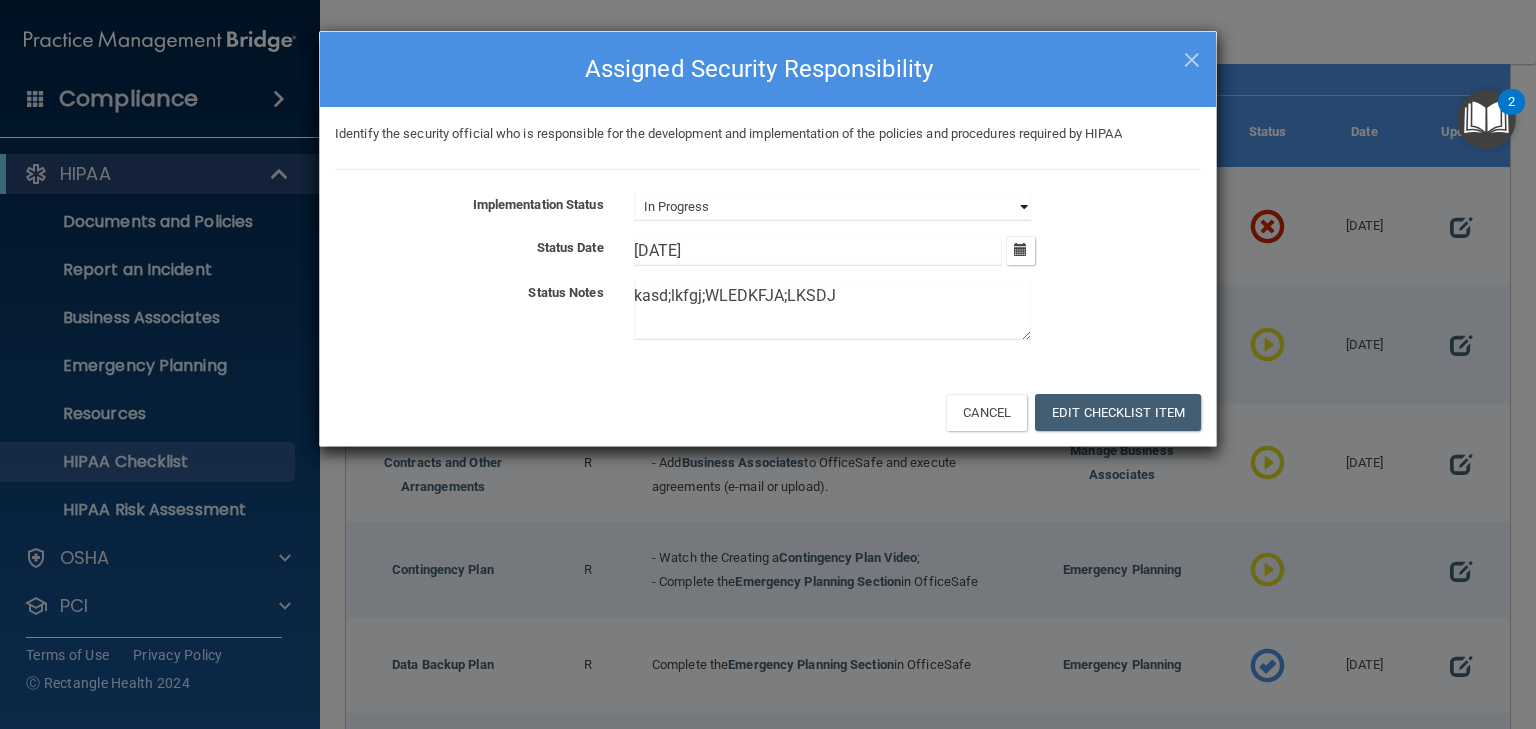 click on "Not Started  In Progress  Completed" at bounding box center [832, 207] 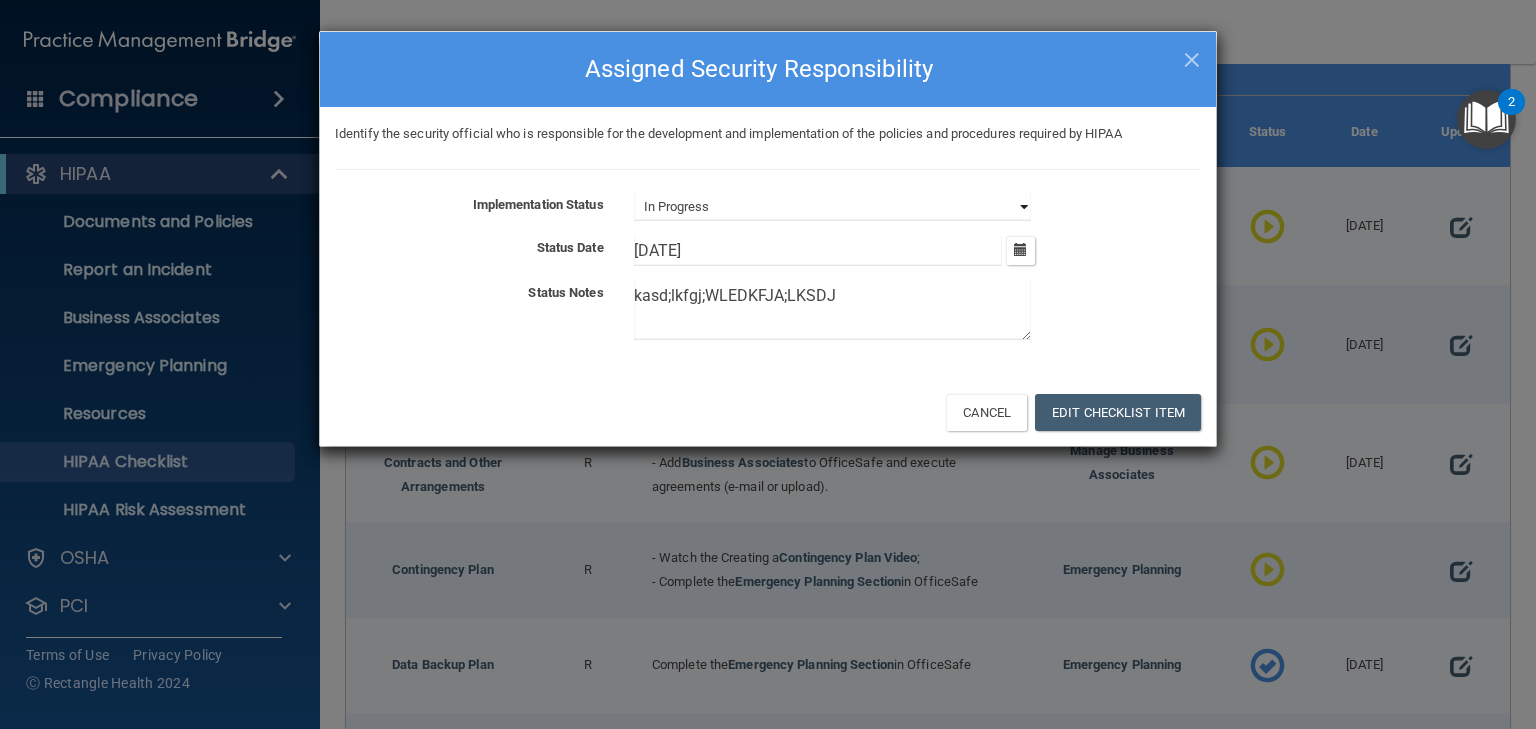 click on "Not Started  In Progress  Completed" at bounding box center (832, 207) 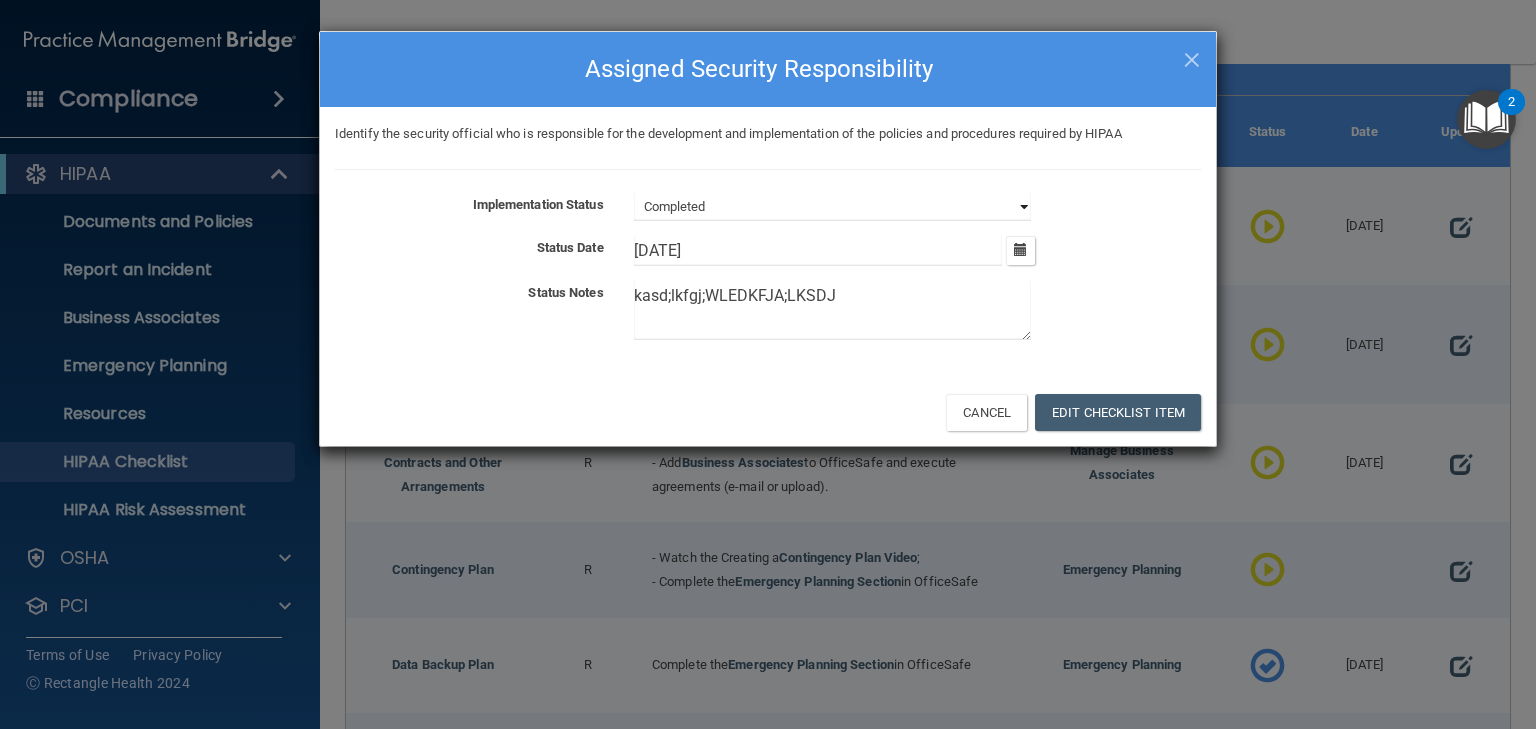 click on "Not Started  In Progress  Completed" at bounding box center [832, 207] 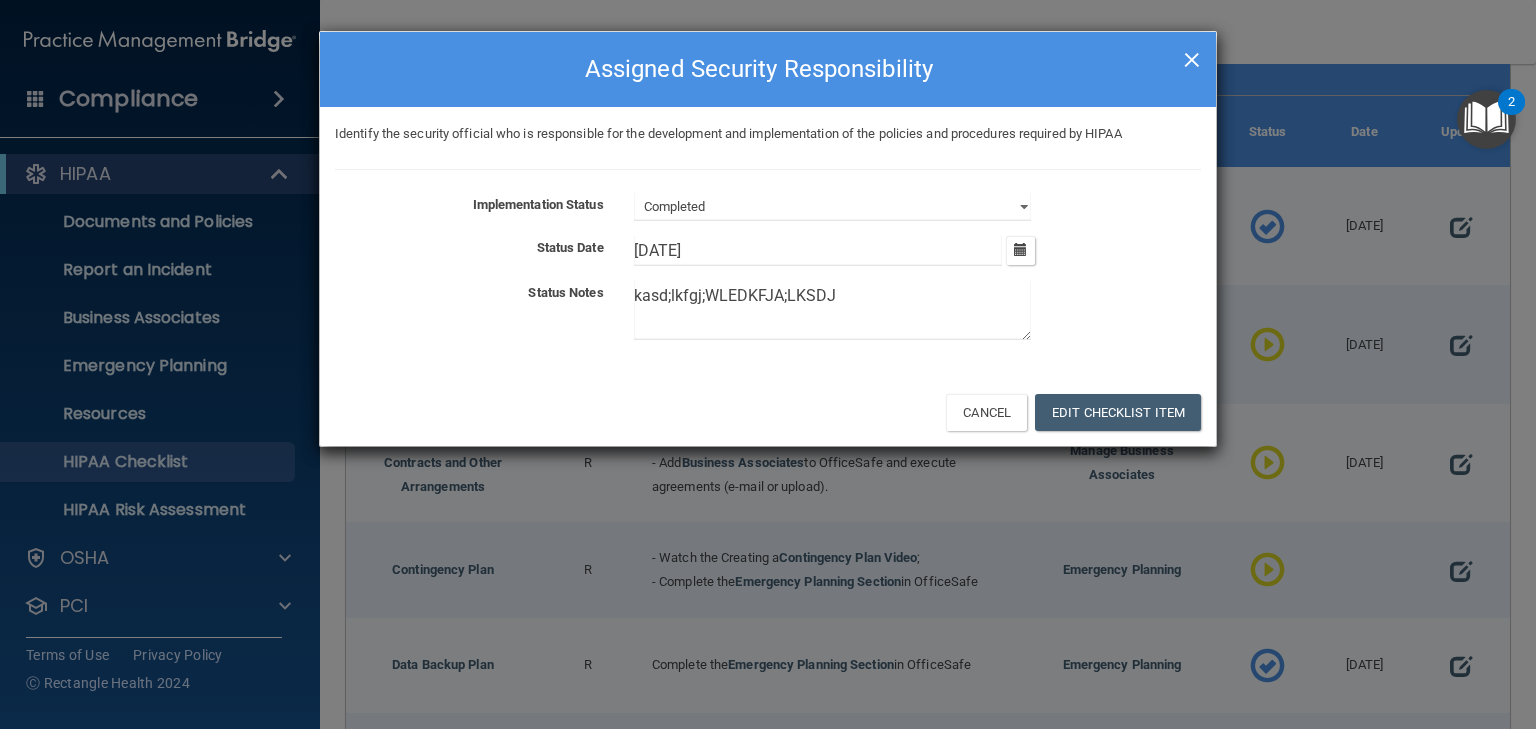 click on "×" at bounding box center [1192, 57] 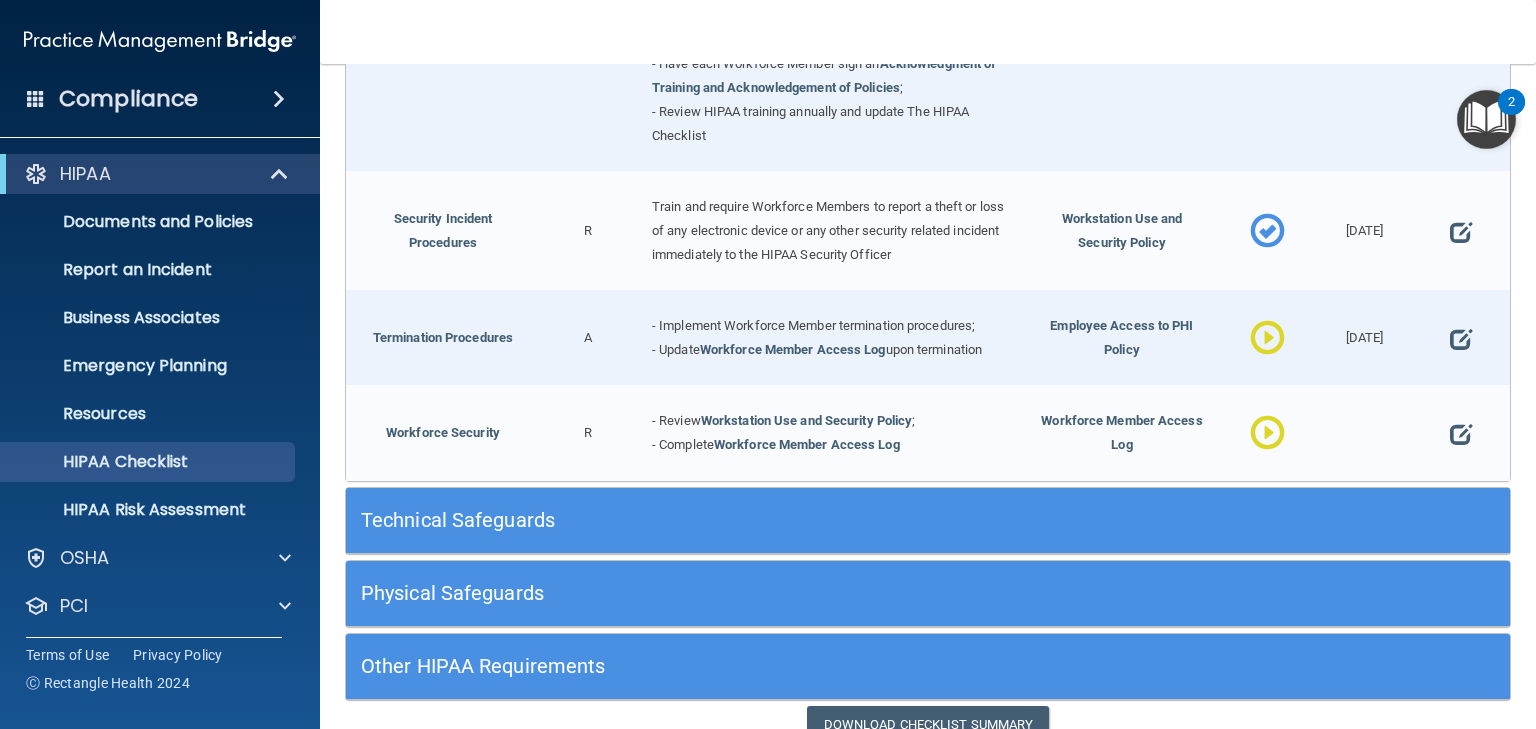 scroll, scrollTop: 1919, scrollLeft: 0, axis: vertical 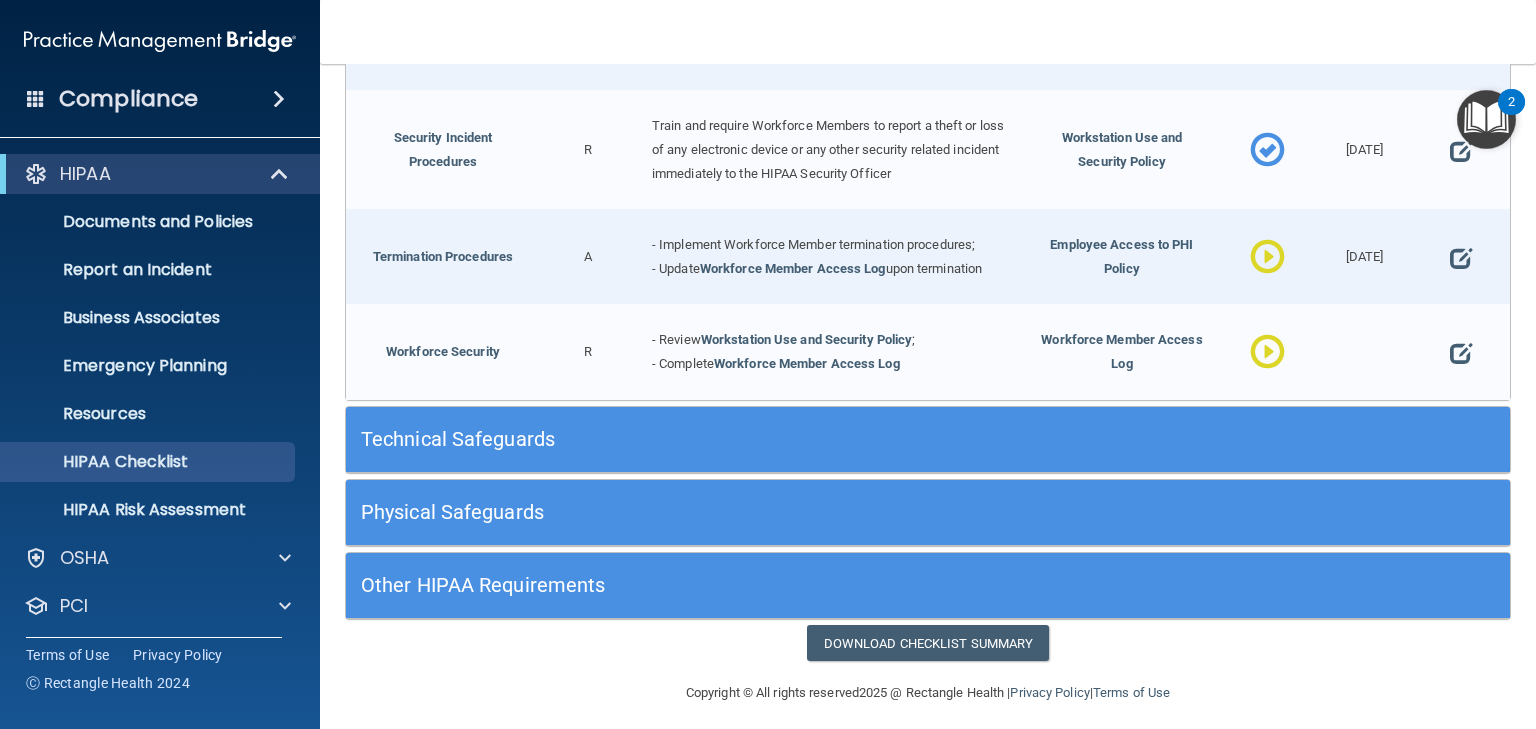 click on "Technical Safeguards" at bounding box center (782, 439) 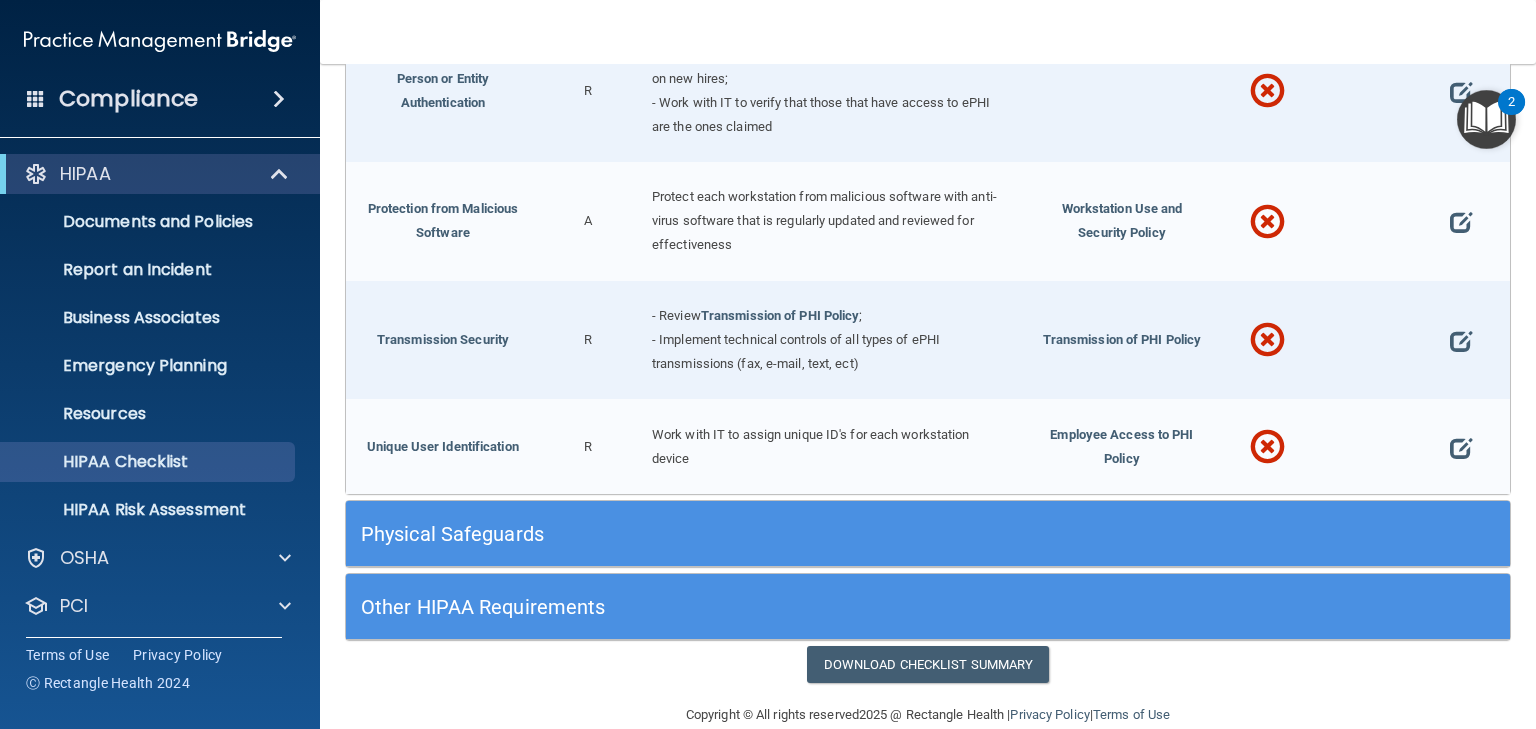 scroll, scrollTop: 3501, scrollLeft: 0, axis: vertical 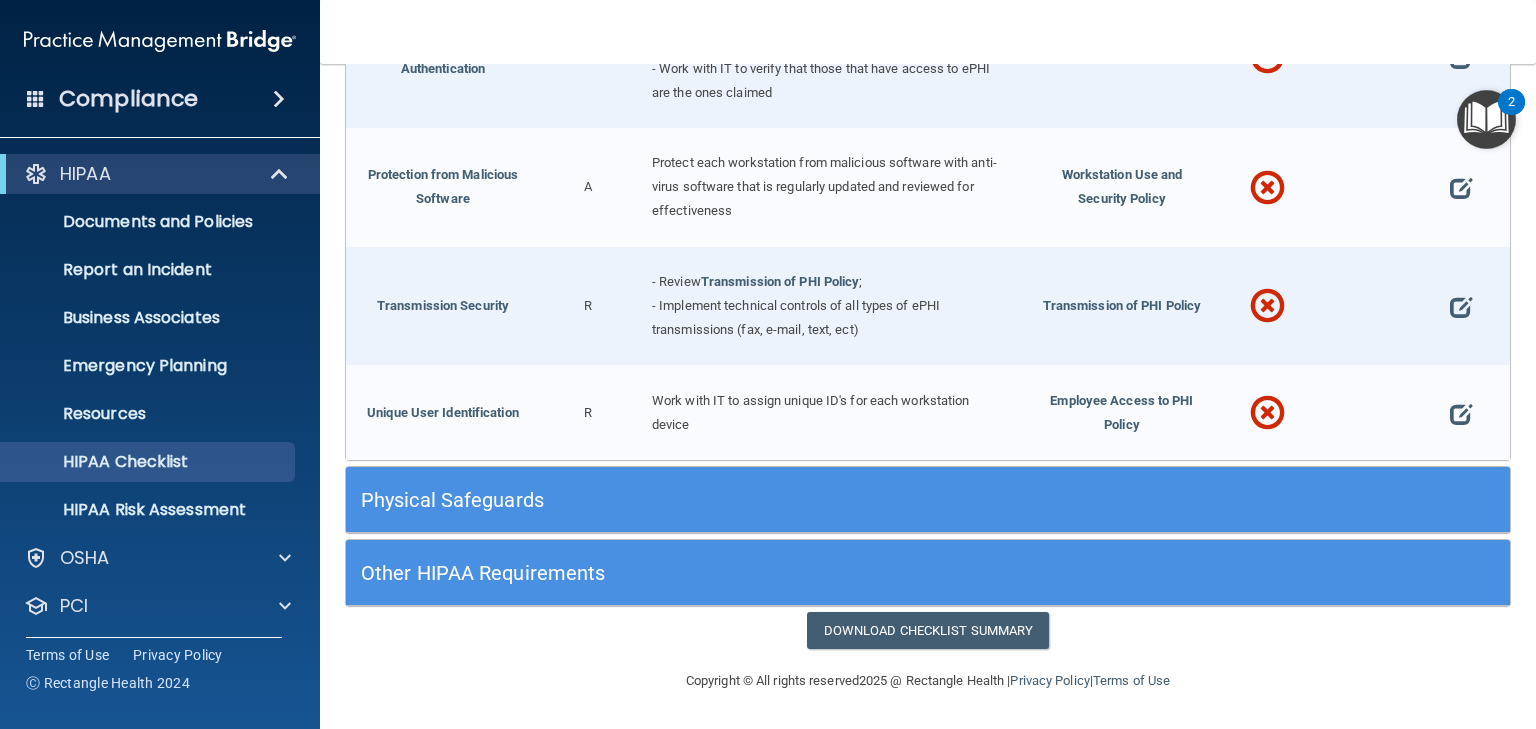 click on "Physical Safeguards" at bounding box center [782, 499] 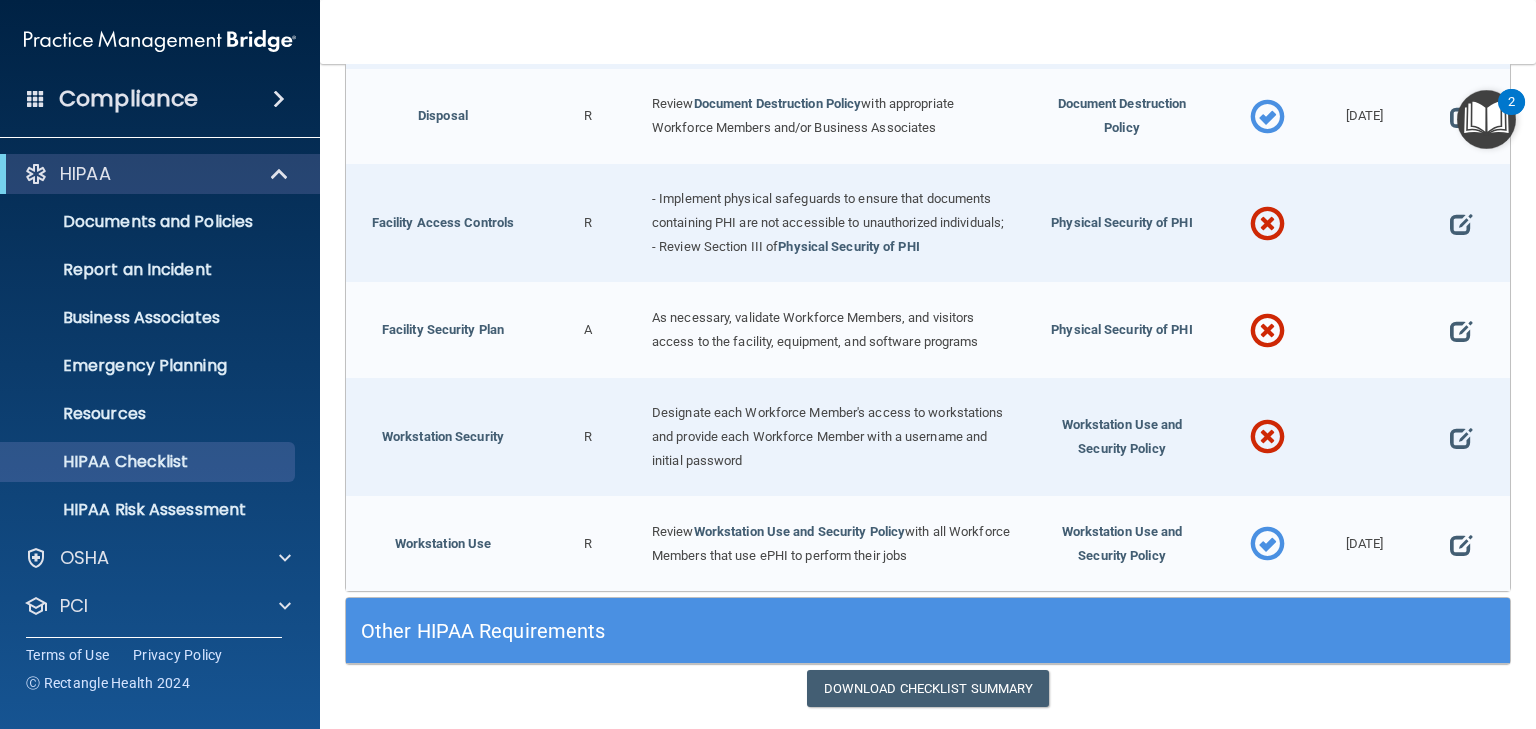 scroll, scrollTop: 4304, scrollLeft: 0, axis: vertical 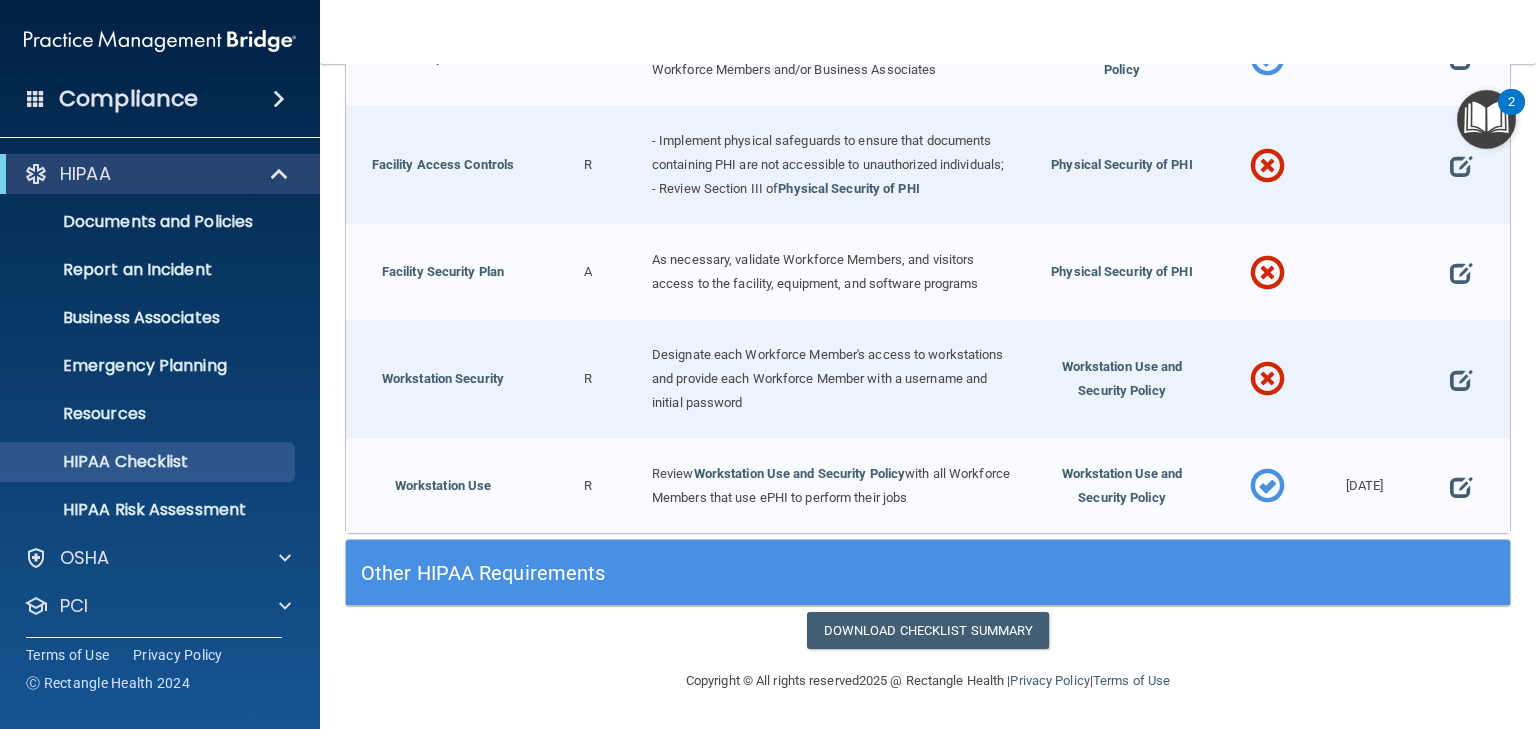 click on "Other HIPAA Requirements" at bounding box center [782, 573] 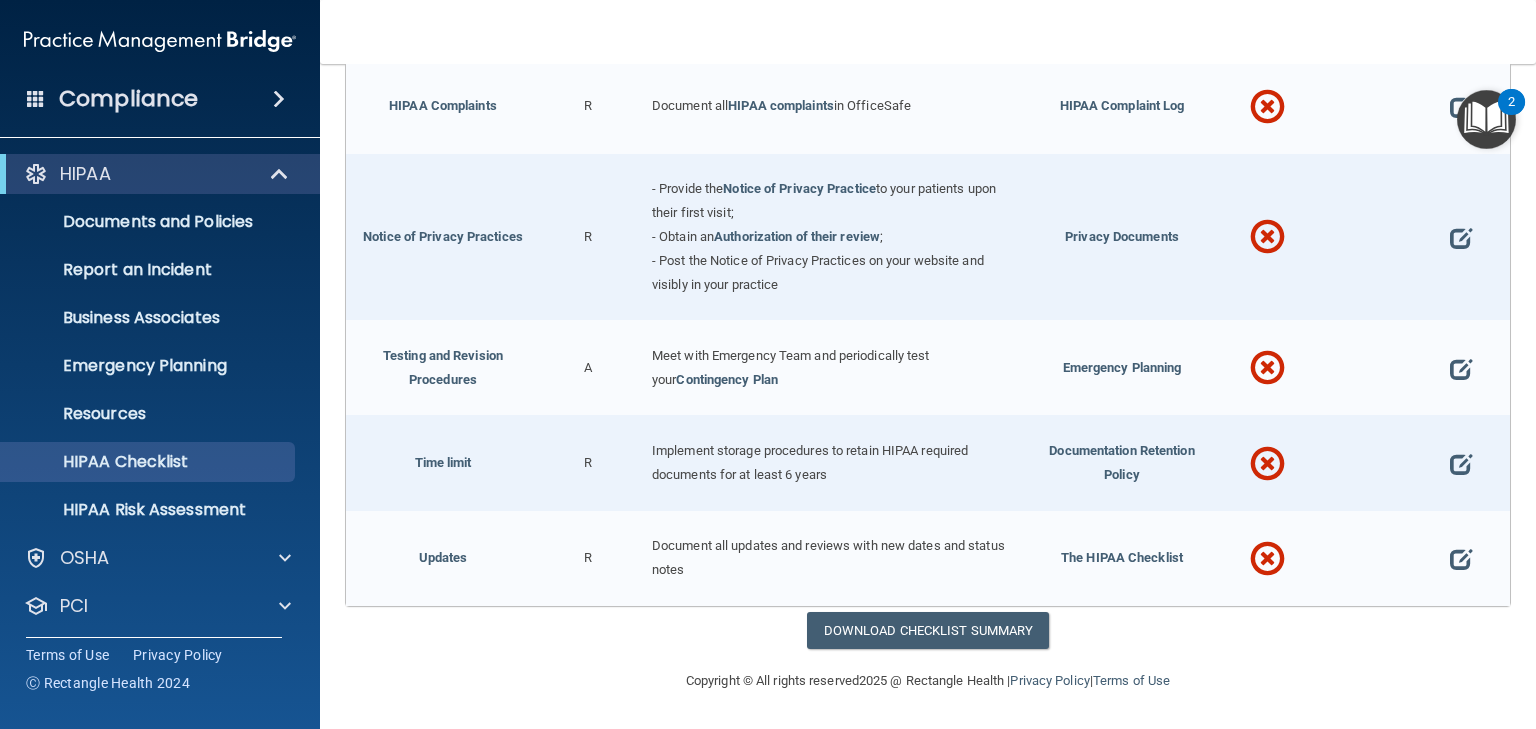 scroll, scrollTop: 5367, scrollLeft: 0, axis: vertical 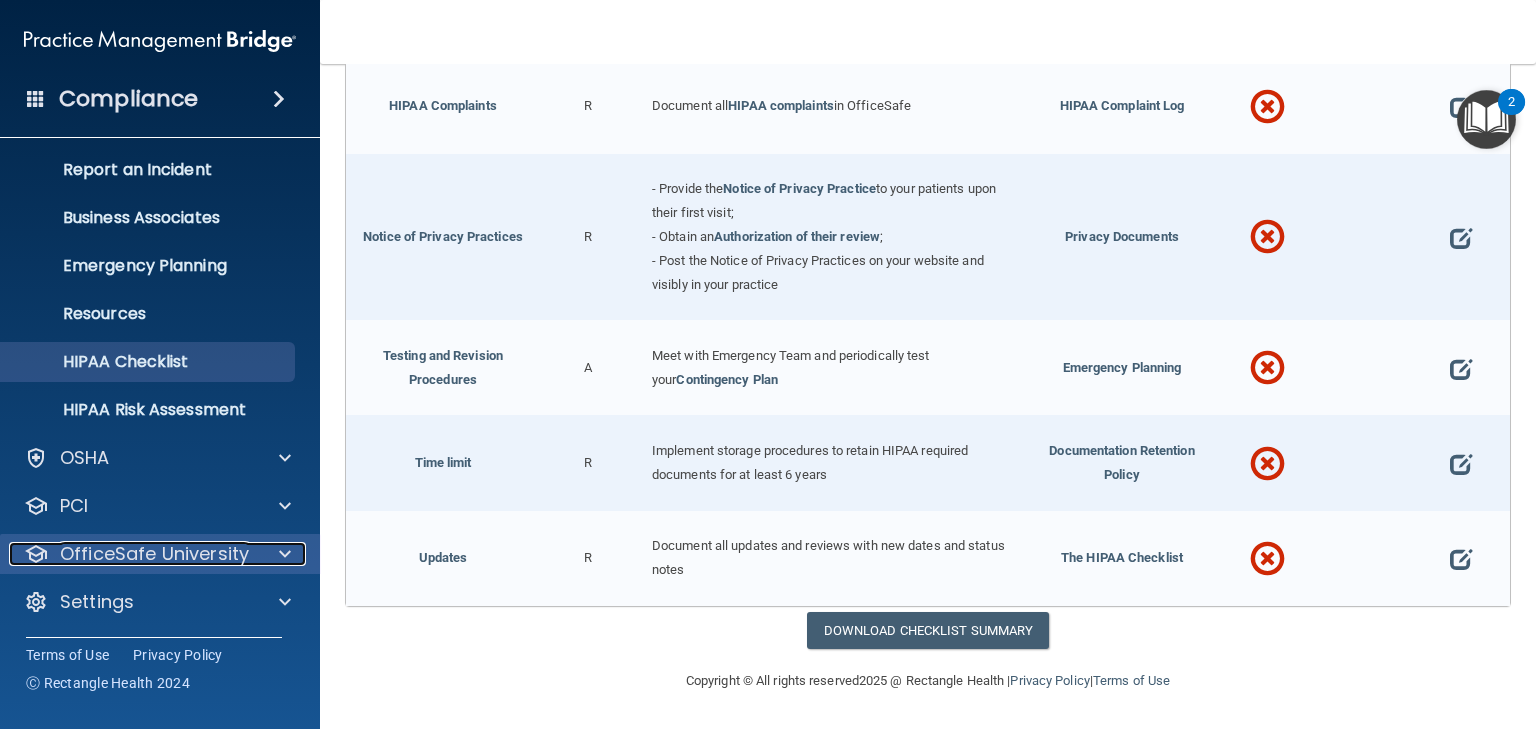 click on "OfficeSafe University" at bounding box center (154, 554) 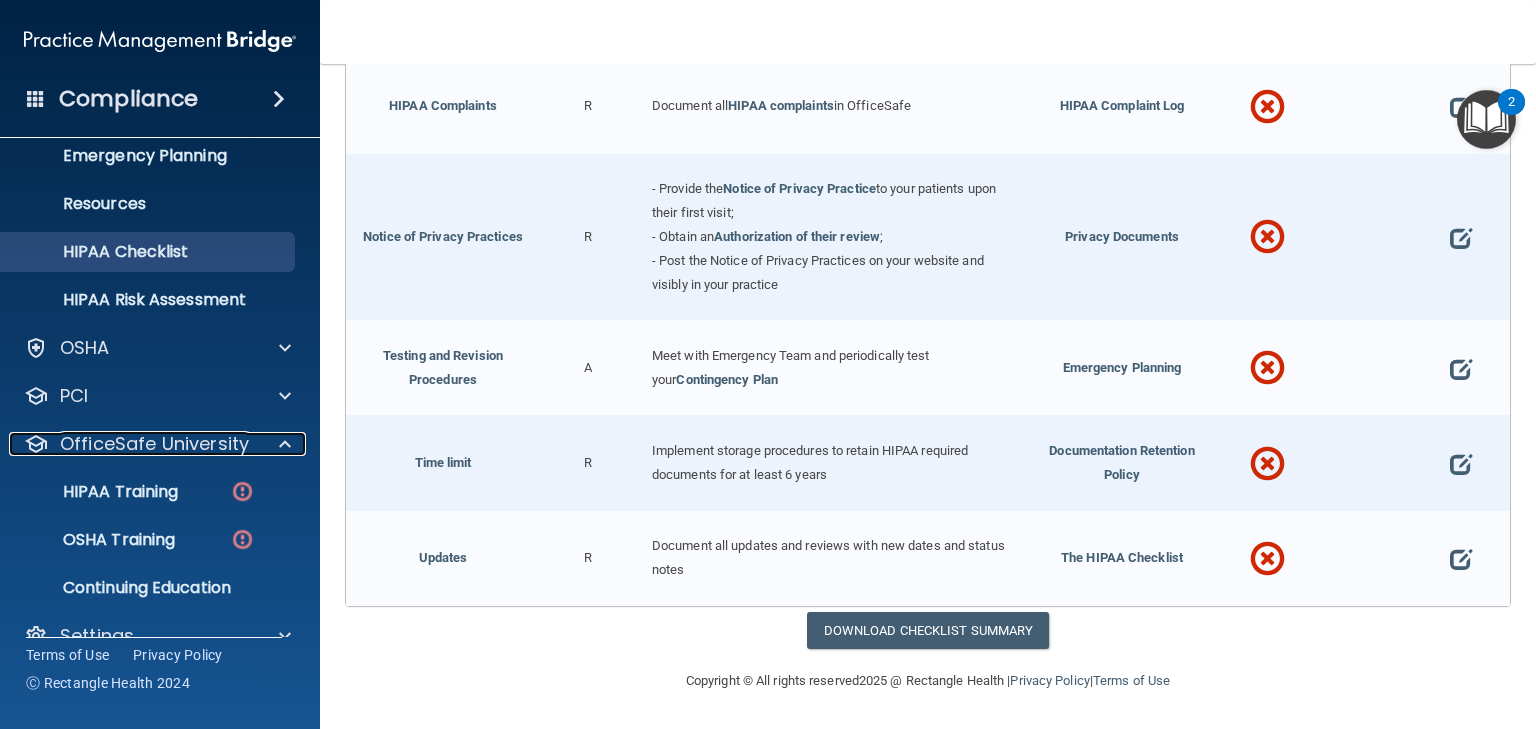 scroll, scrollTop: 244, scrollLeft: 0, axis: vertical 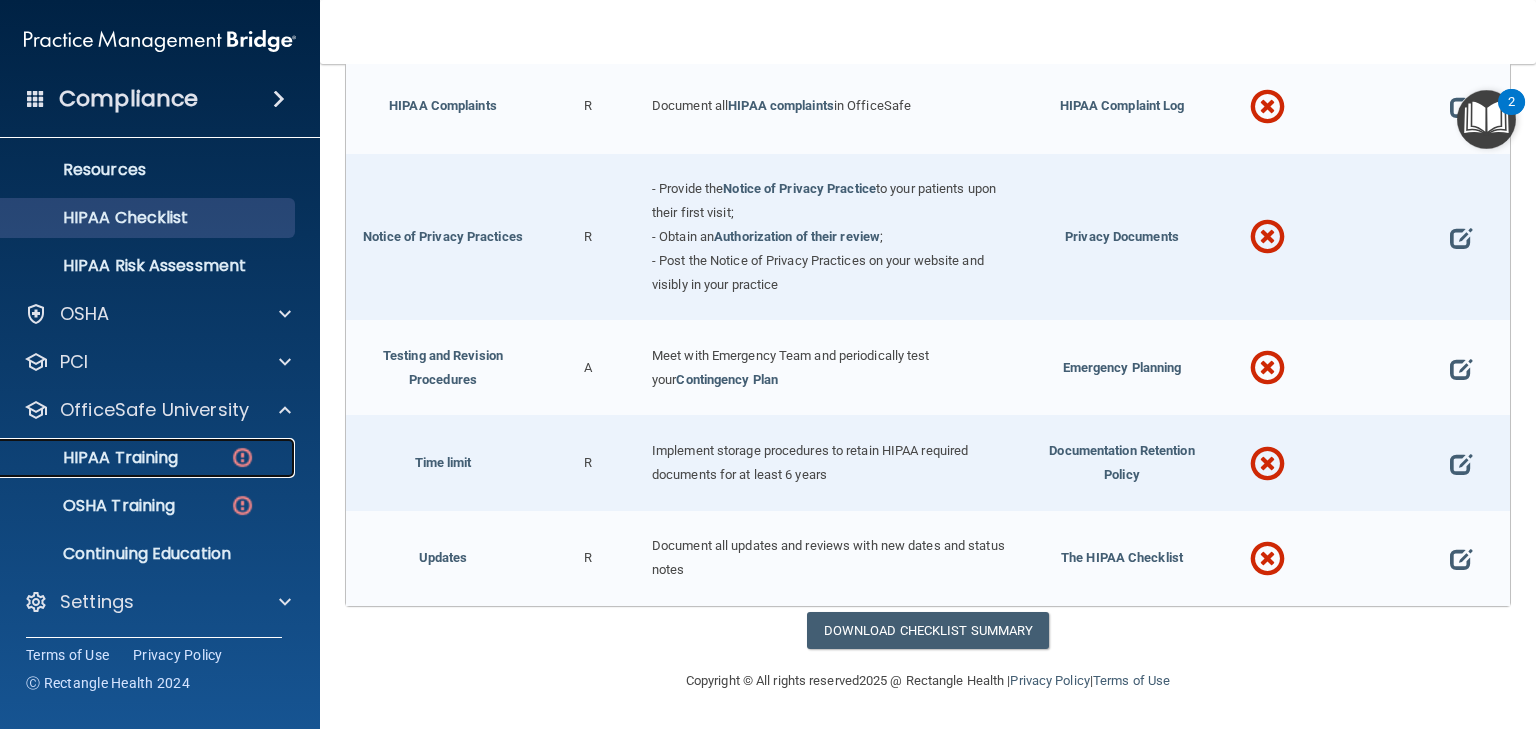 click on "HIPAA Training" at bounding box center [95, 458] 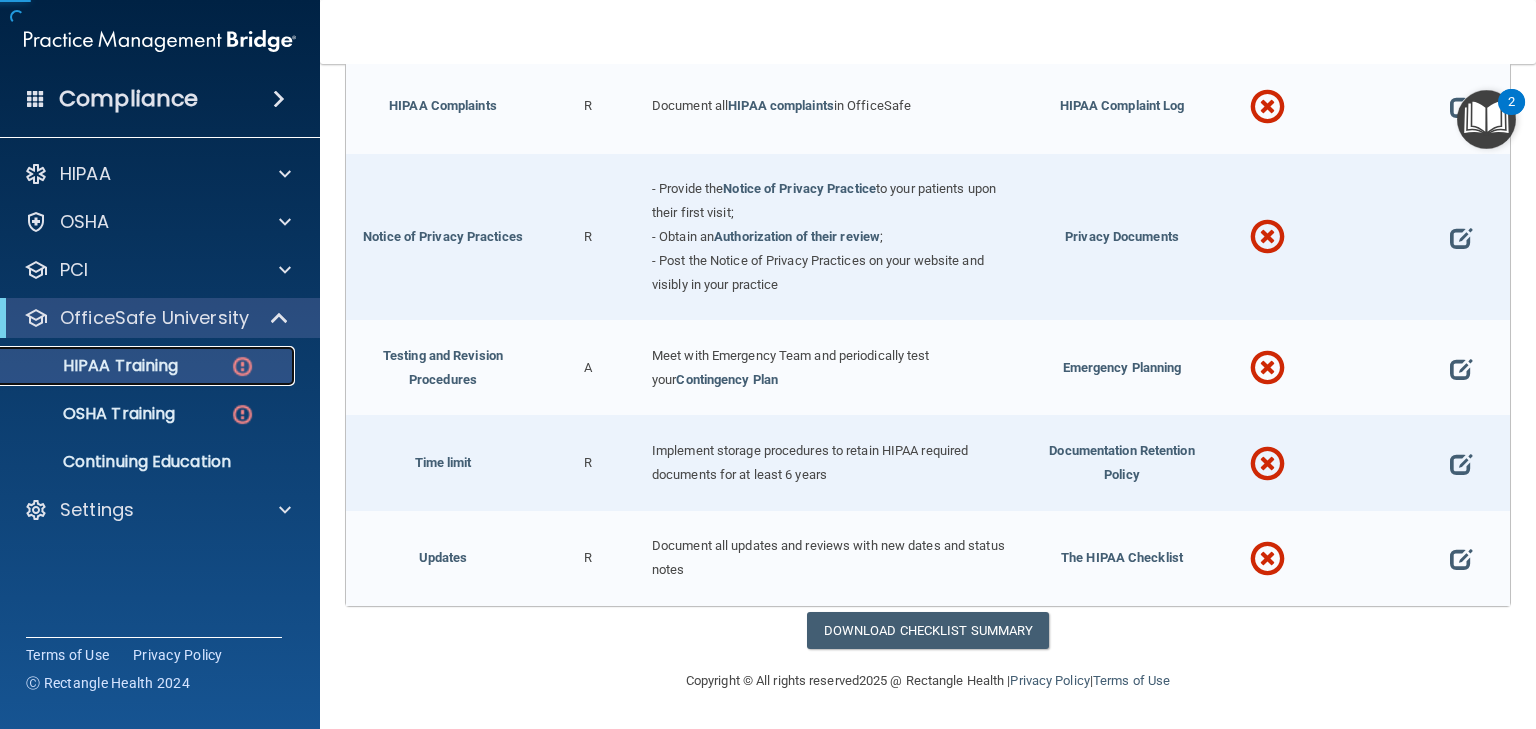 scroll, scrollTop: 0, scrollLeft: 0, axis: both 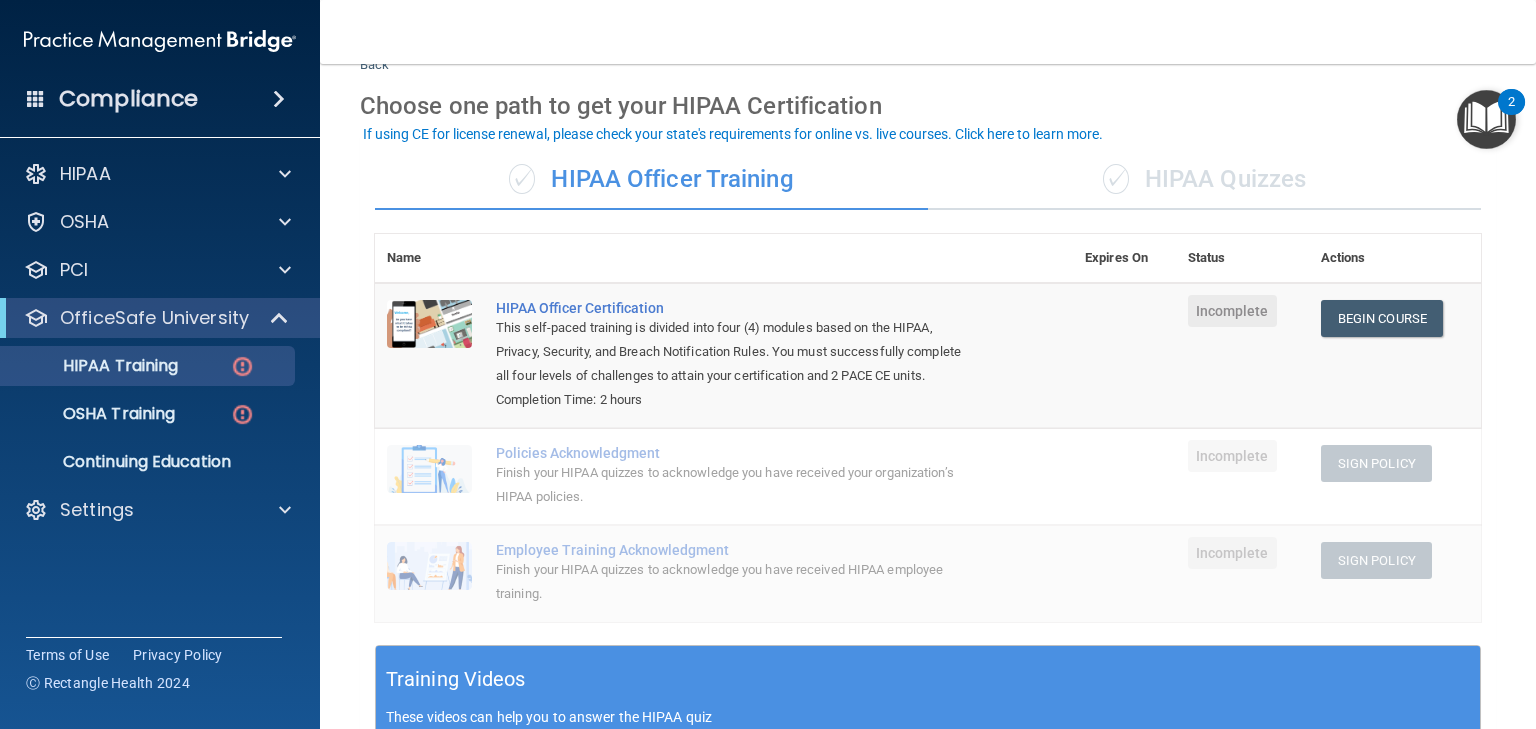 click on "✓   HIPAA Quizzes" at bounding box center (1204, 180) 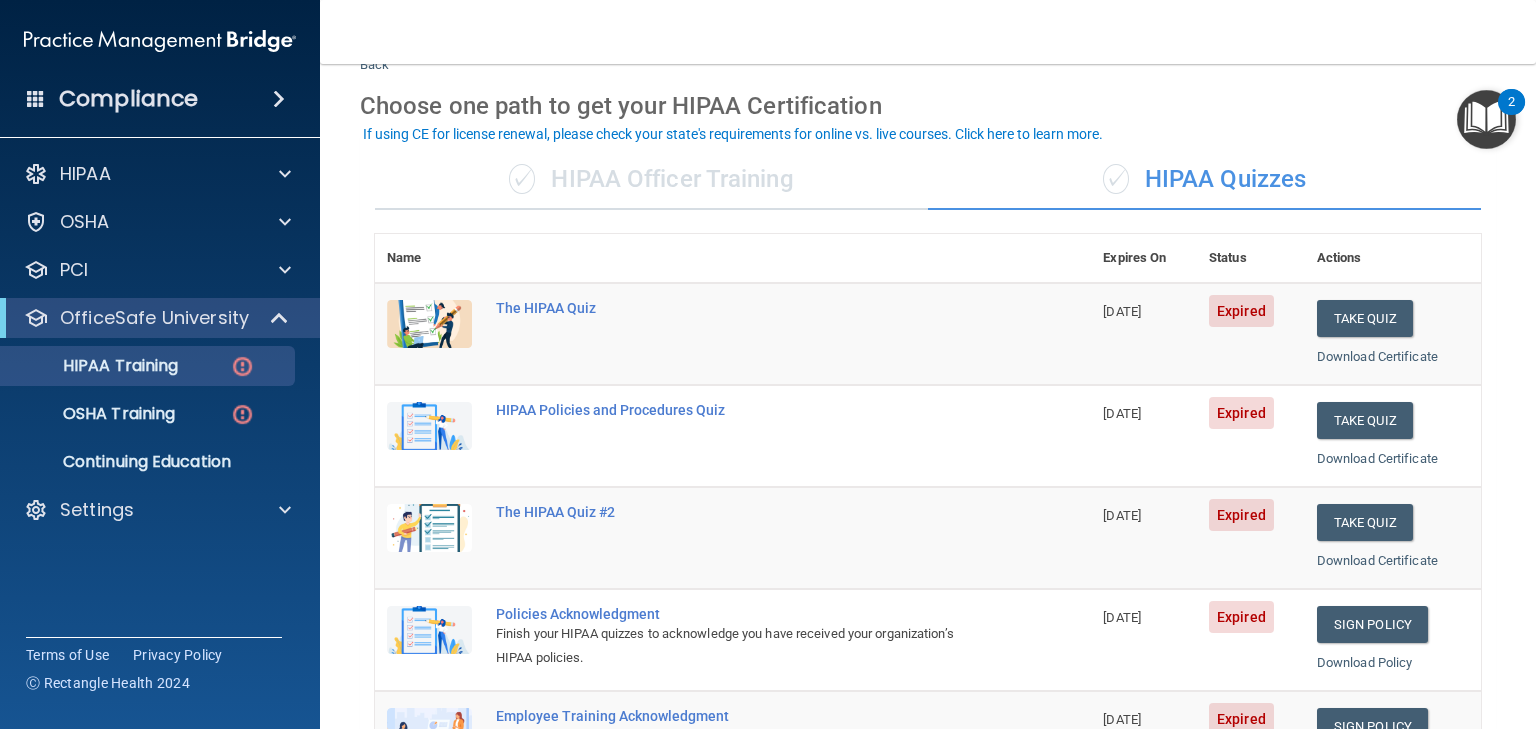 click on "✓   HIPAA Officer Training" at bounding box center (651, 180) 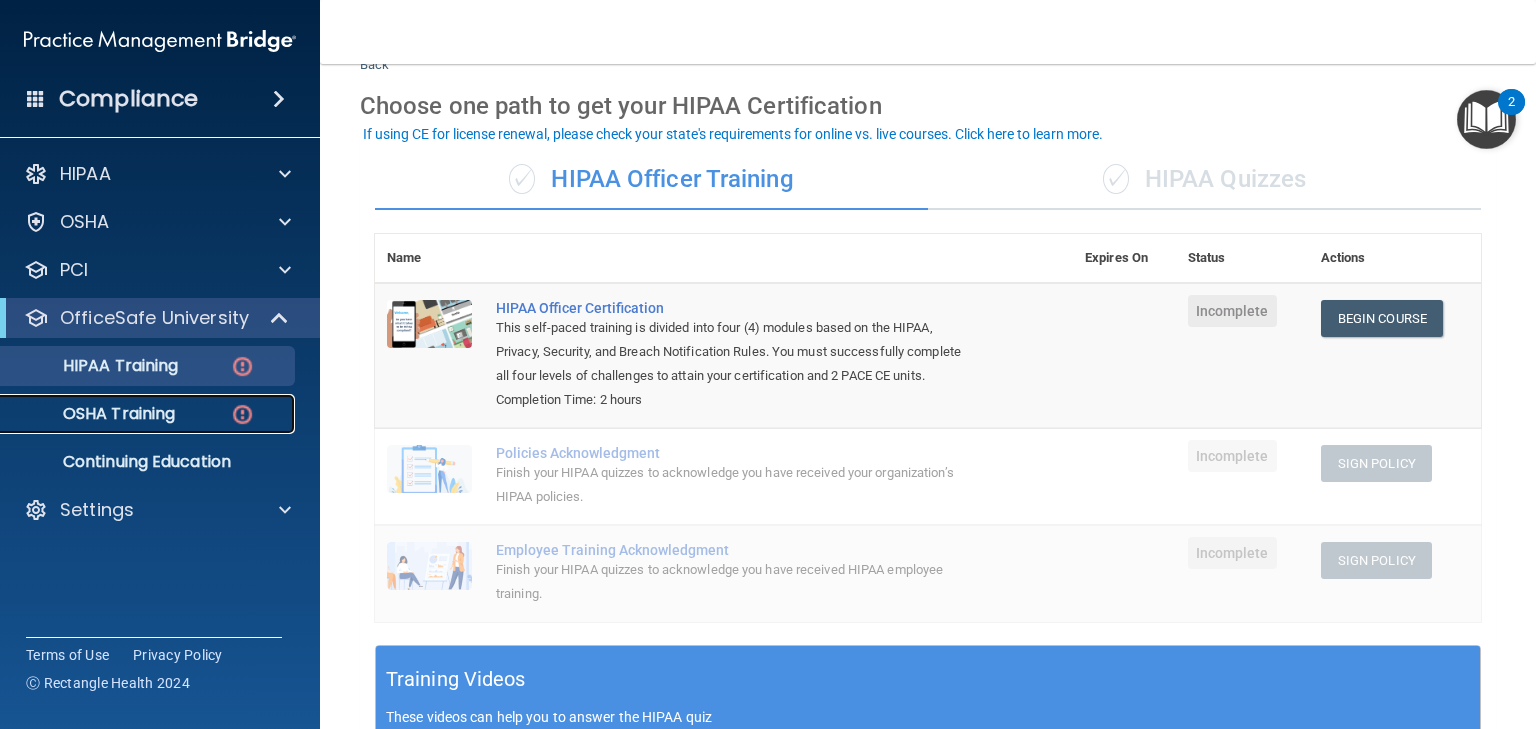 click on "OSHA Training" at bounding box center [94, 414] 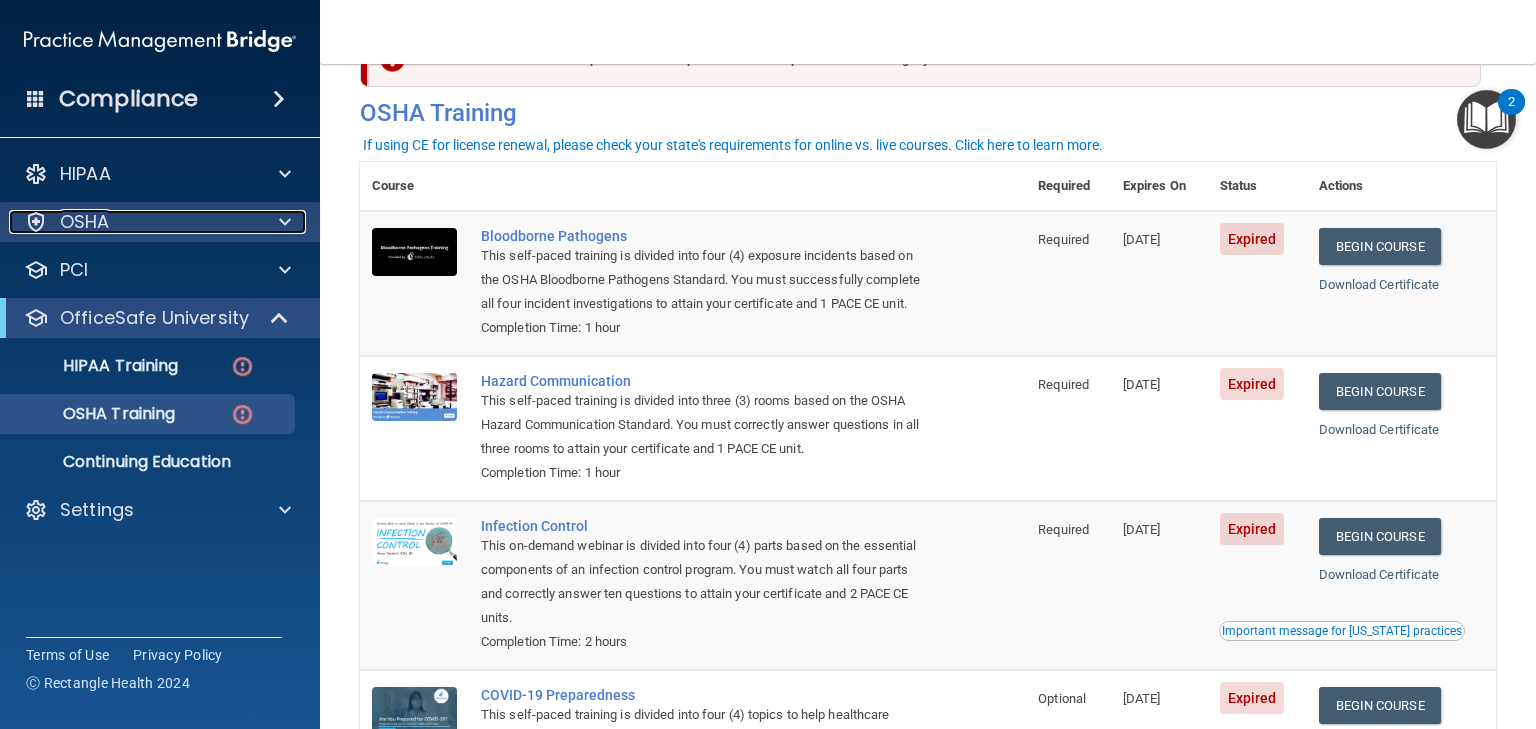 click on "OSHA" at bounding box center (85, 222) 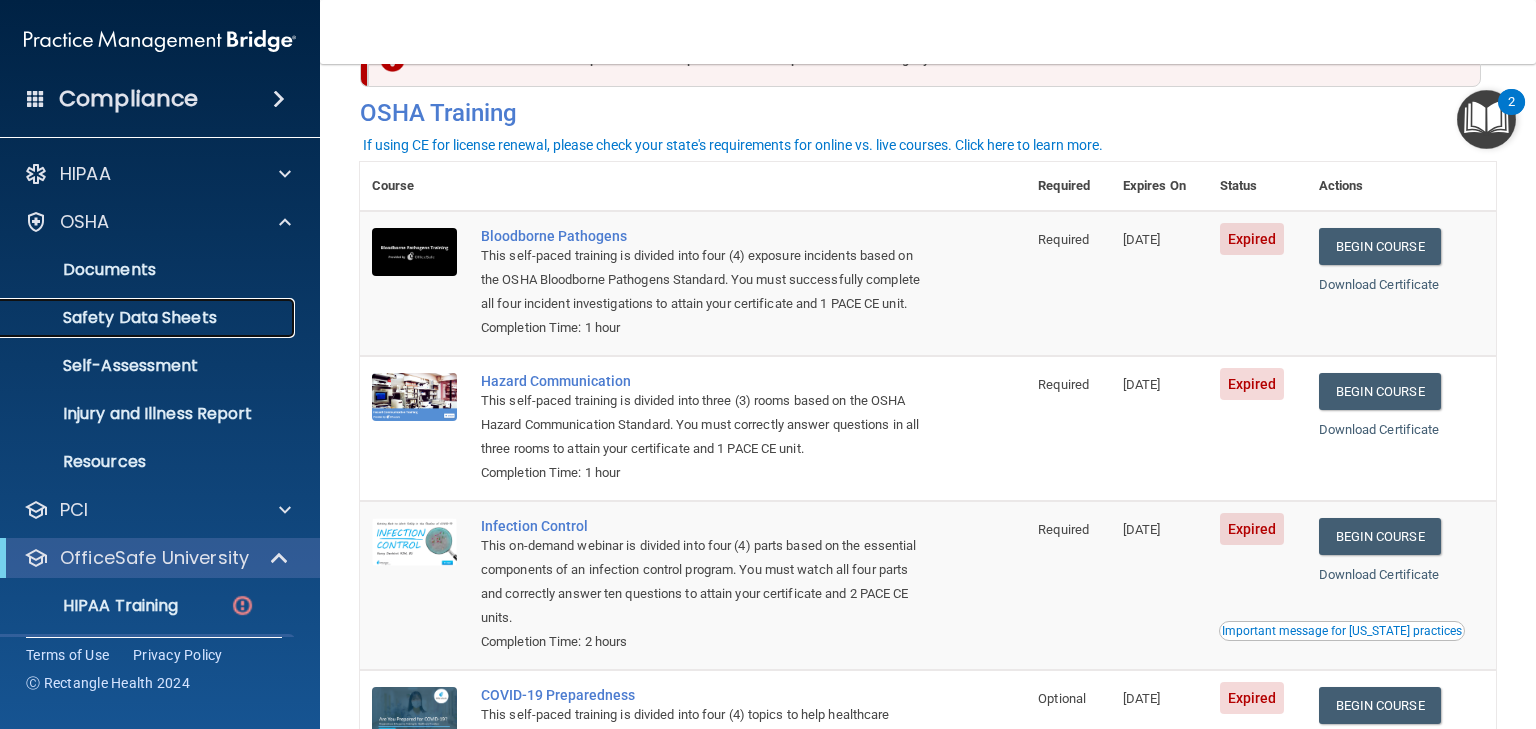 click on "Safety Data Sheets" at bounding box center [149, 318] 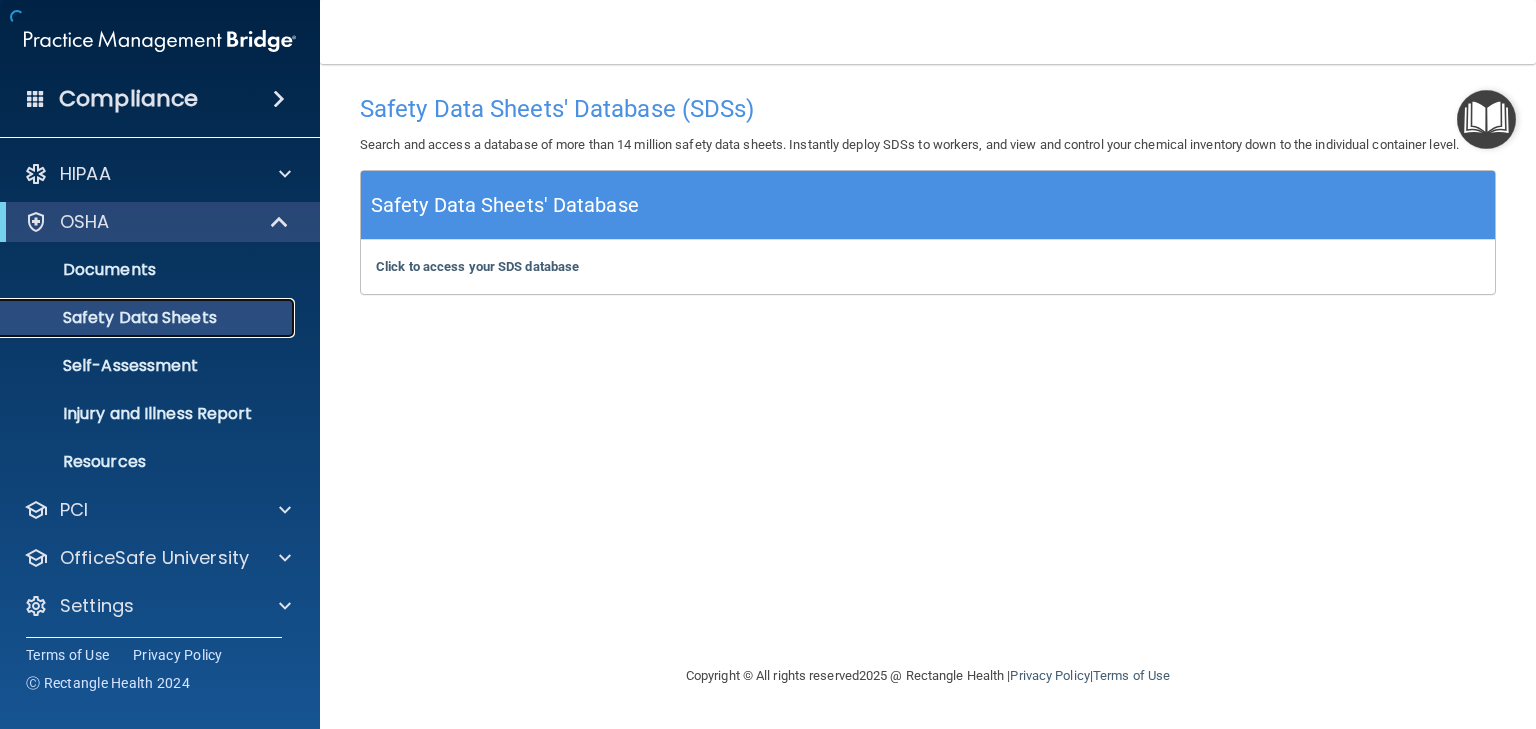 scroll, scrollTop: 0, scrollLeft: 0, axis: both 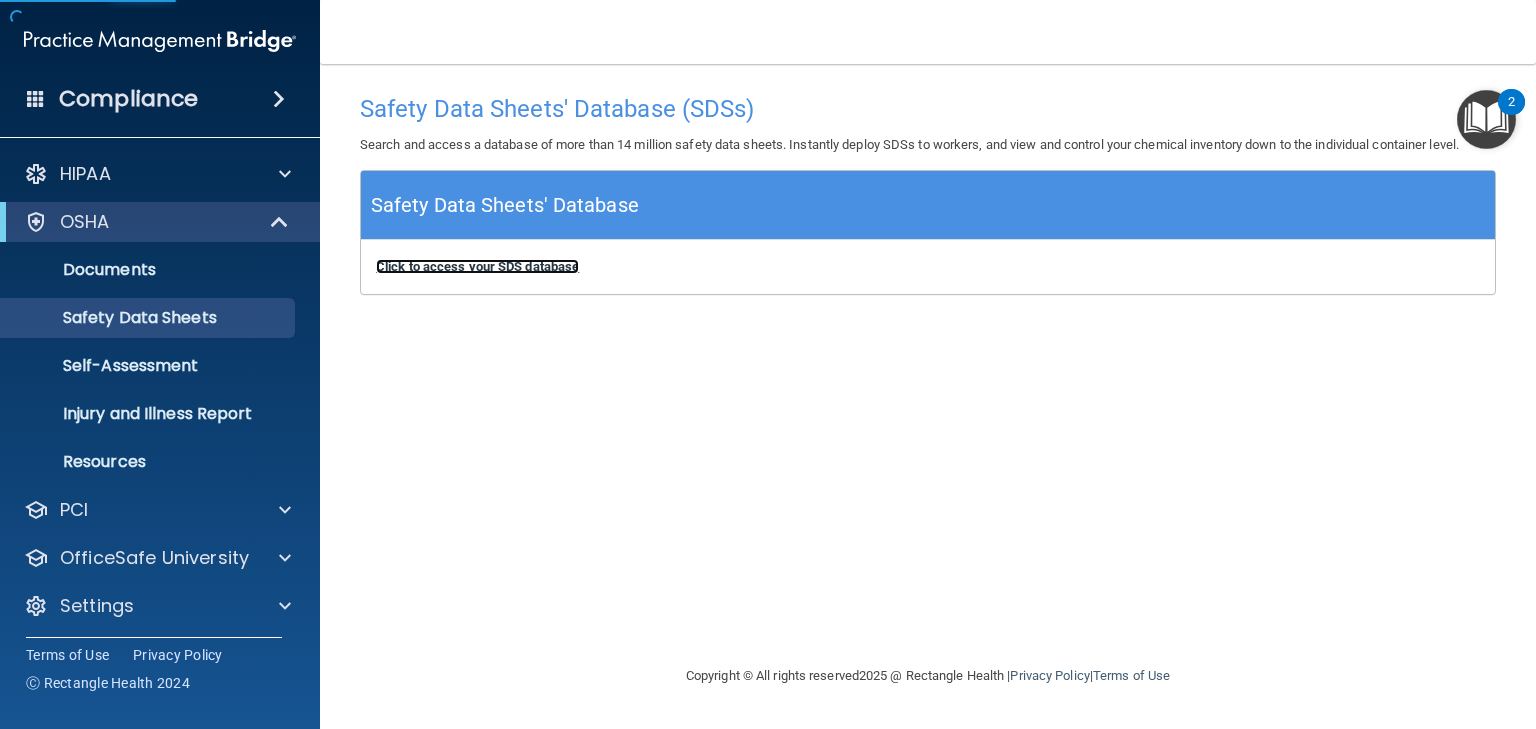 click on "Click to access your SDS database" at bounding box center (477, 266) 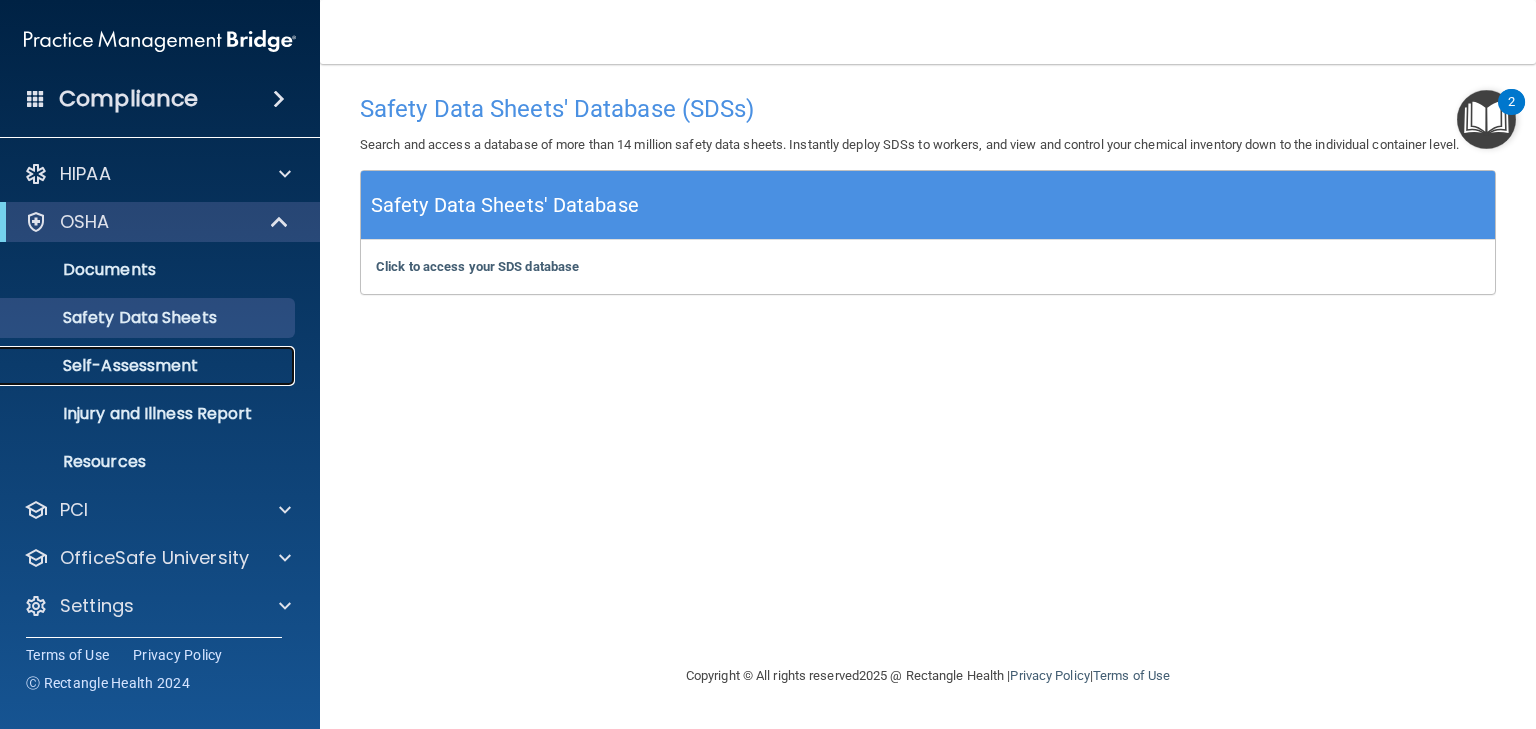 click on "Self-Assessment" at bounding box center (149, 366) 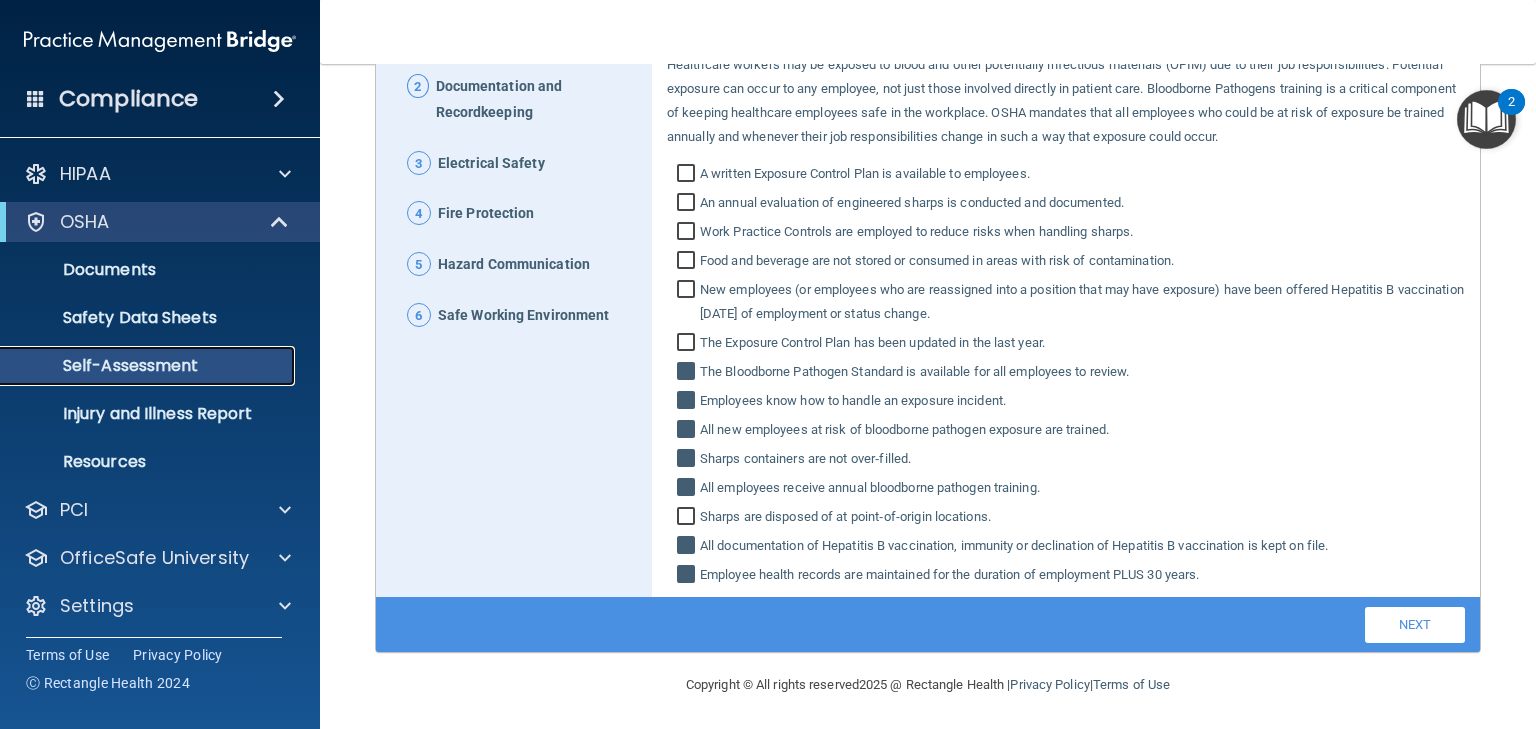 scroll, scrollTop: 281, scrollLeft: 0, axis: vertical 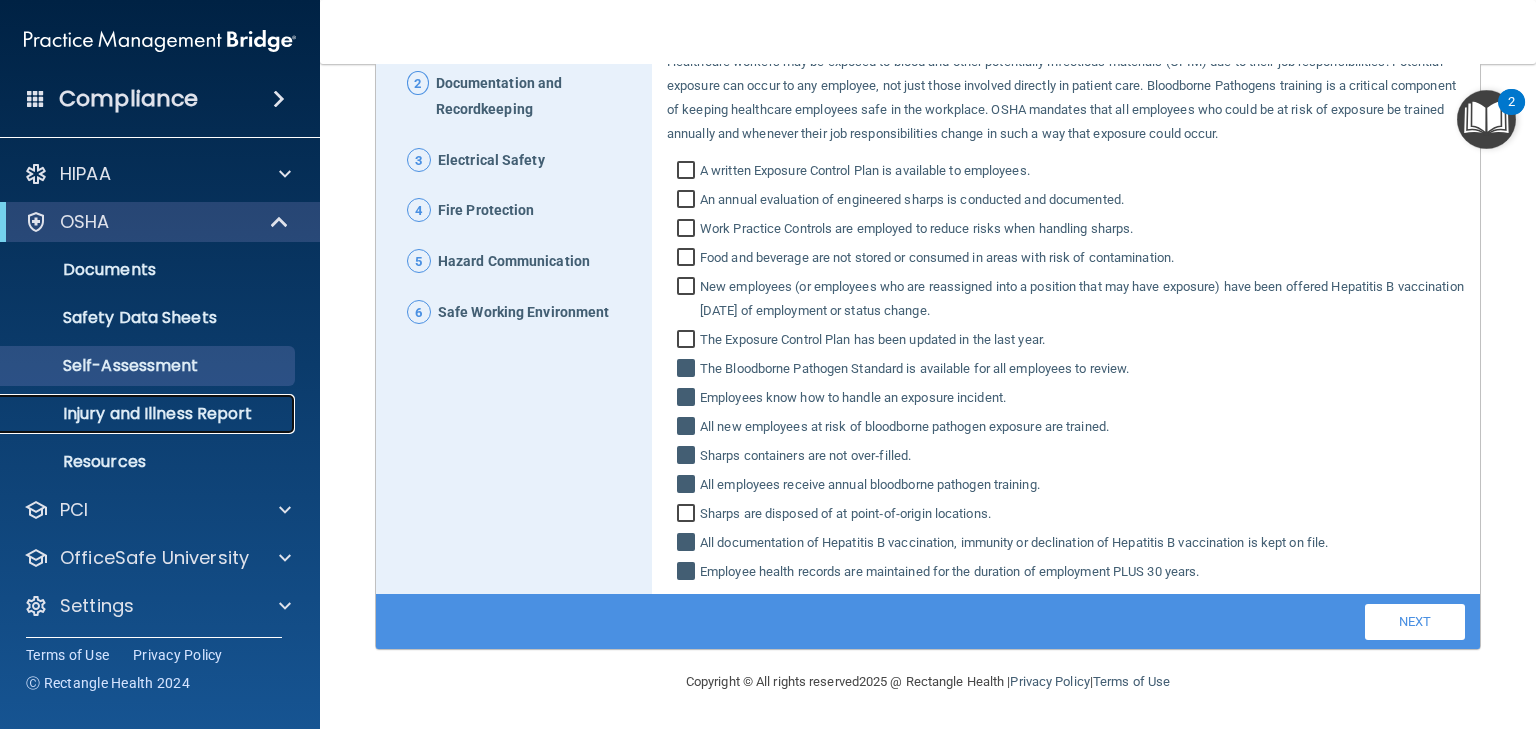 click on "Injury and Illness Report" at bounding box center [149, 414] 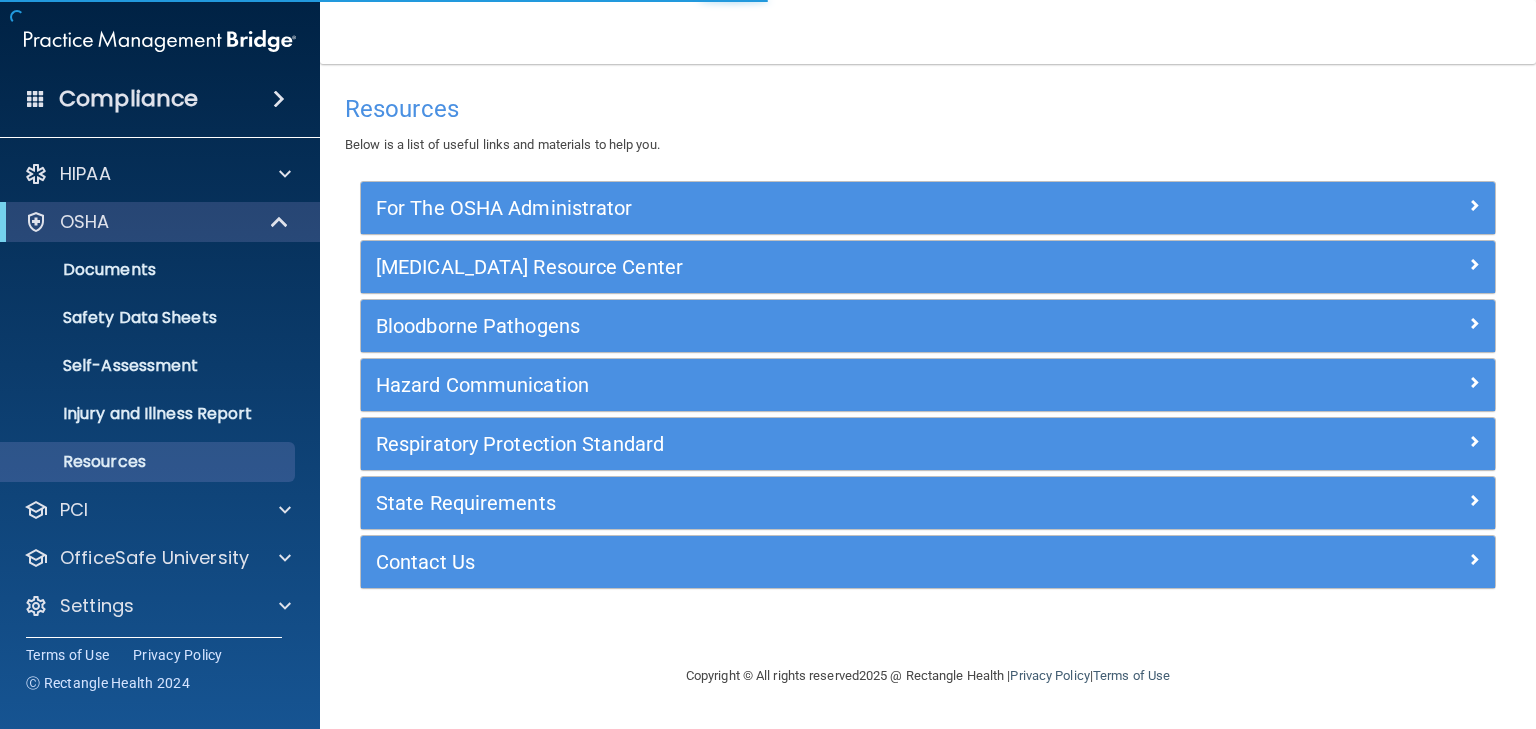 scroll, scrollTop: 0, scrollLeft: 0, axis: both 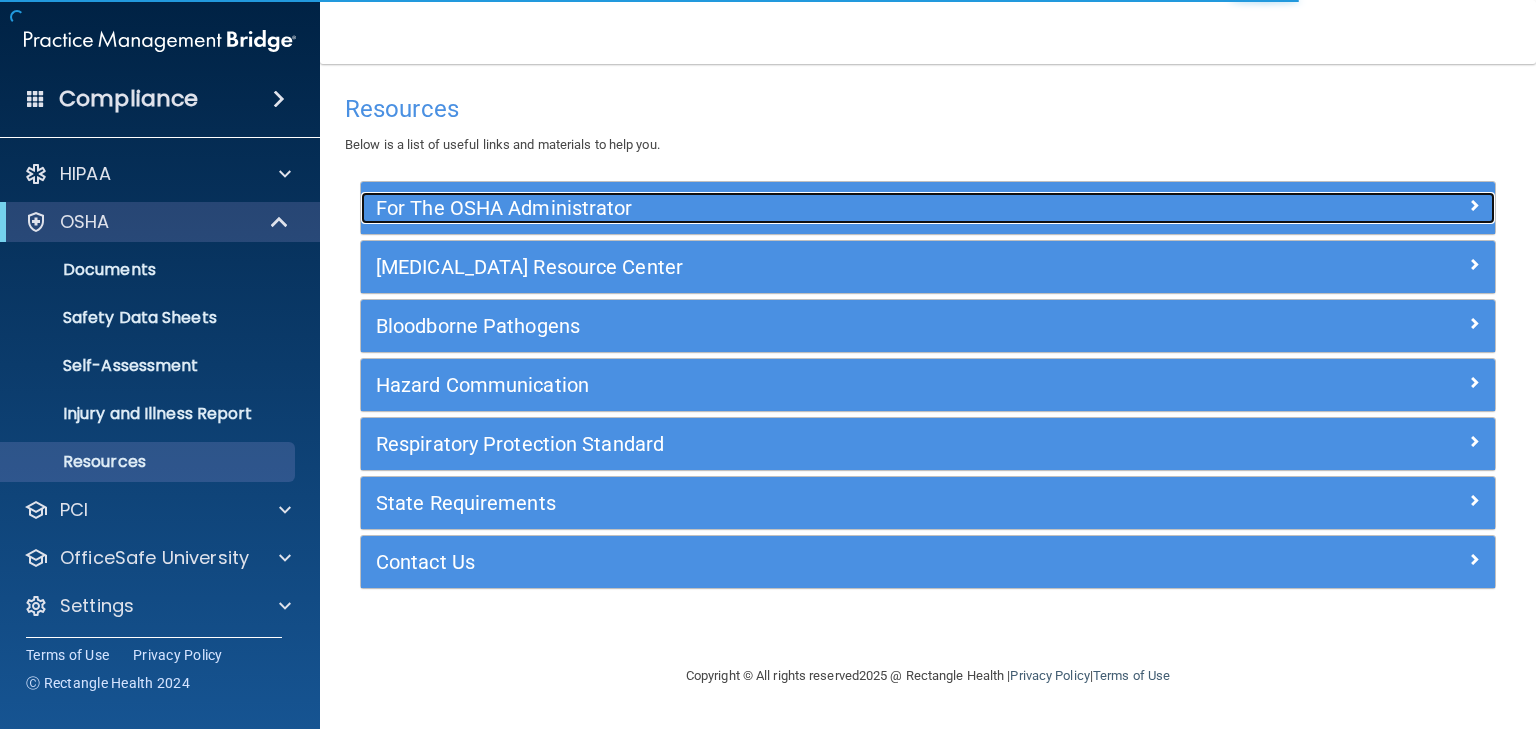 click on "For The OSHA Administrator" at bounding box center [786, 208] 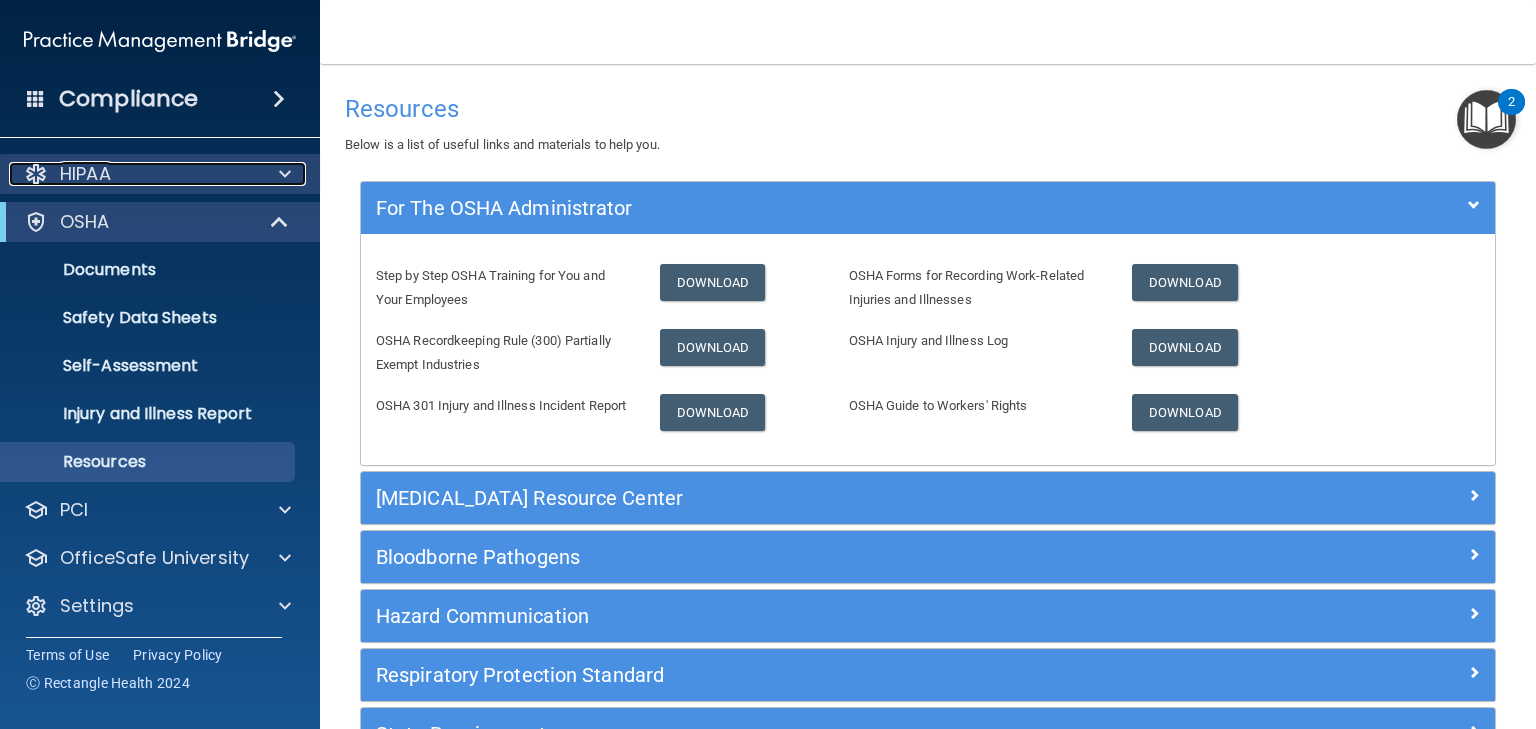 click on "HIPAA" at bounding box center (85, 174) 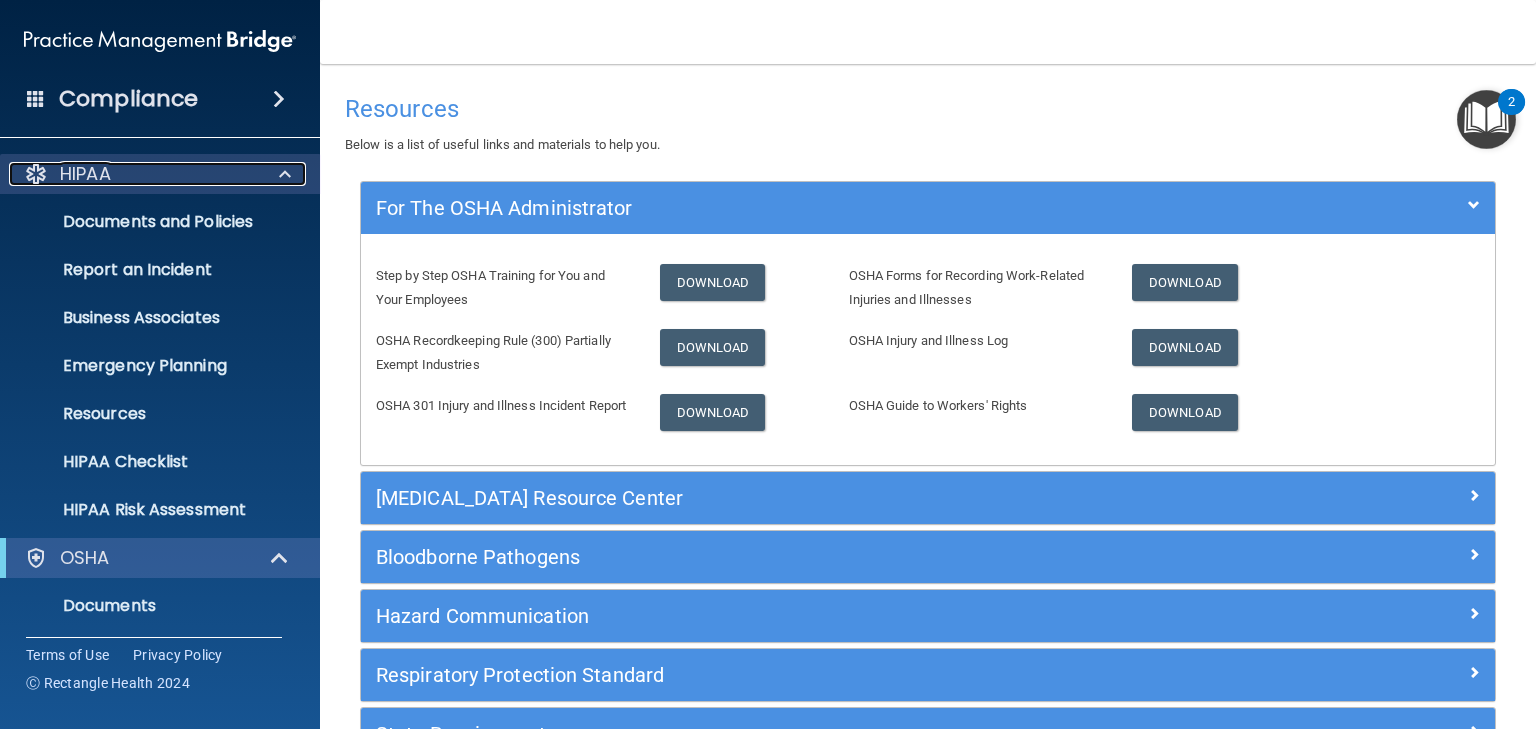 click on "HIPAA" at bounding box center [85, 174] 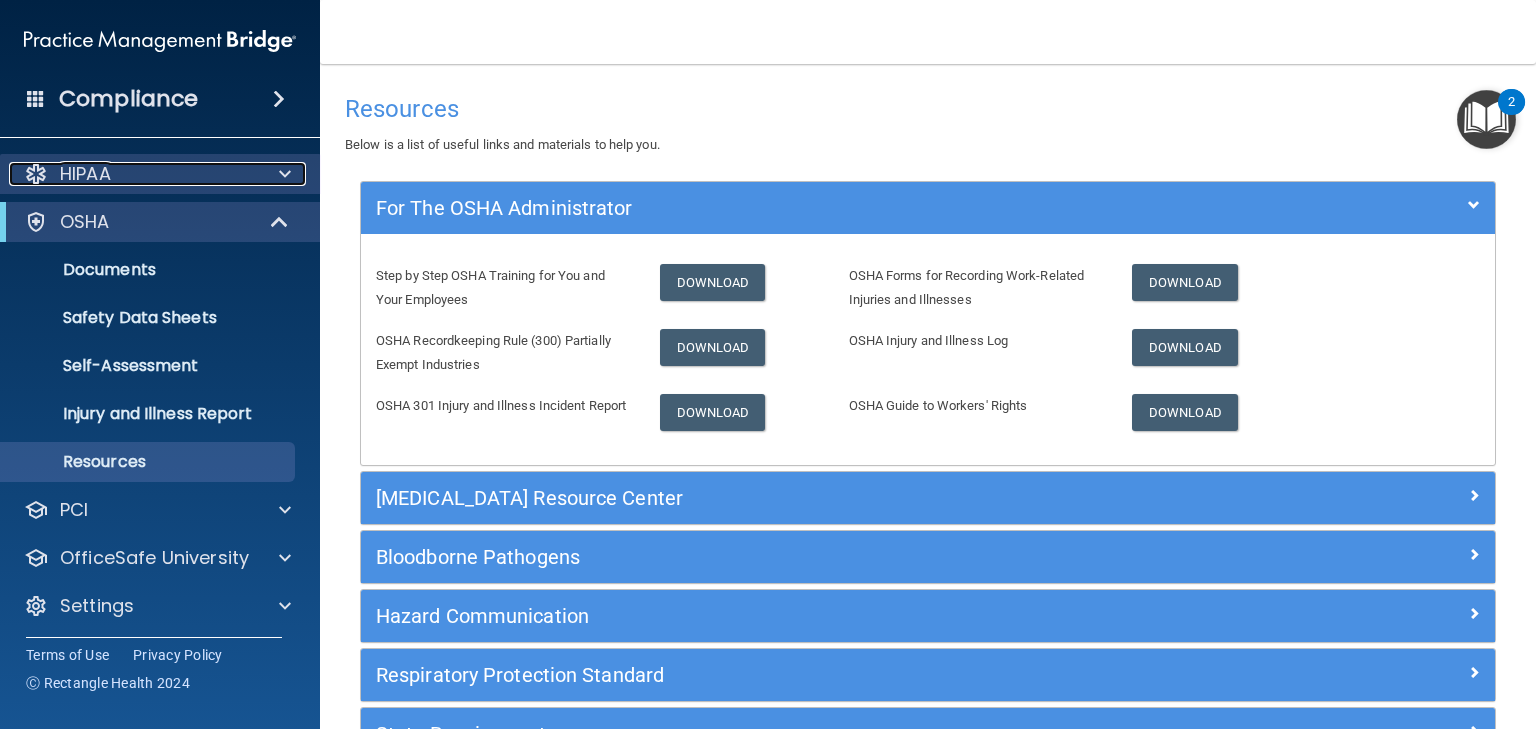 click on "HIPAA" at bounding box center (85, 174) 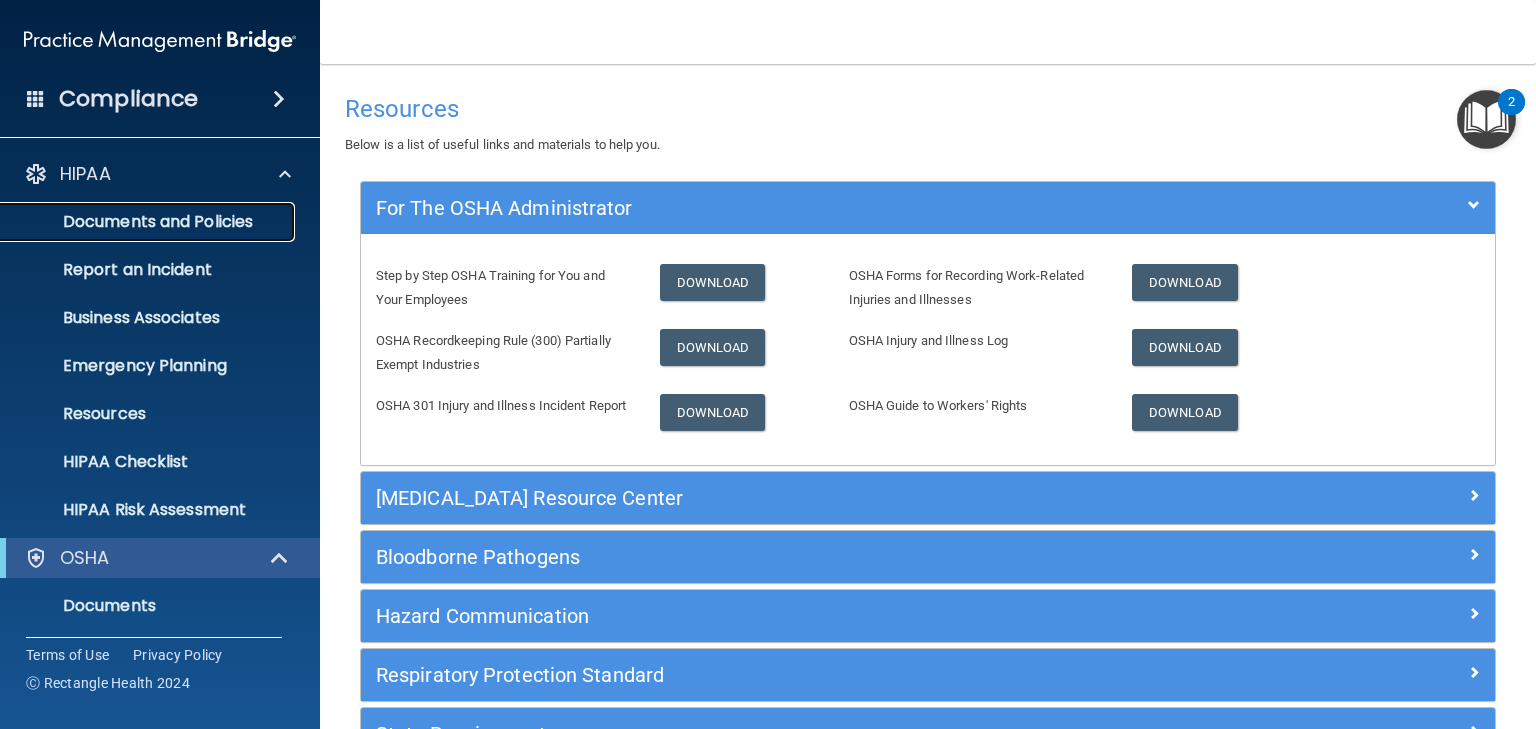 click on "Documents and Policies" at bounding box center [149, 222] 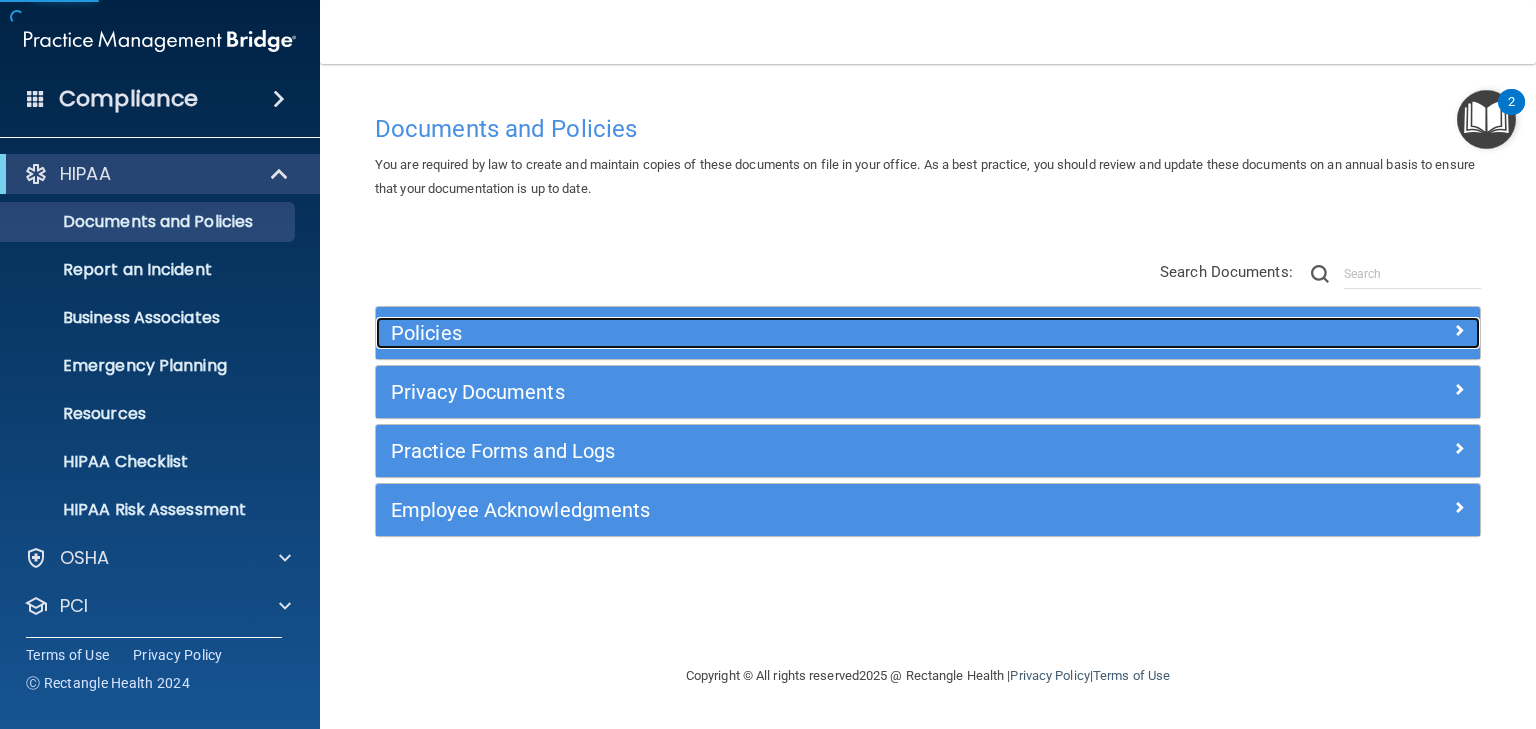 click on "Policies" at bounding box center [790, 333] 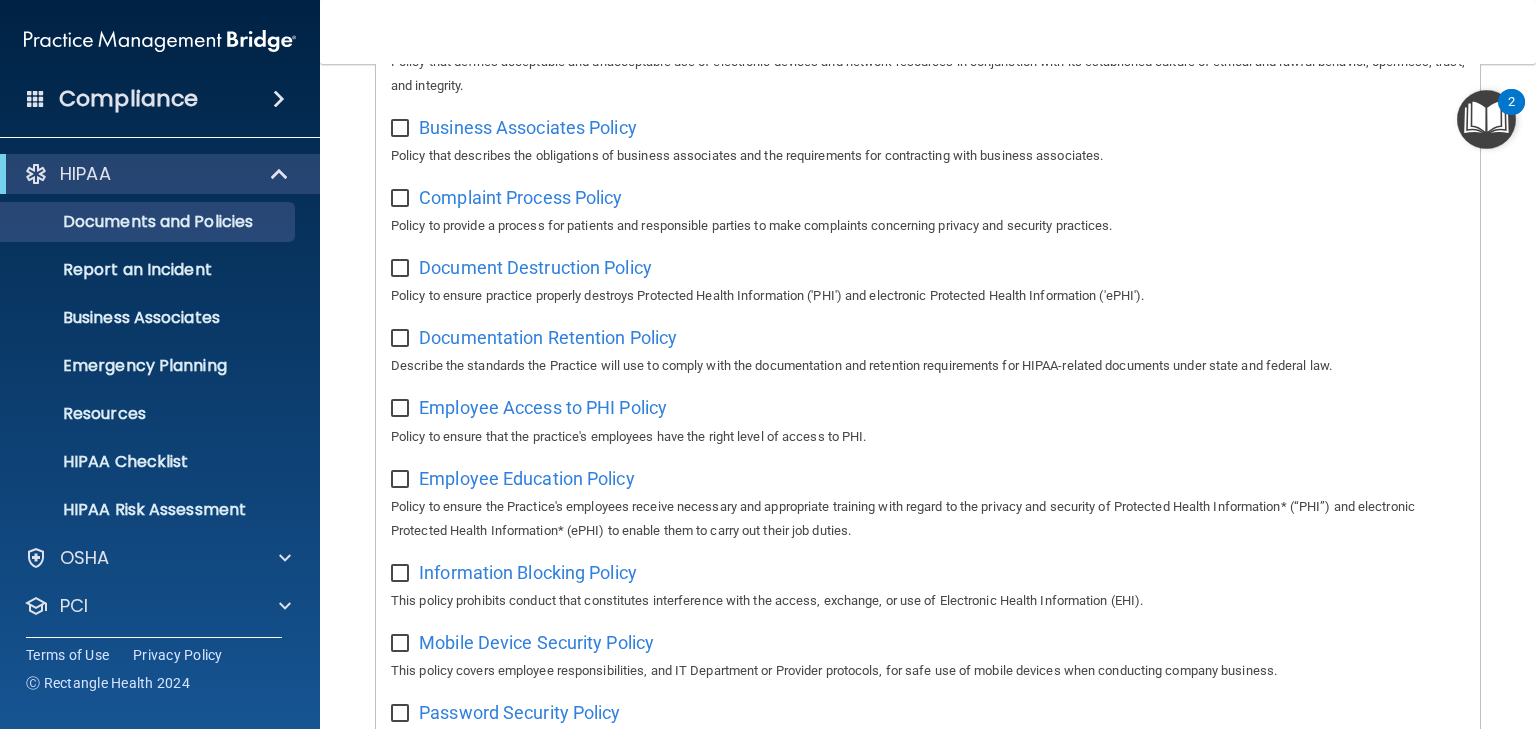 scroll, scrollTop: 480, scrollLeft: 0, axis: vertical 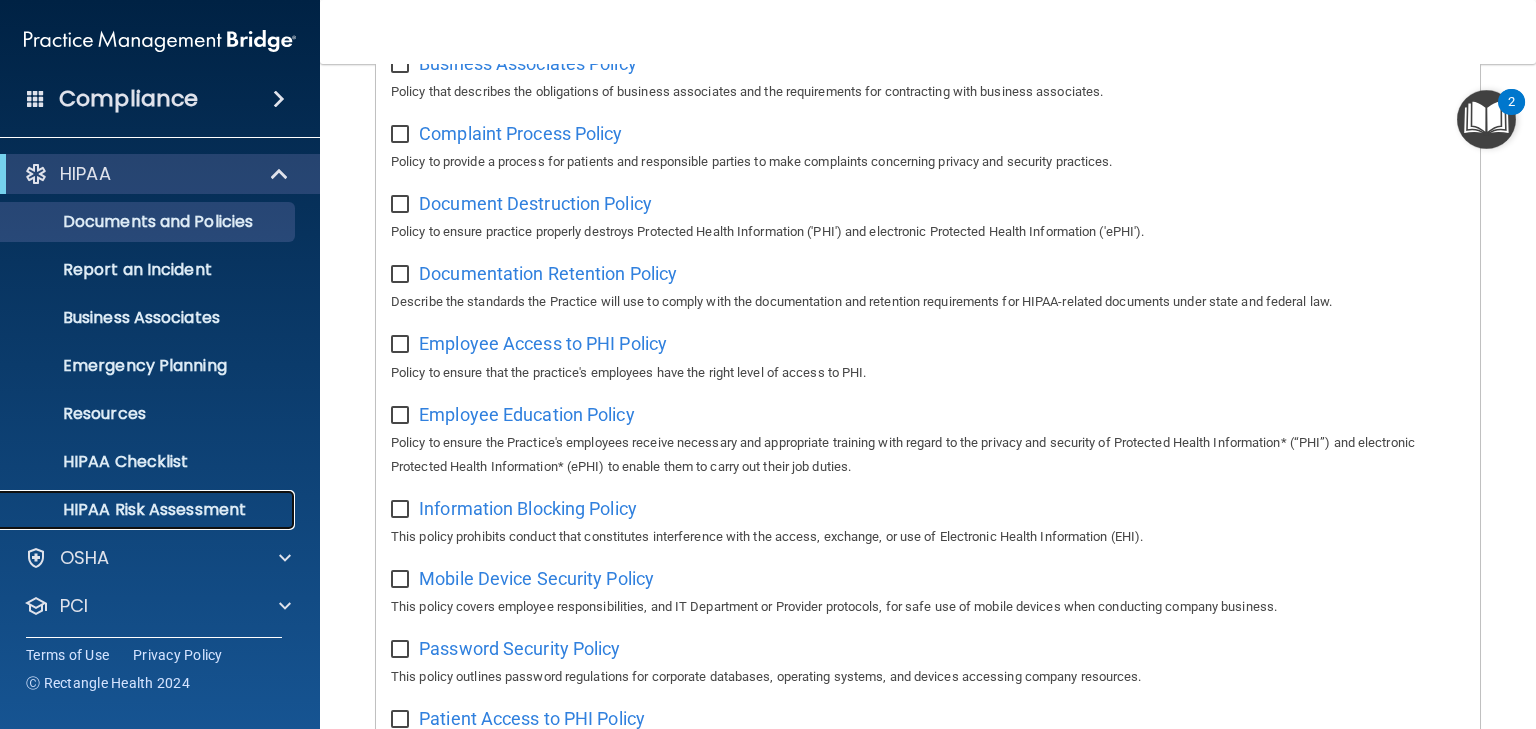 click on "HIPAA Risk Assessment" at bounding box center (149, 510) 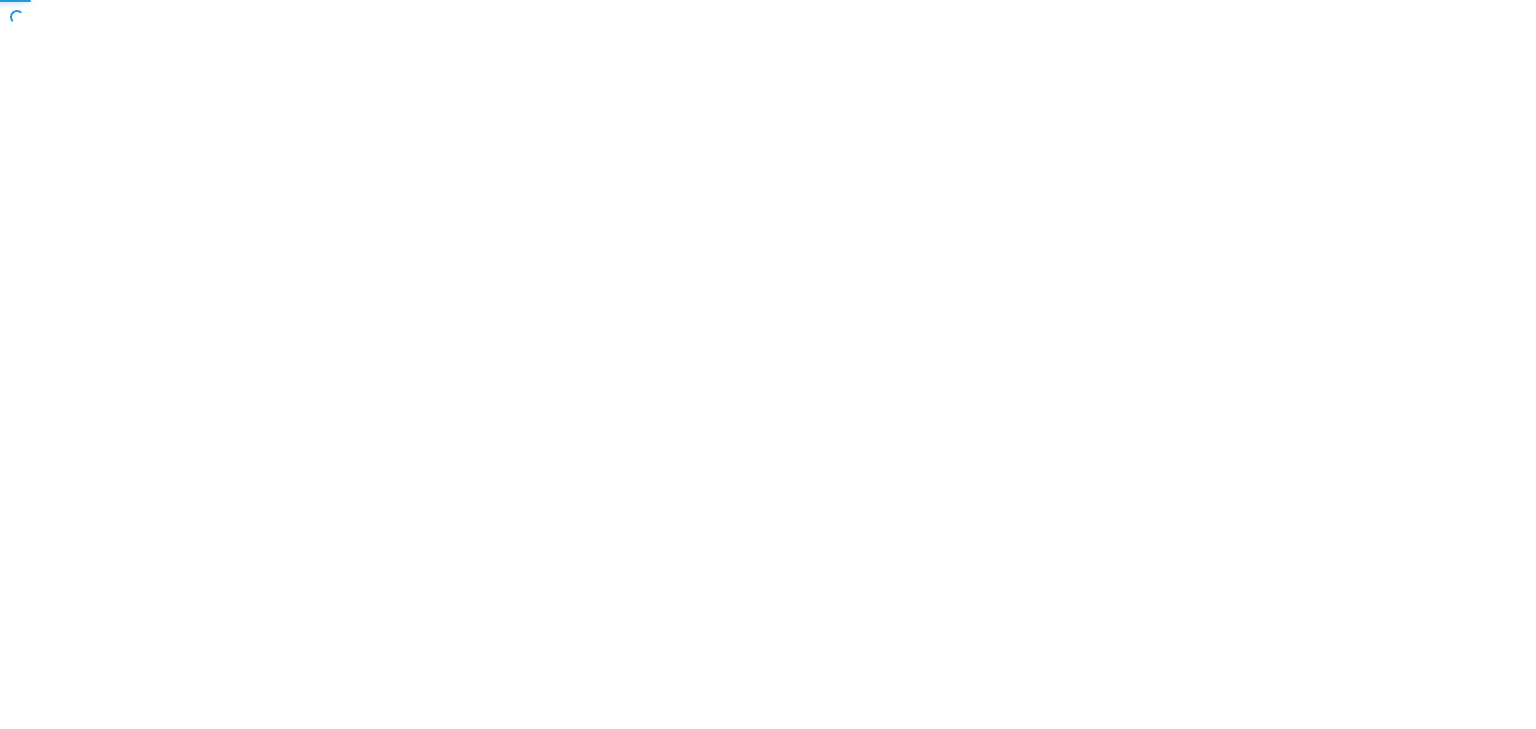 scroll, scrollTop: 0, scrollLeft: 0, axis: both 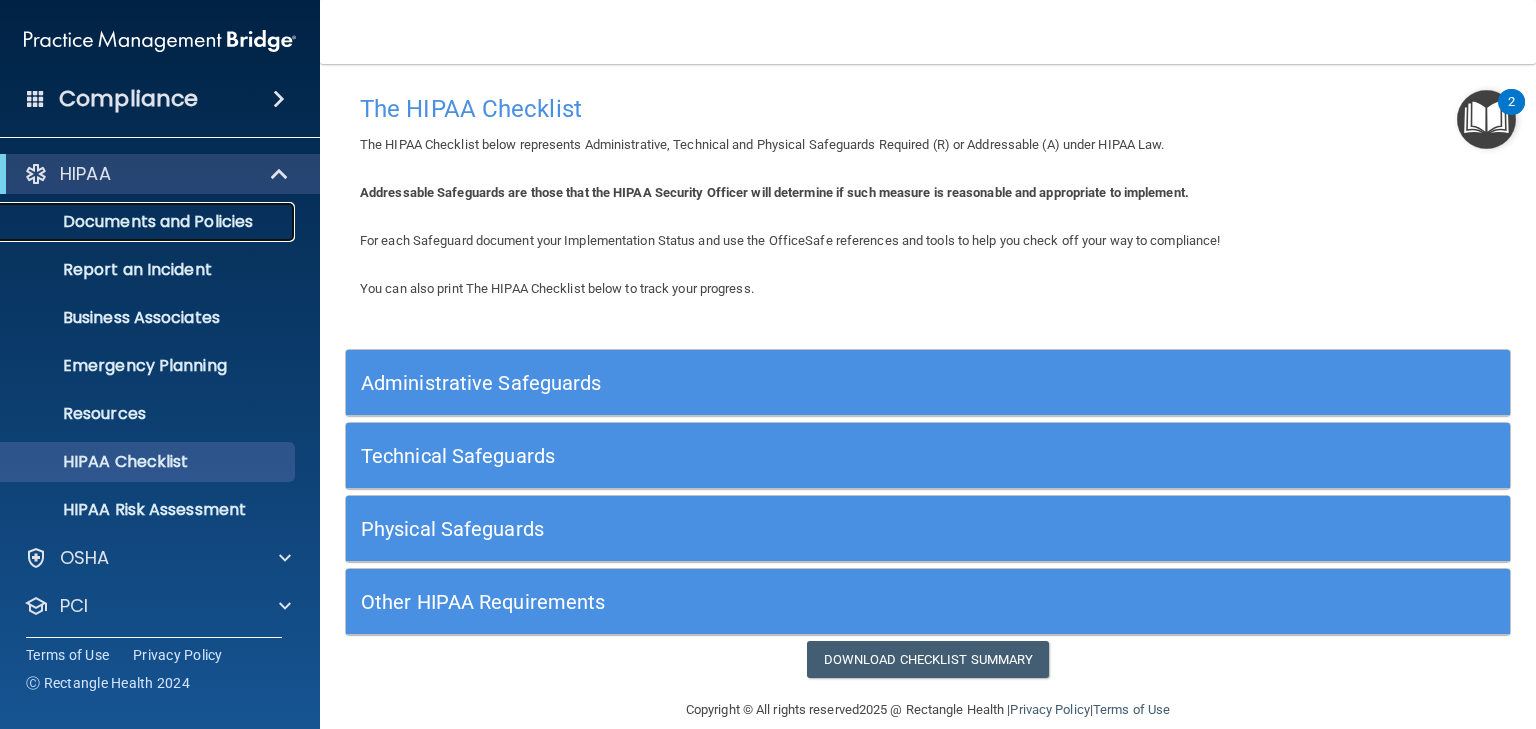 click on "Documents and Policies" at bounding box center (149, 222) 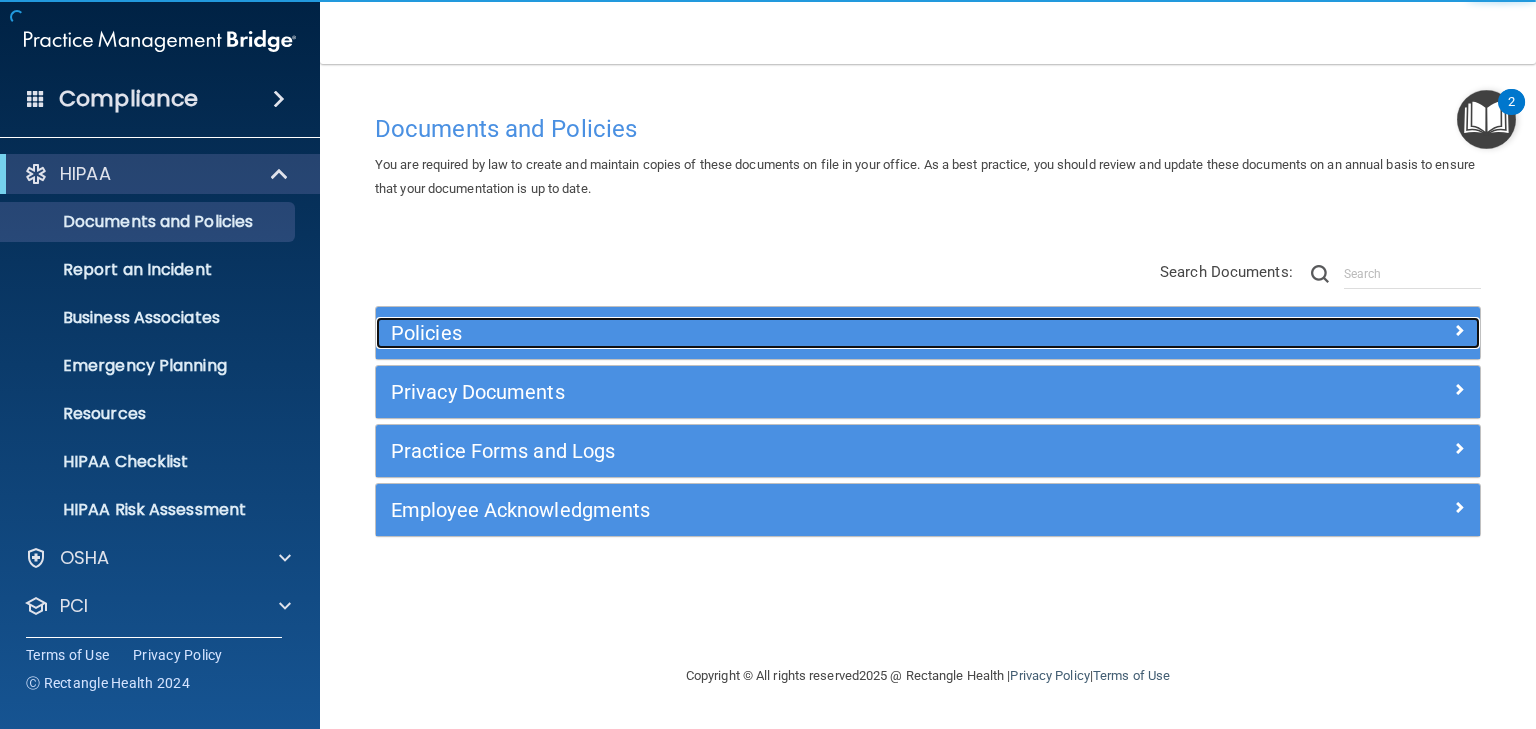 click on "Policies" at bounding box center [790, 333] 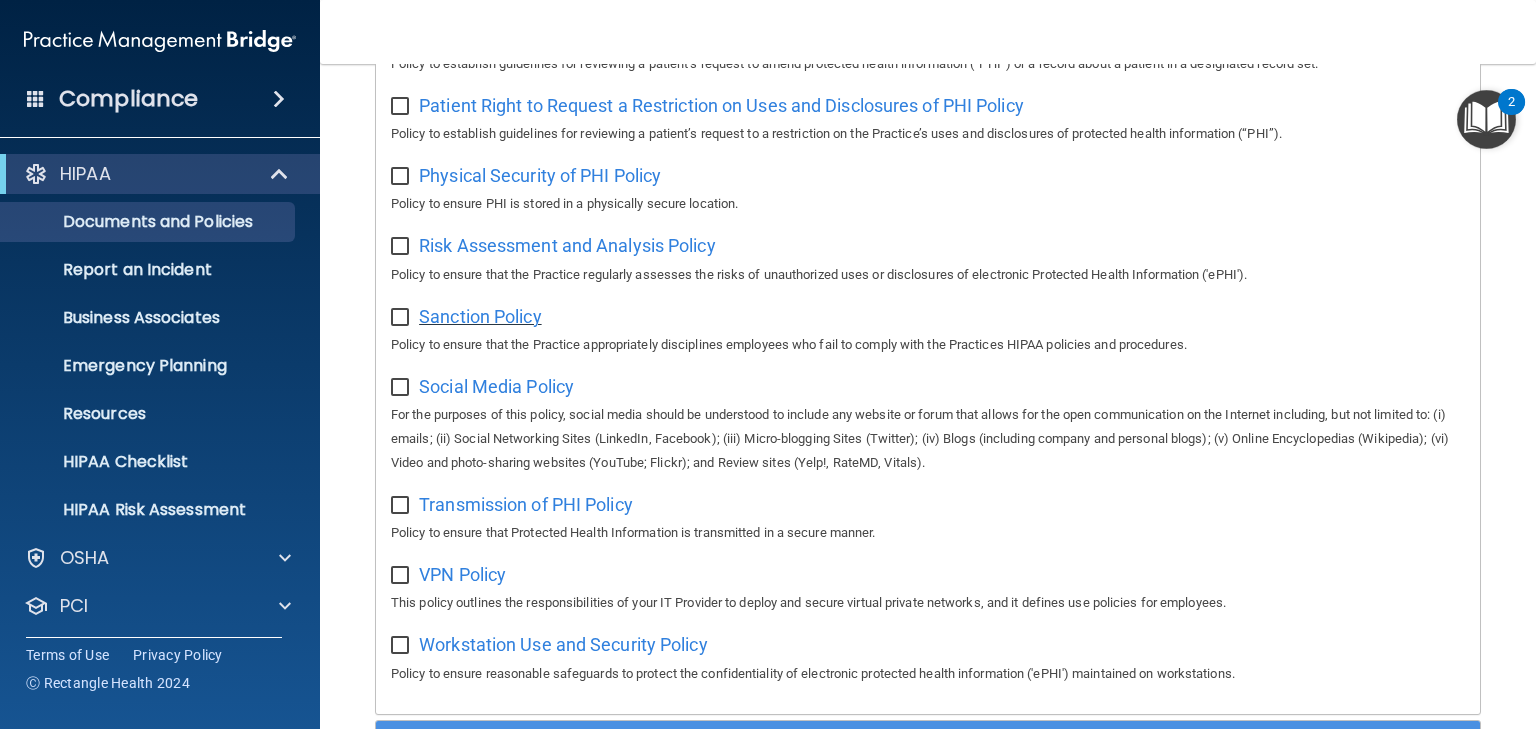 scroll, scrollTop: 1180, scrollLeft: 0, axis: vertical 